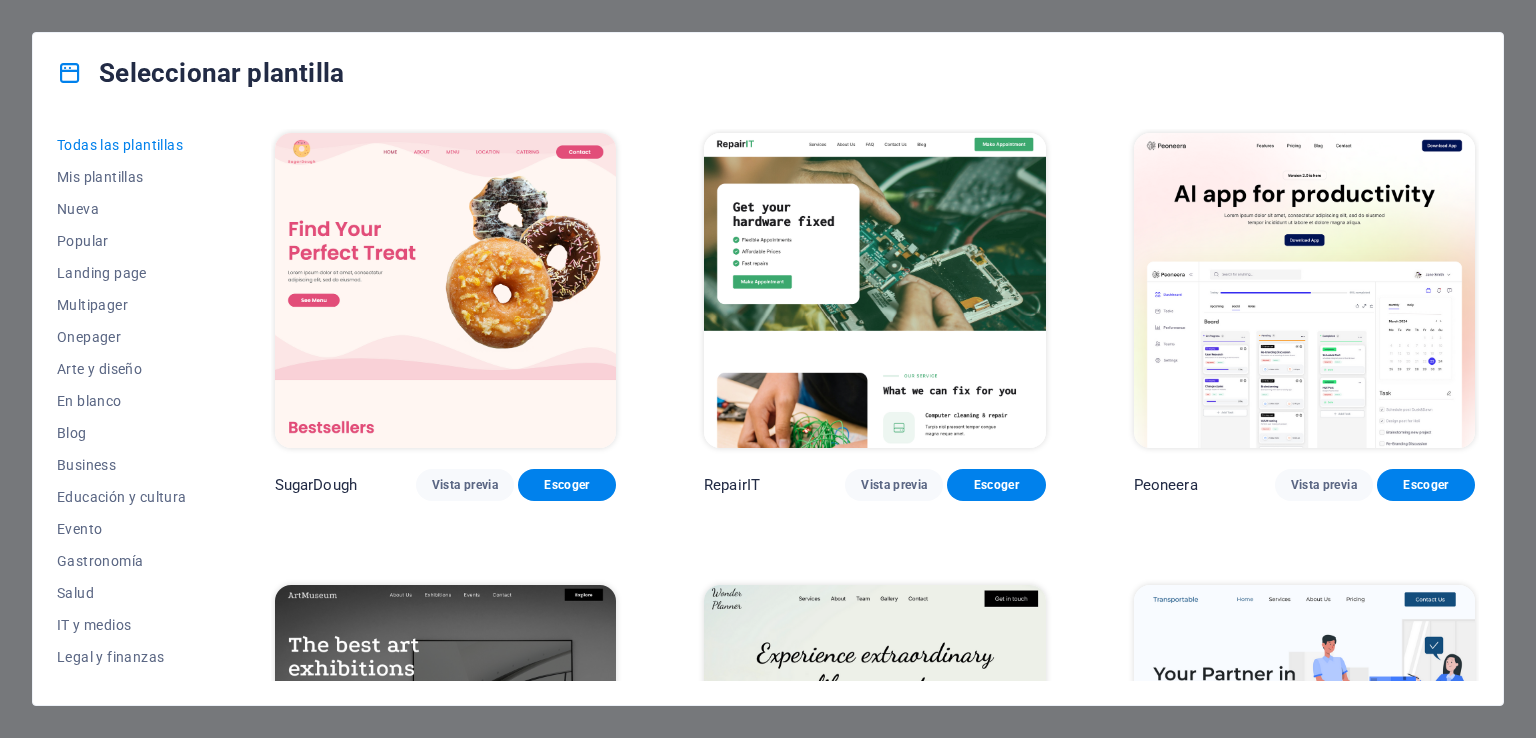 scroll, scrollTop: 0, scrollLeft: 0, axis: both 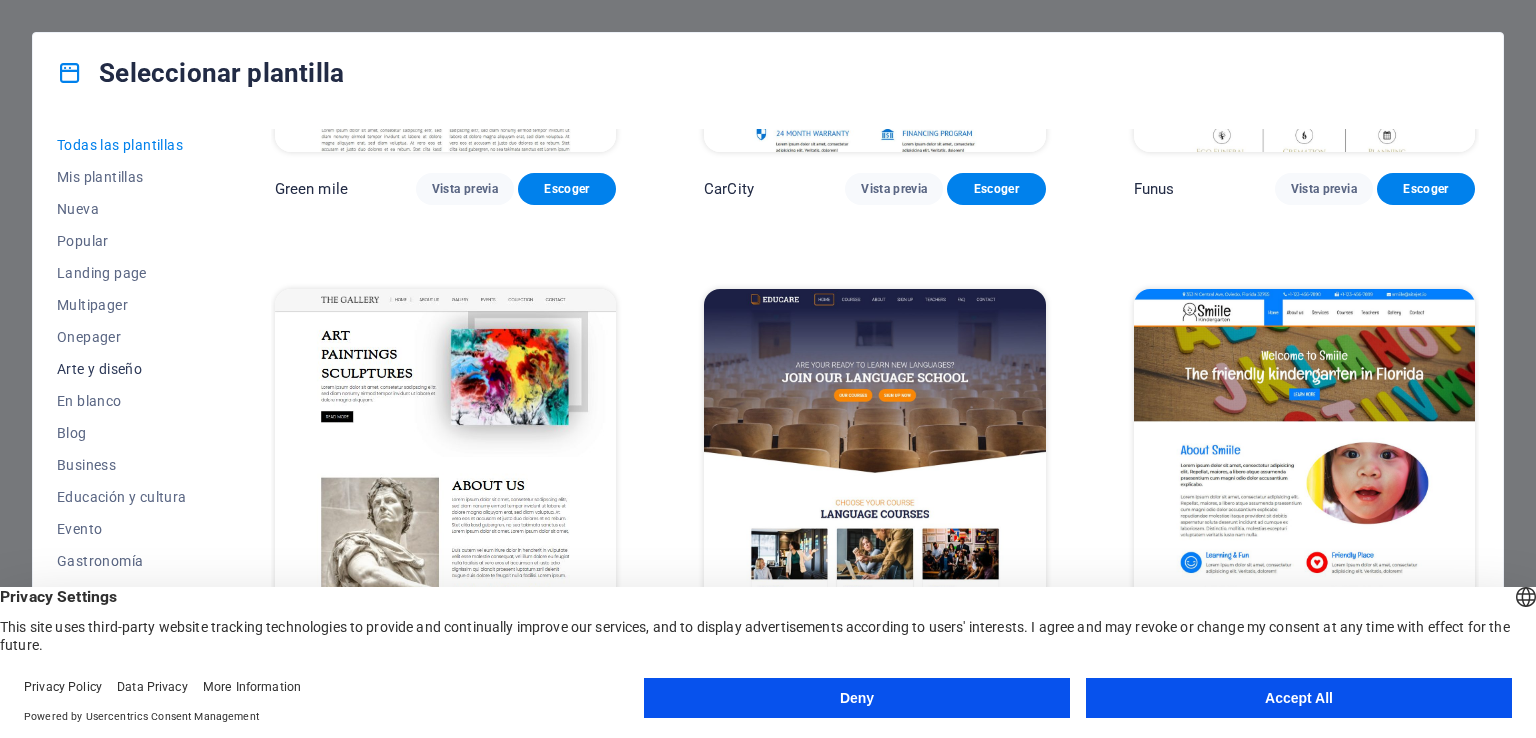 click on "Arte y diseño" at bounding box center [122, 369] 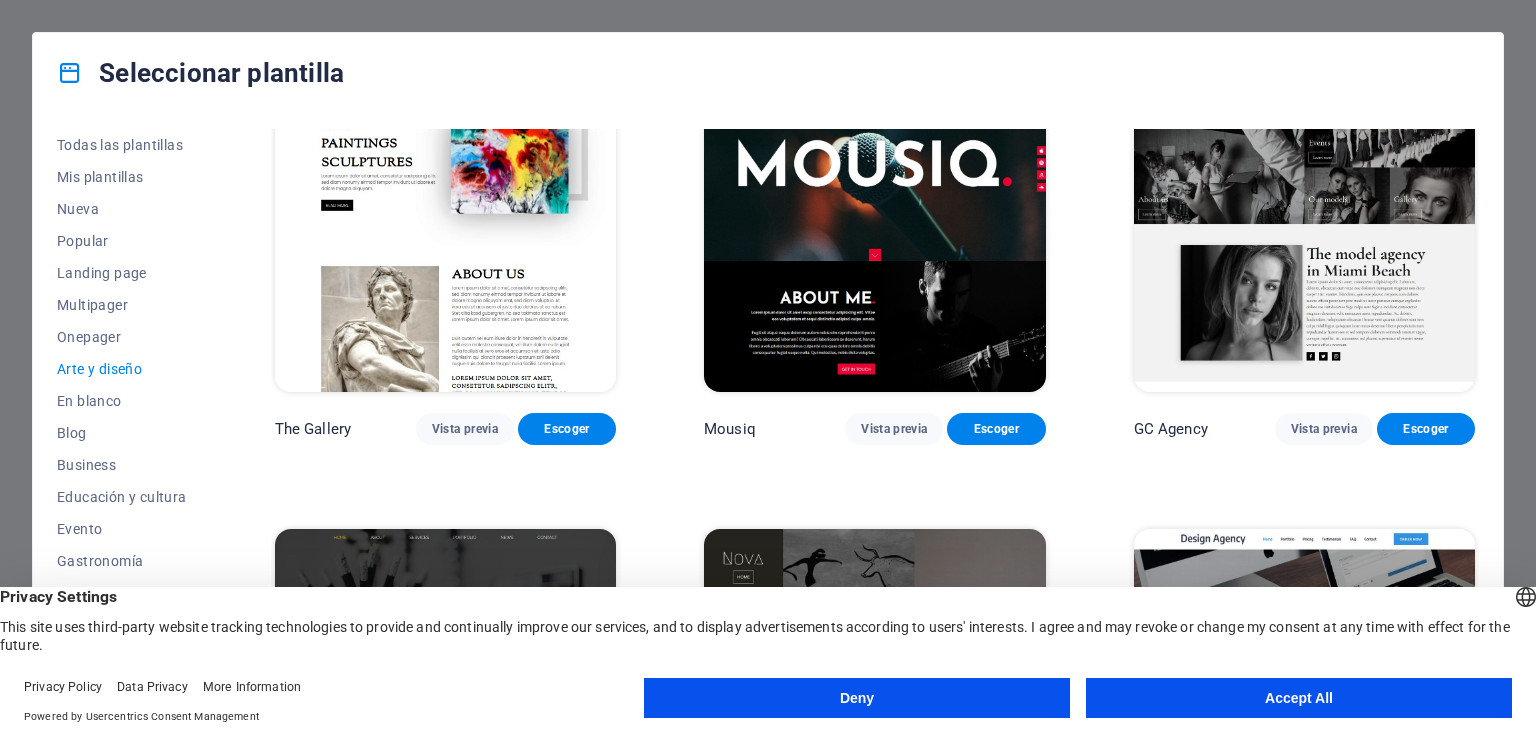 scroll, scrollTop: 916, scrollLeft: 0, axis: vertical 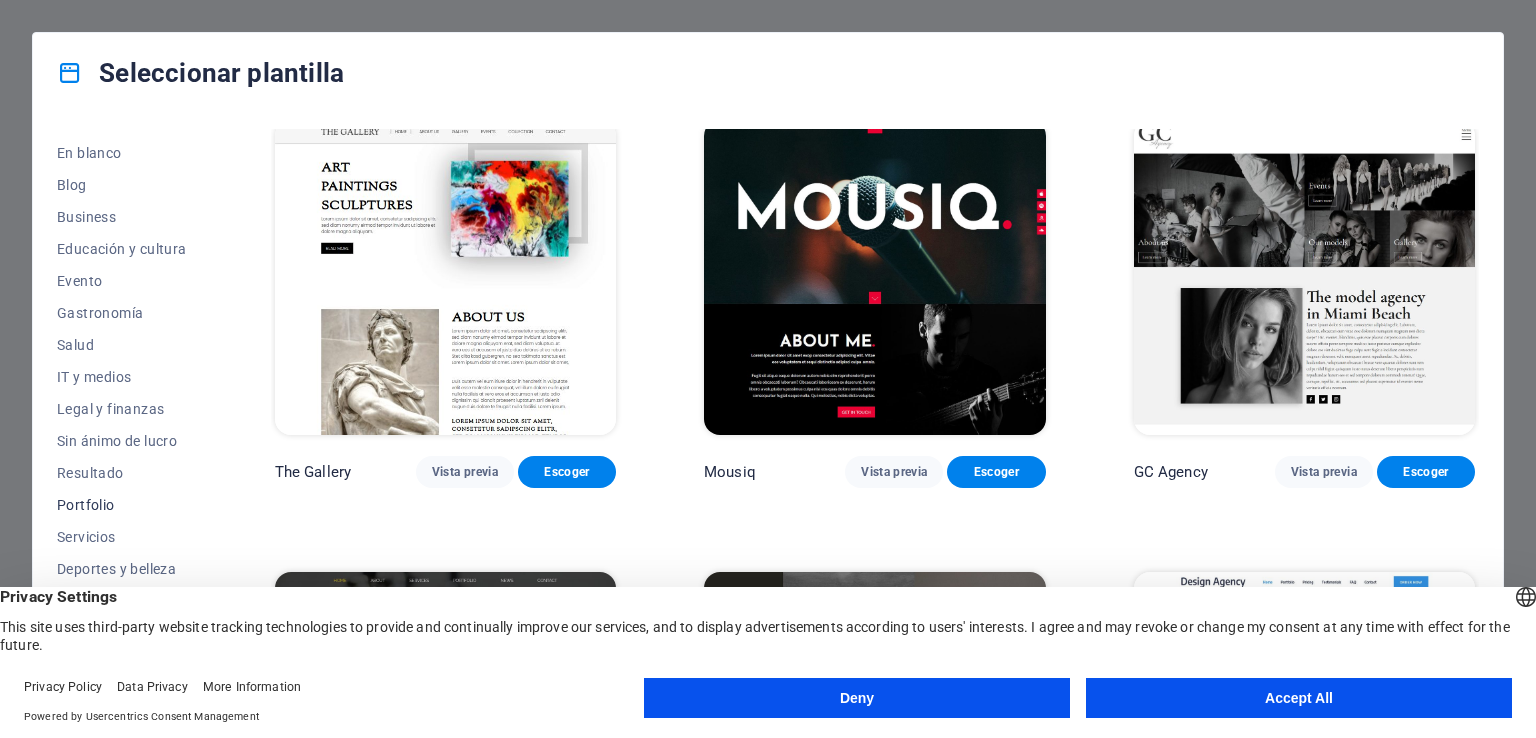 click on "Portfolio" at bounding box center [122, 505] 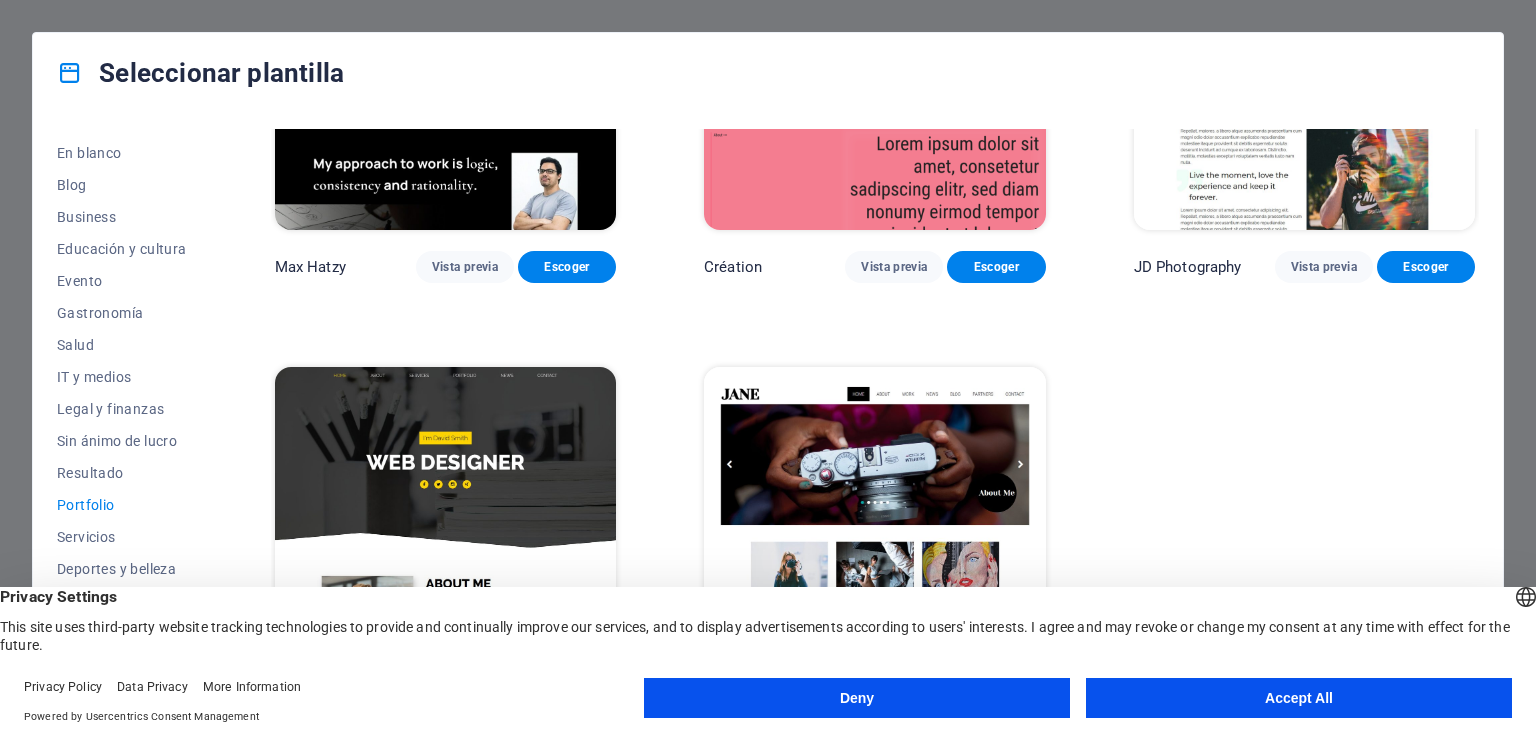 scroll, scrollTop: 716, scrollLeft: 0, axis: vertical 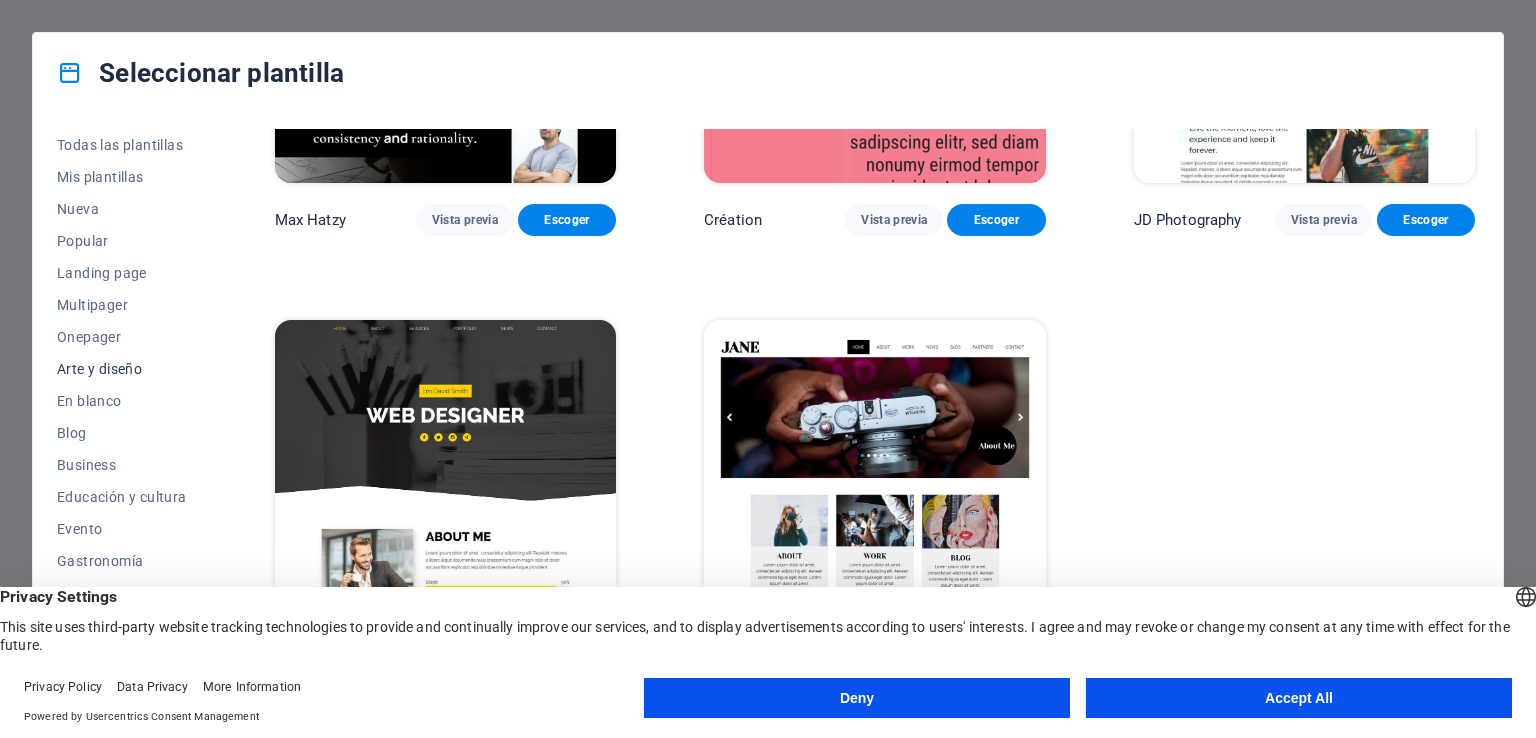 click on "Arte y diseño" at bounding box center [122, 369] 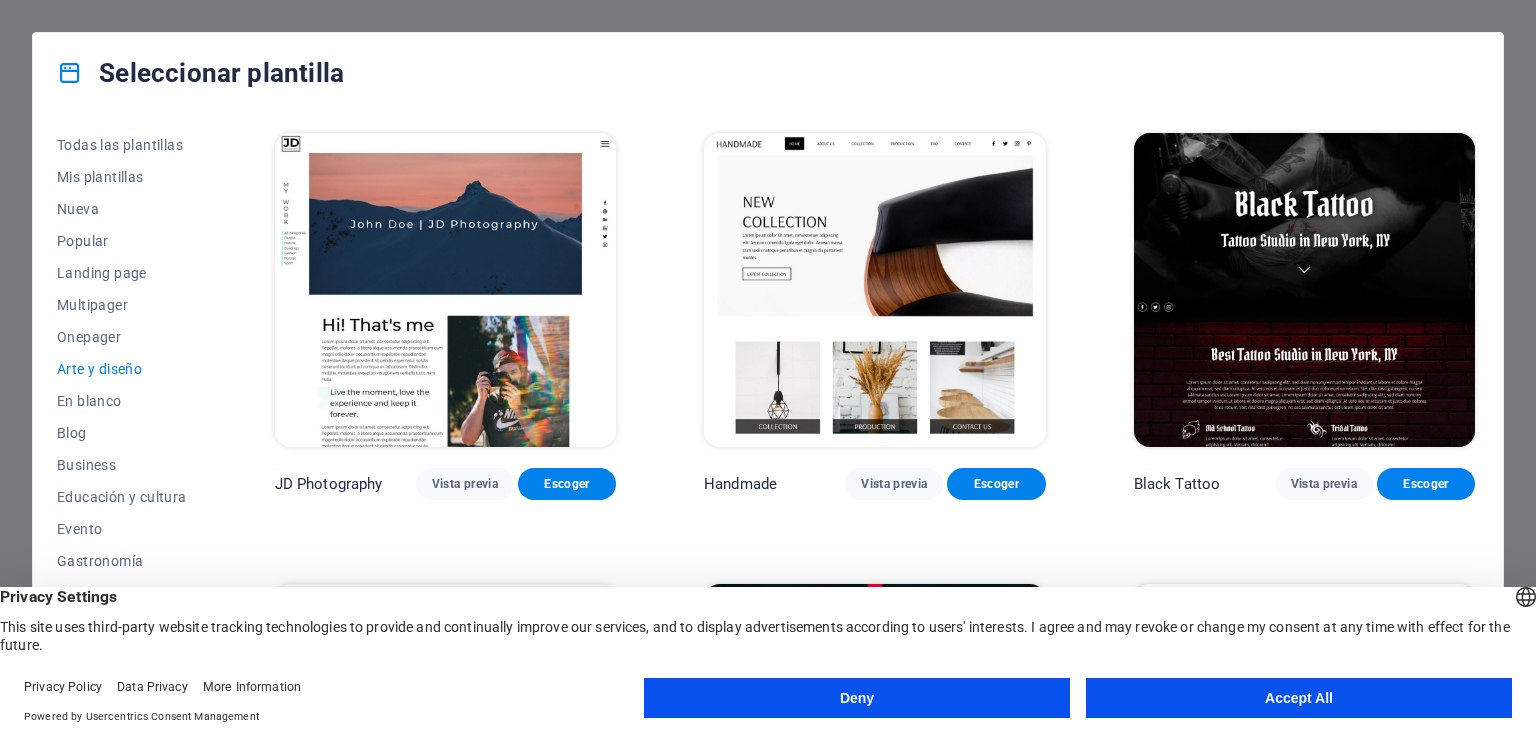 scroll, scrollTop: 467, scrollLeft: 0, axis: vertical 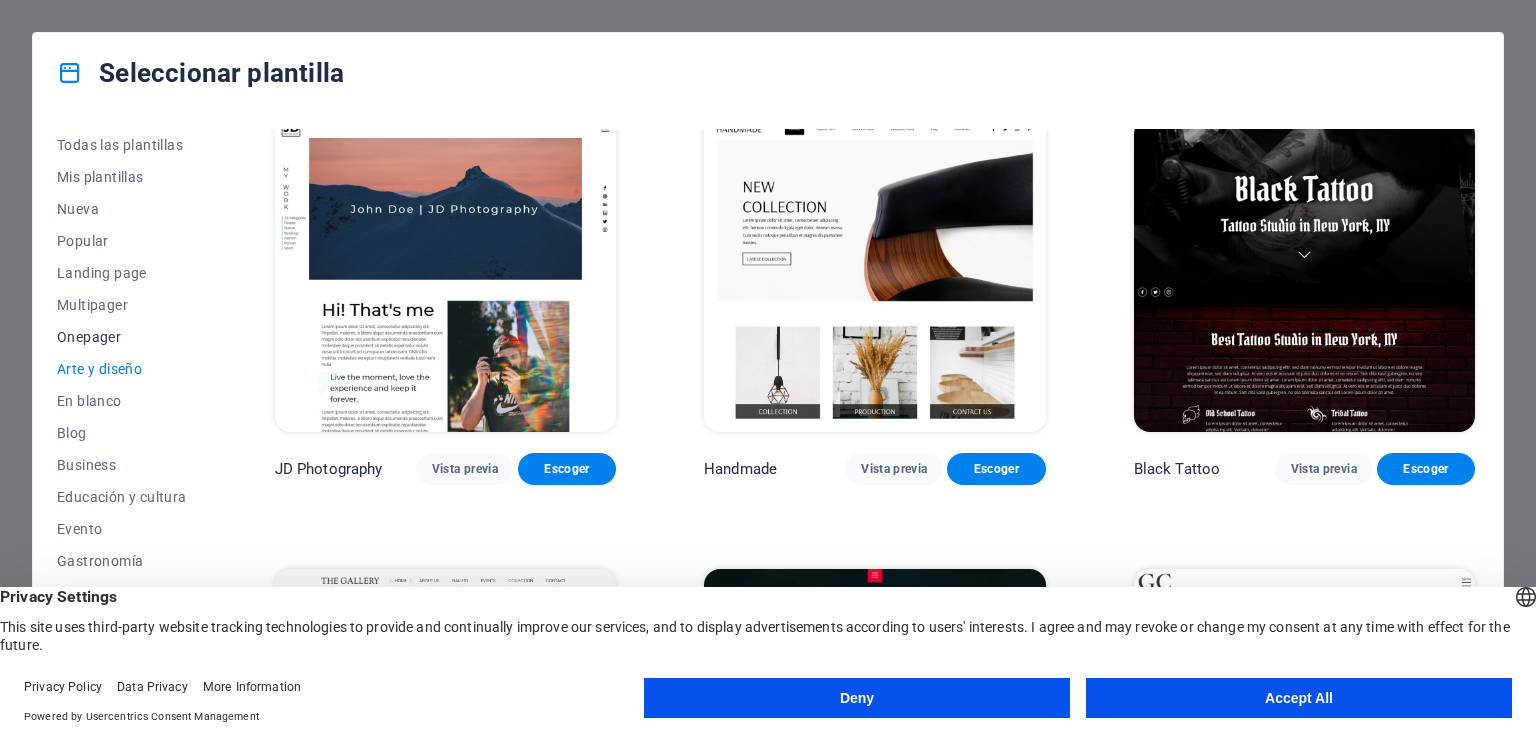 click on "Onepager" at bounding box center [122, 337] 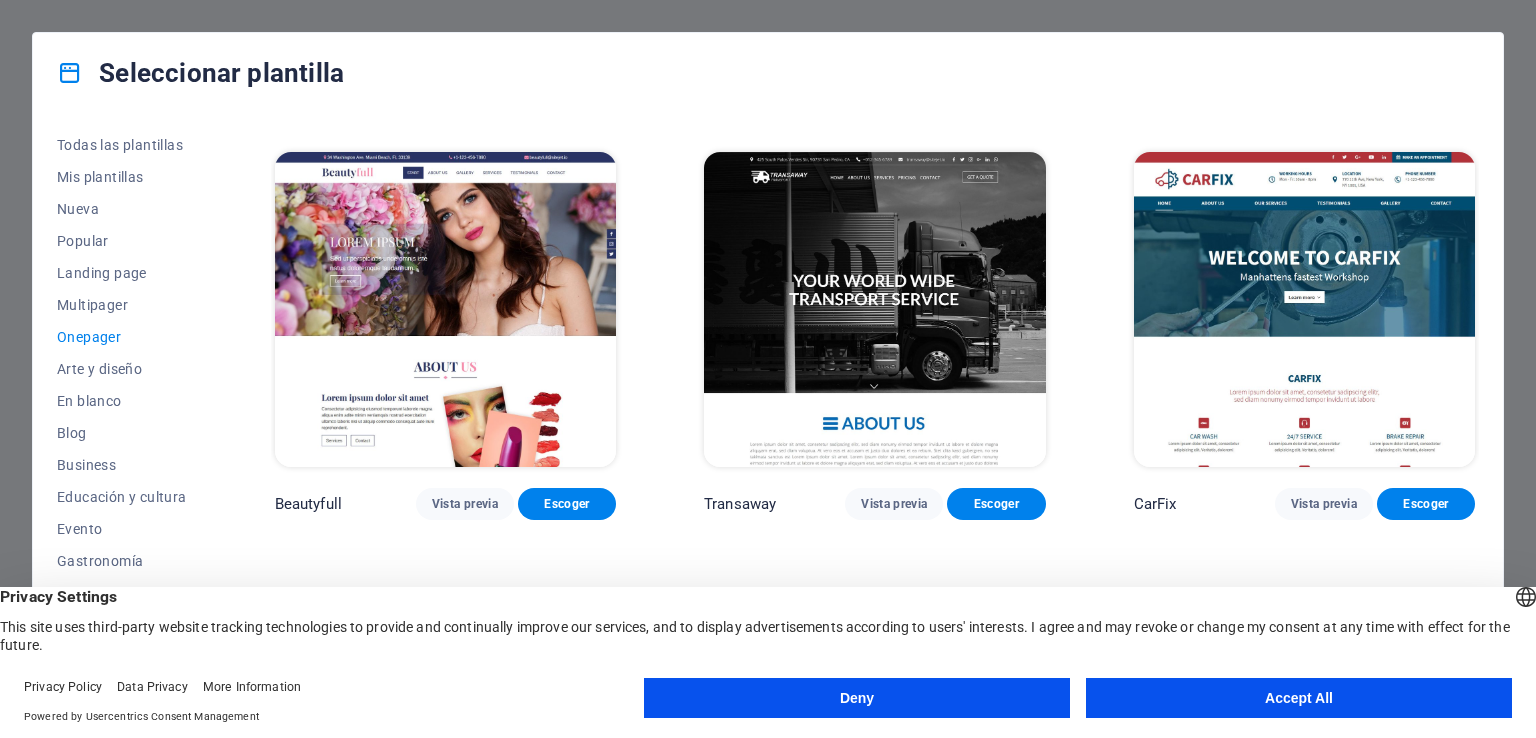 scroll, scrollTop: 8564, scrollLeft: 0, axis: vertical 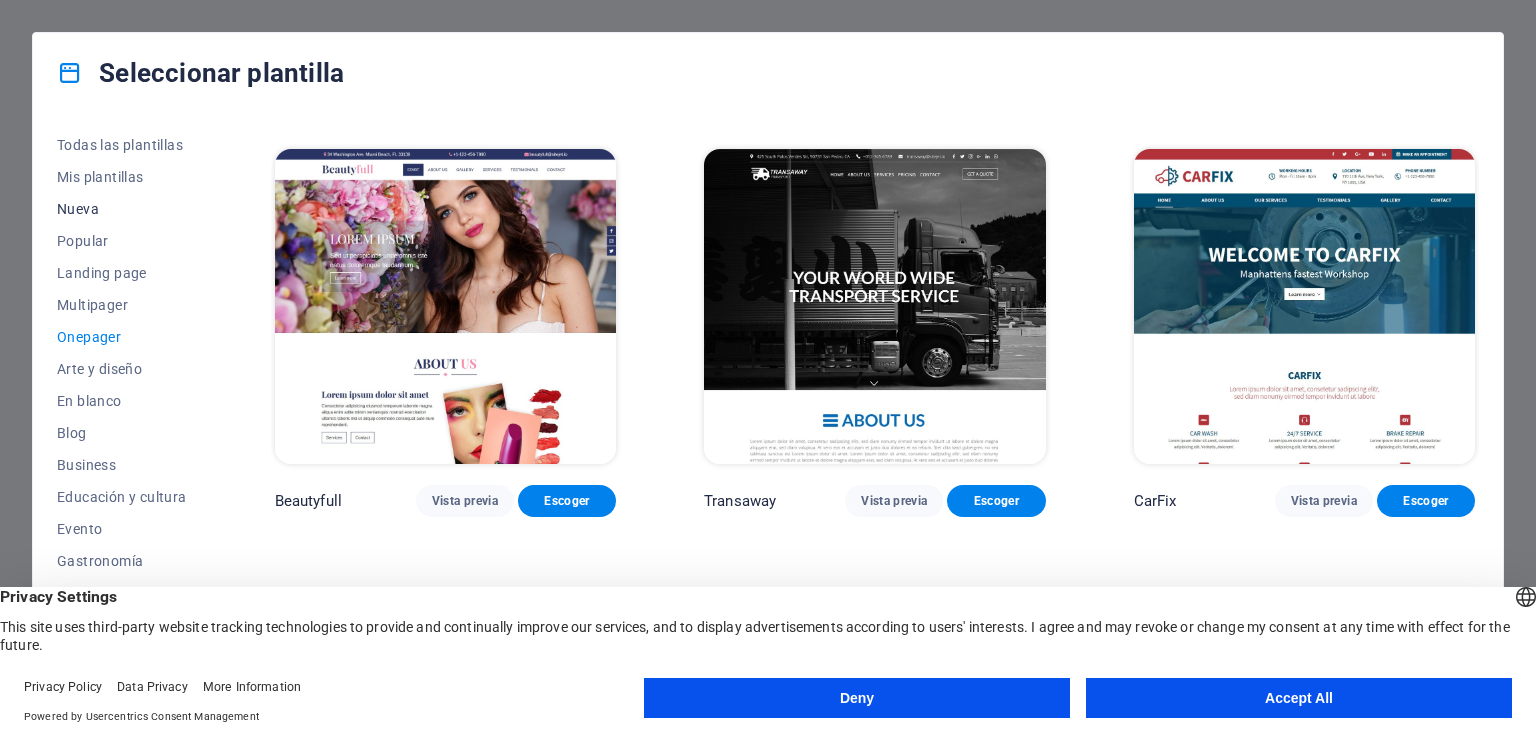 click on "Nueva" at bounding box center (122, 209) 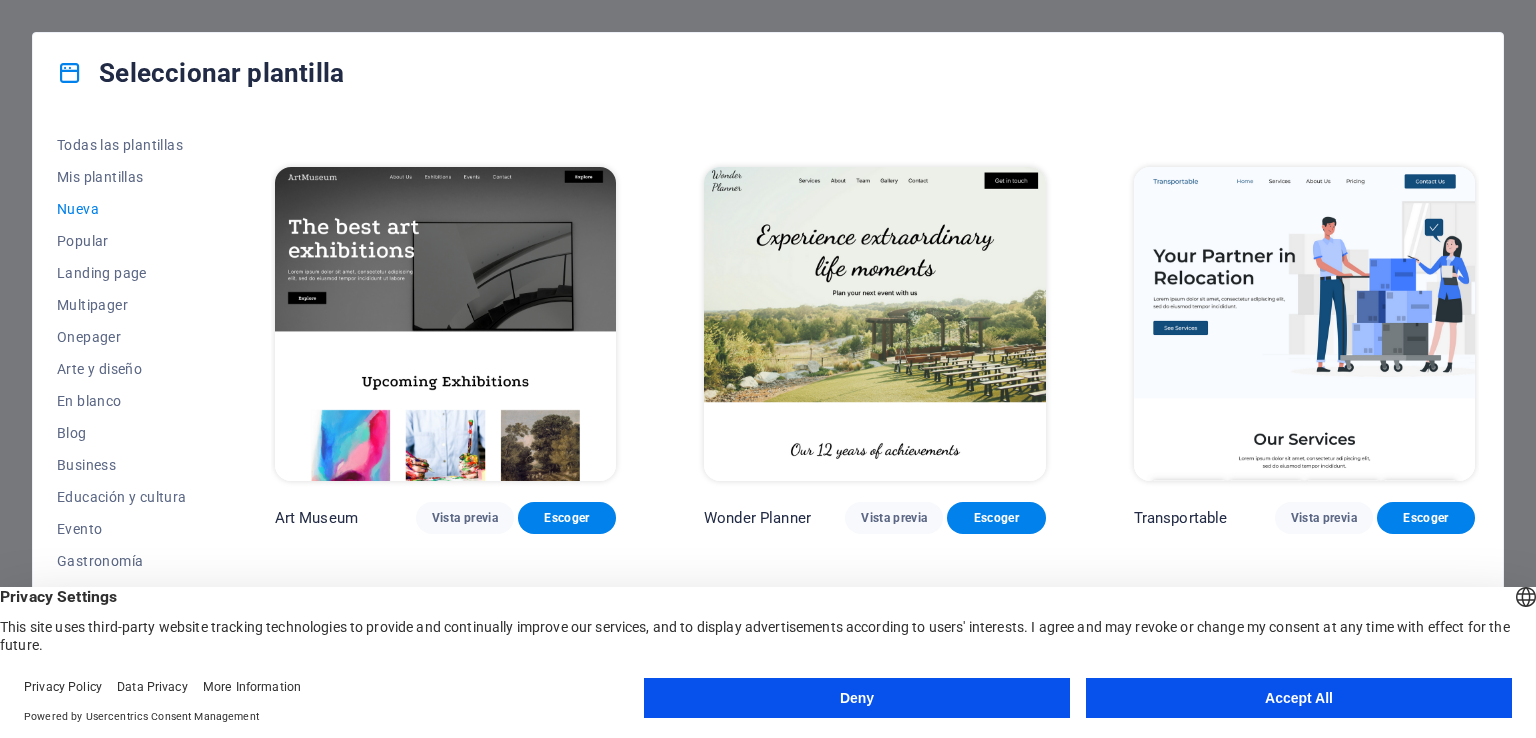 scroll, scrollTop: 416, scrollLeft: 0, axis: vertical 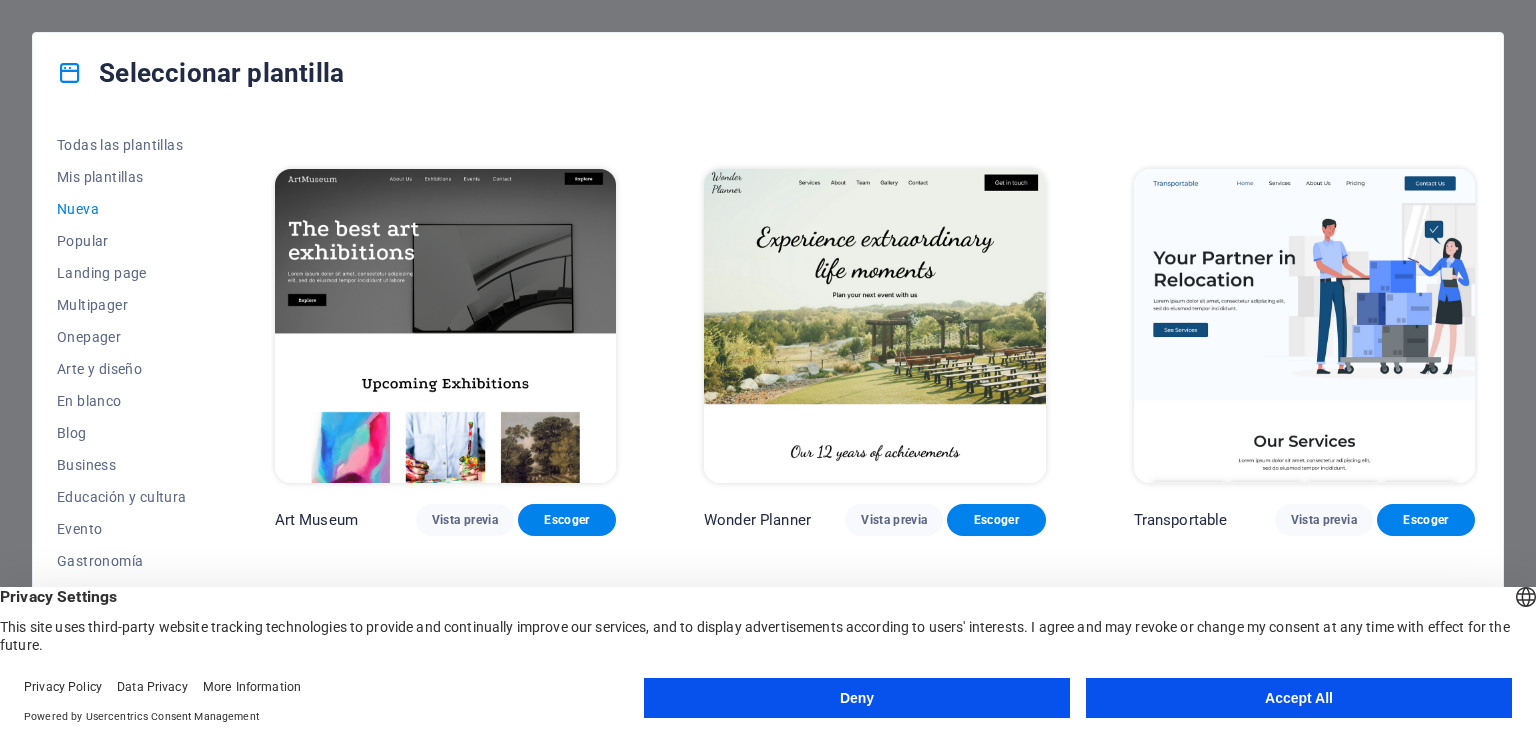click at bounding box center [874, 326] 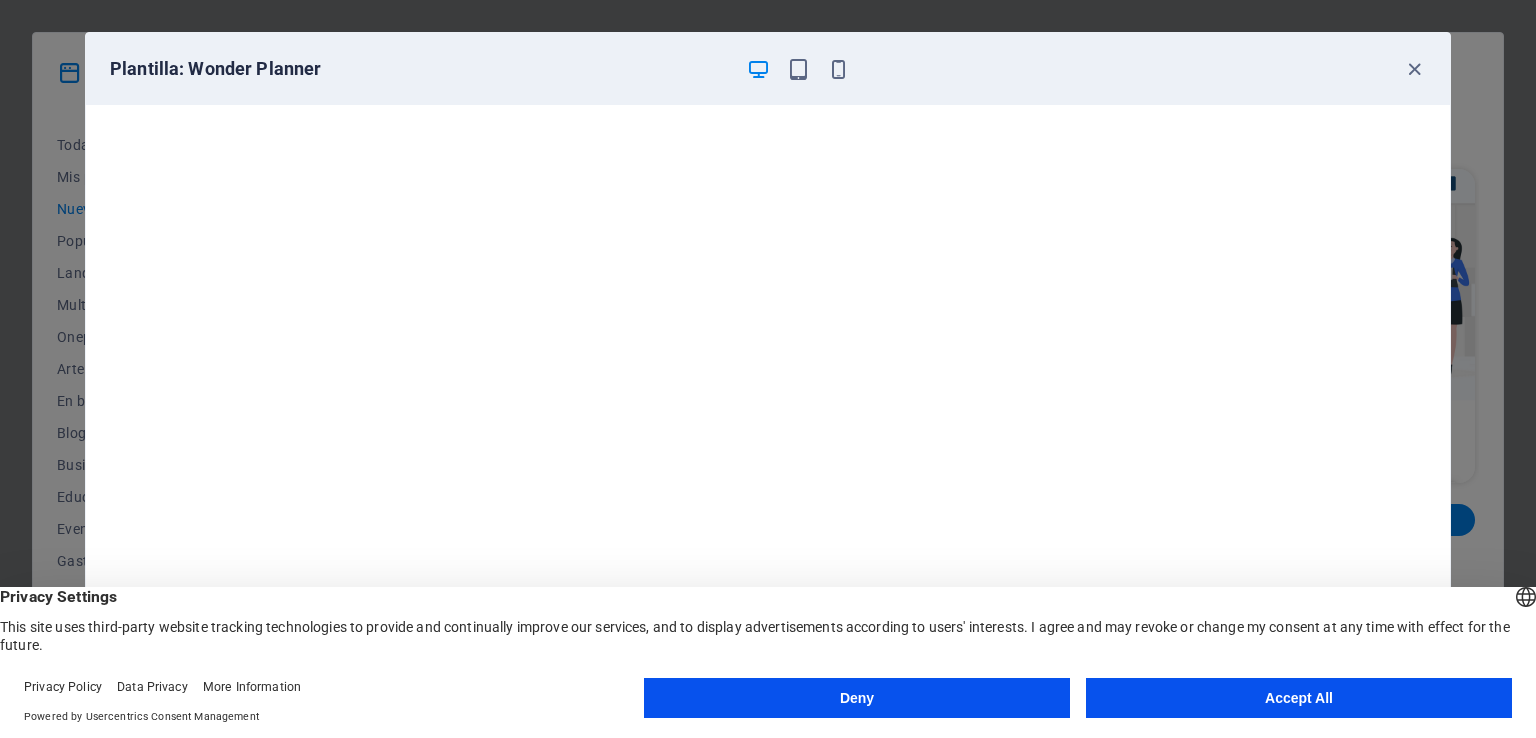 click on "Accept All" at bounding box center (1299, 698) 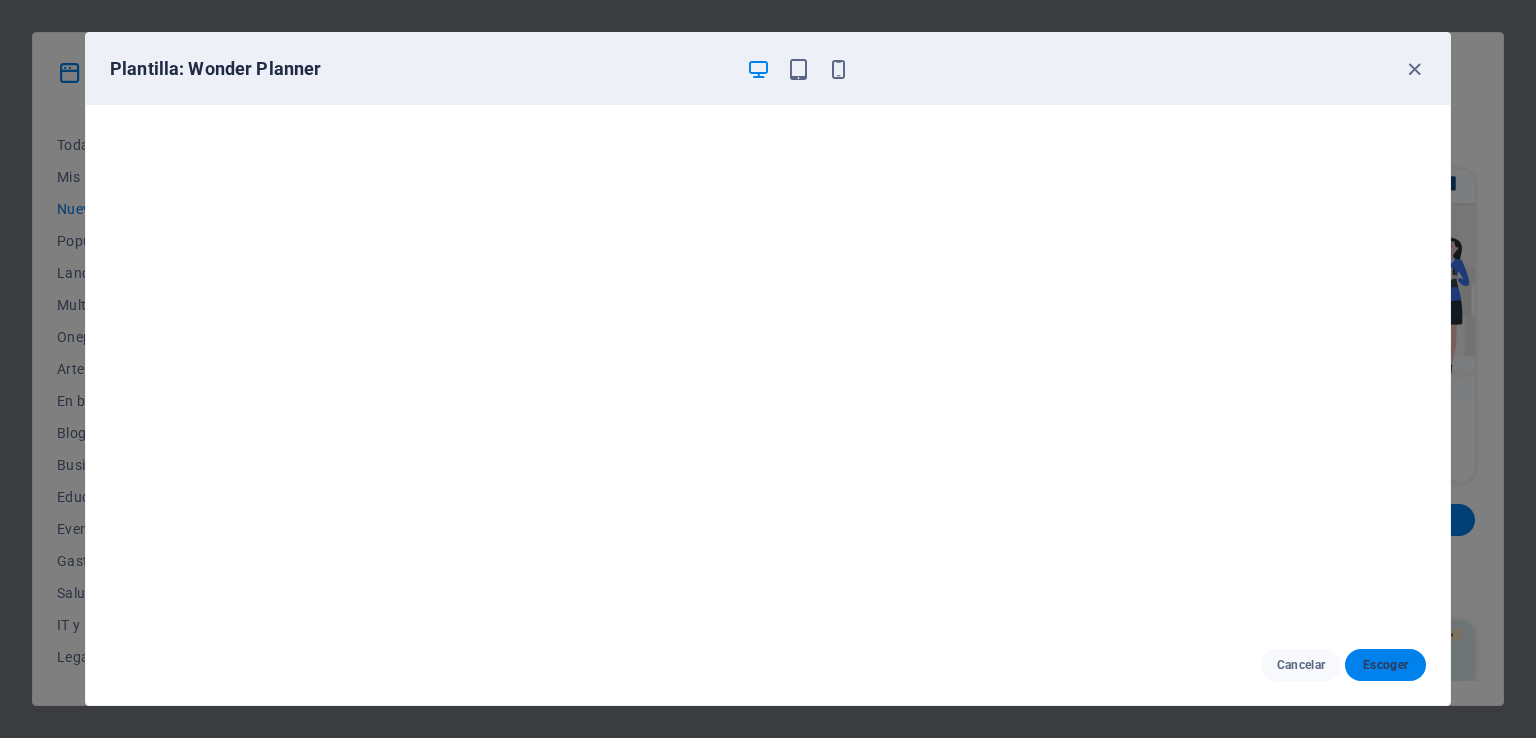 click on "Escoger" at bounding box center (1385, 665) 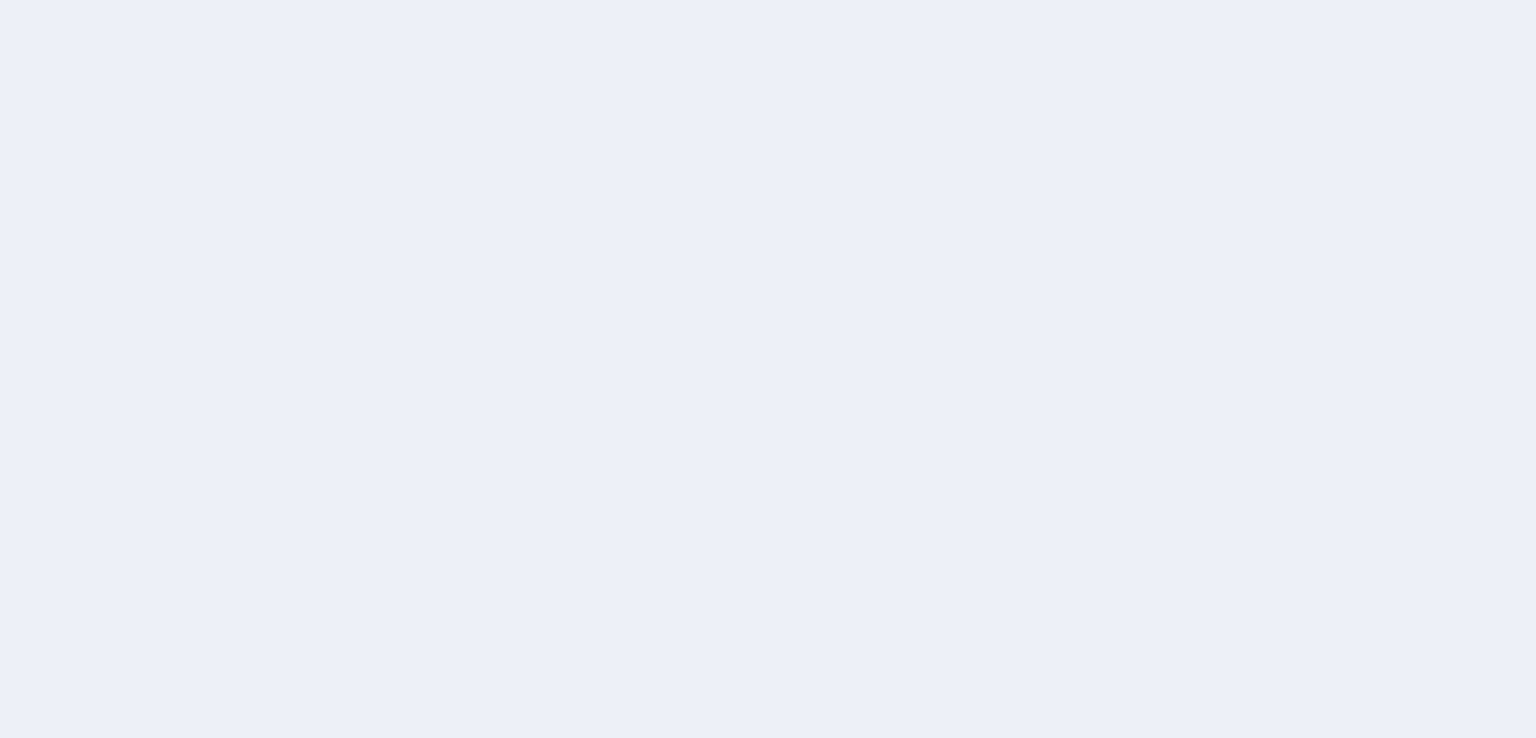 scroll, scrollTop: 0, scrollLeft: 0, axis: both 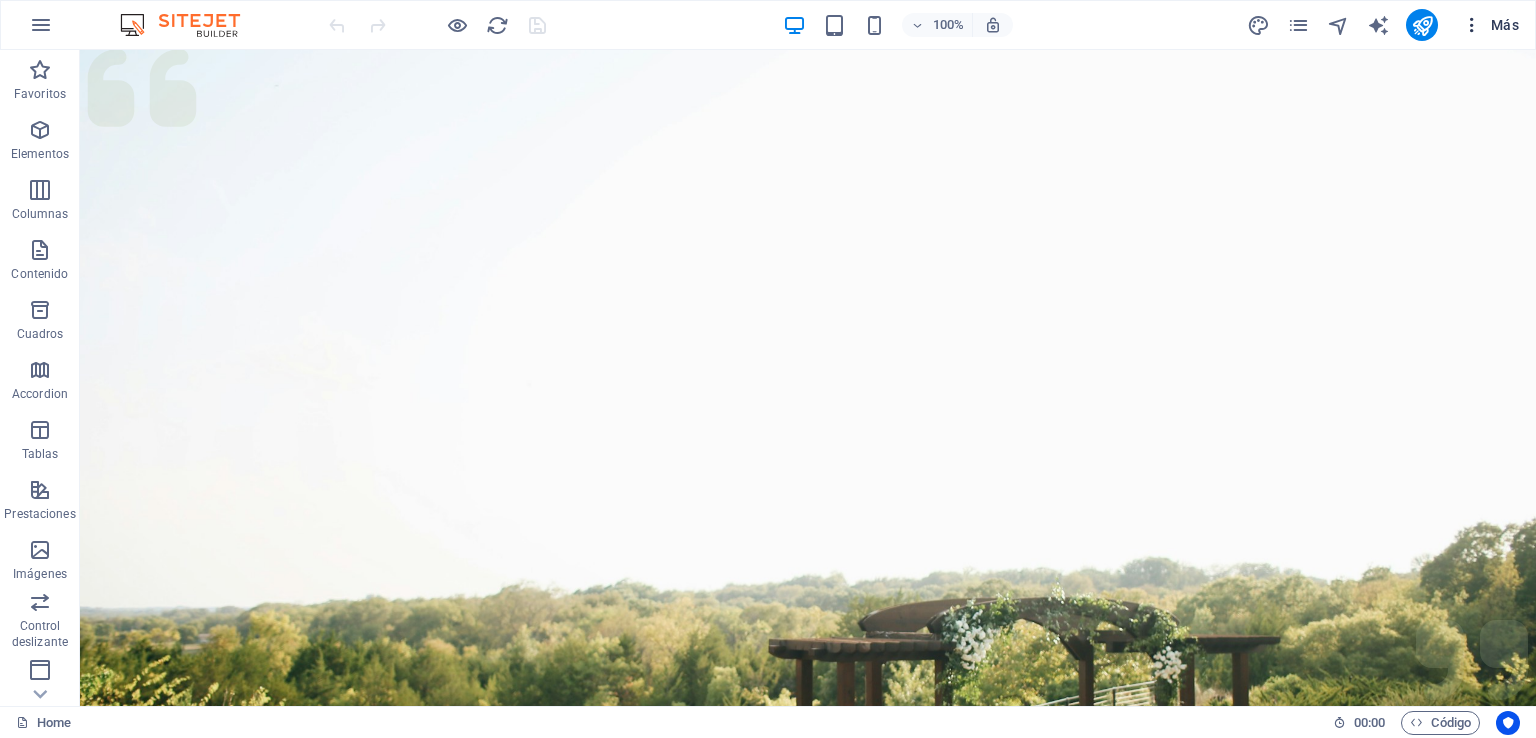 click on "Más" at bounding box center [1490, 25] 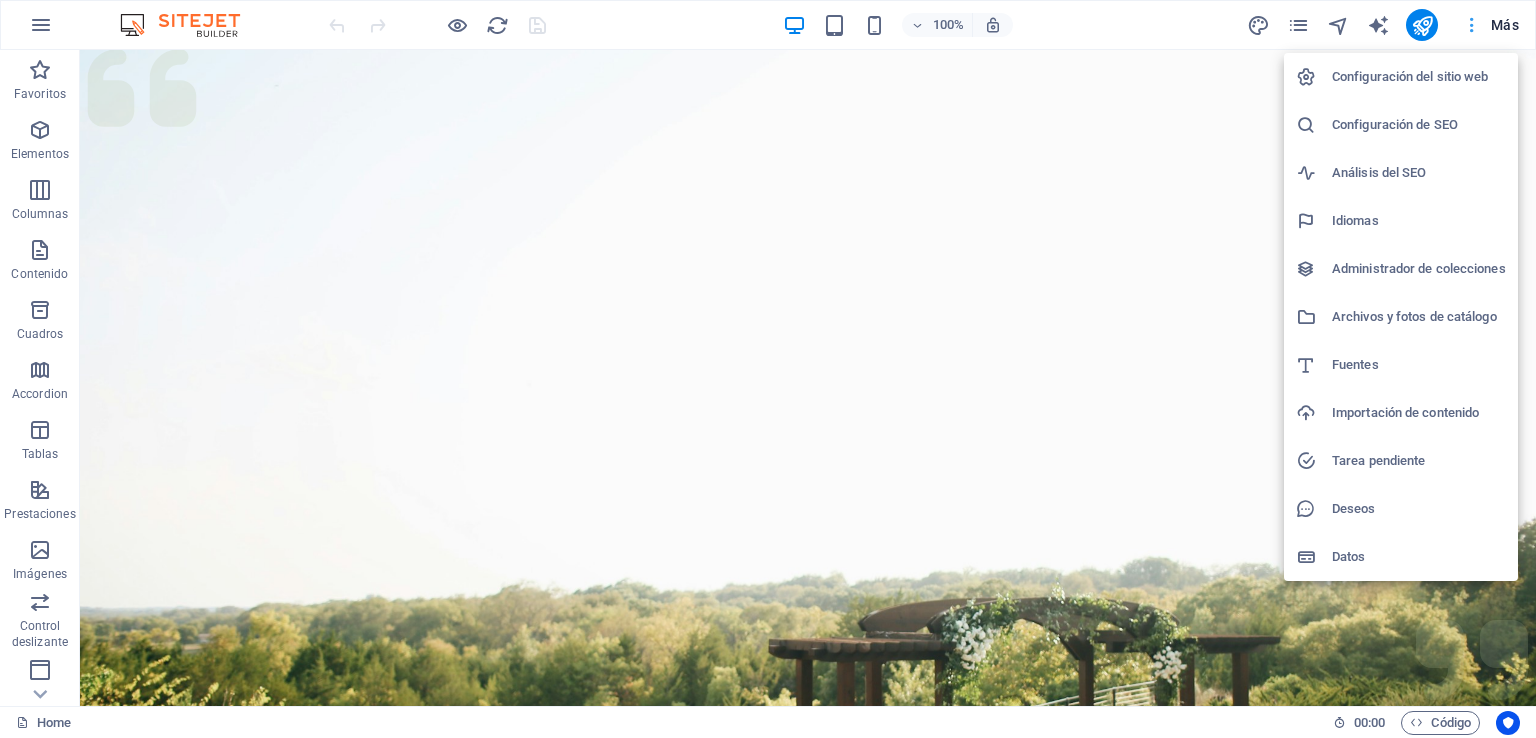 click at bounding box center [768, 369] 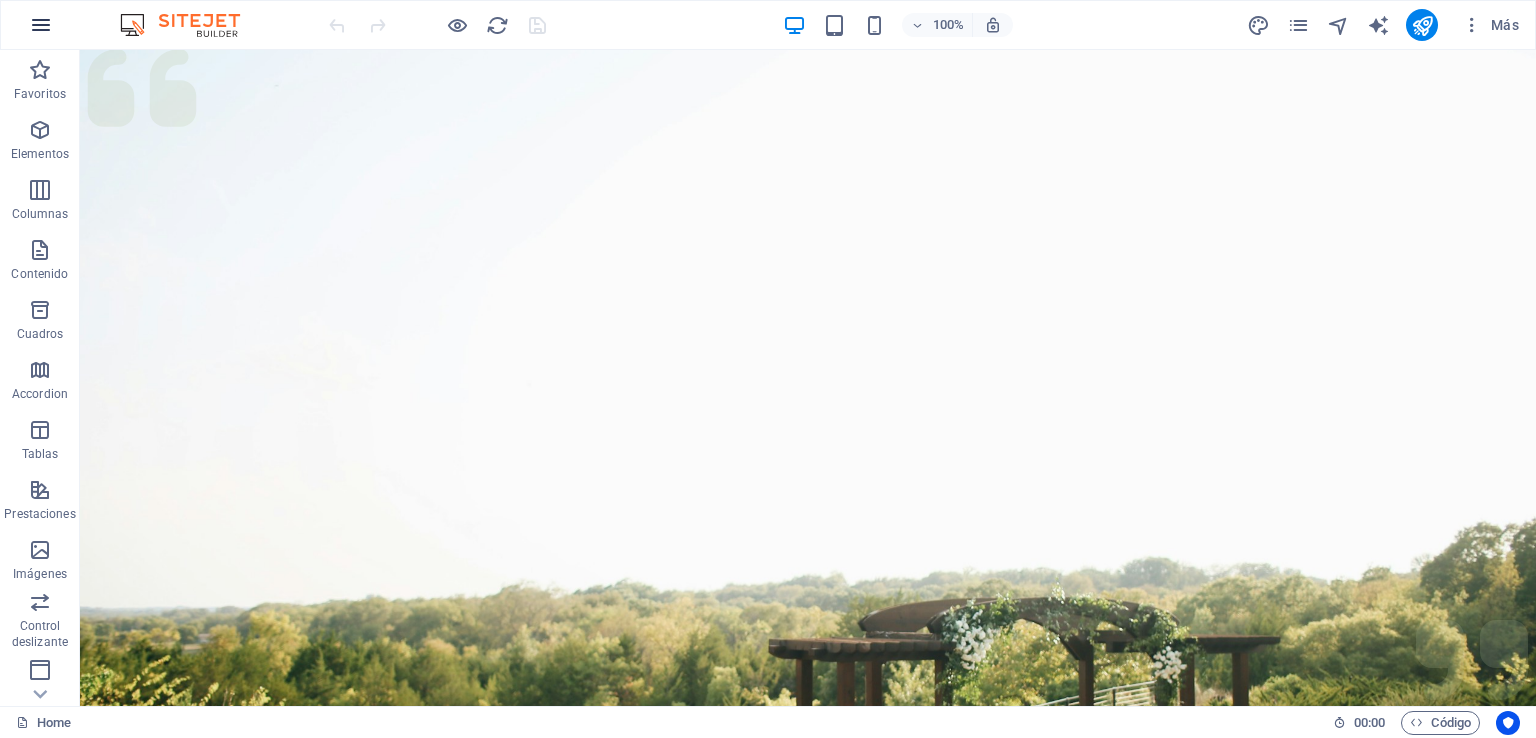 click at bounding box center (41, 25) 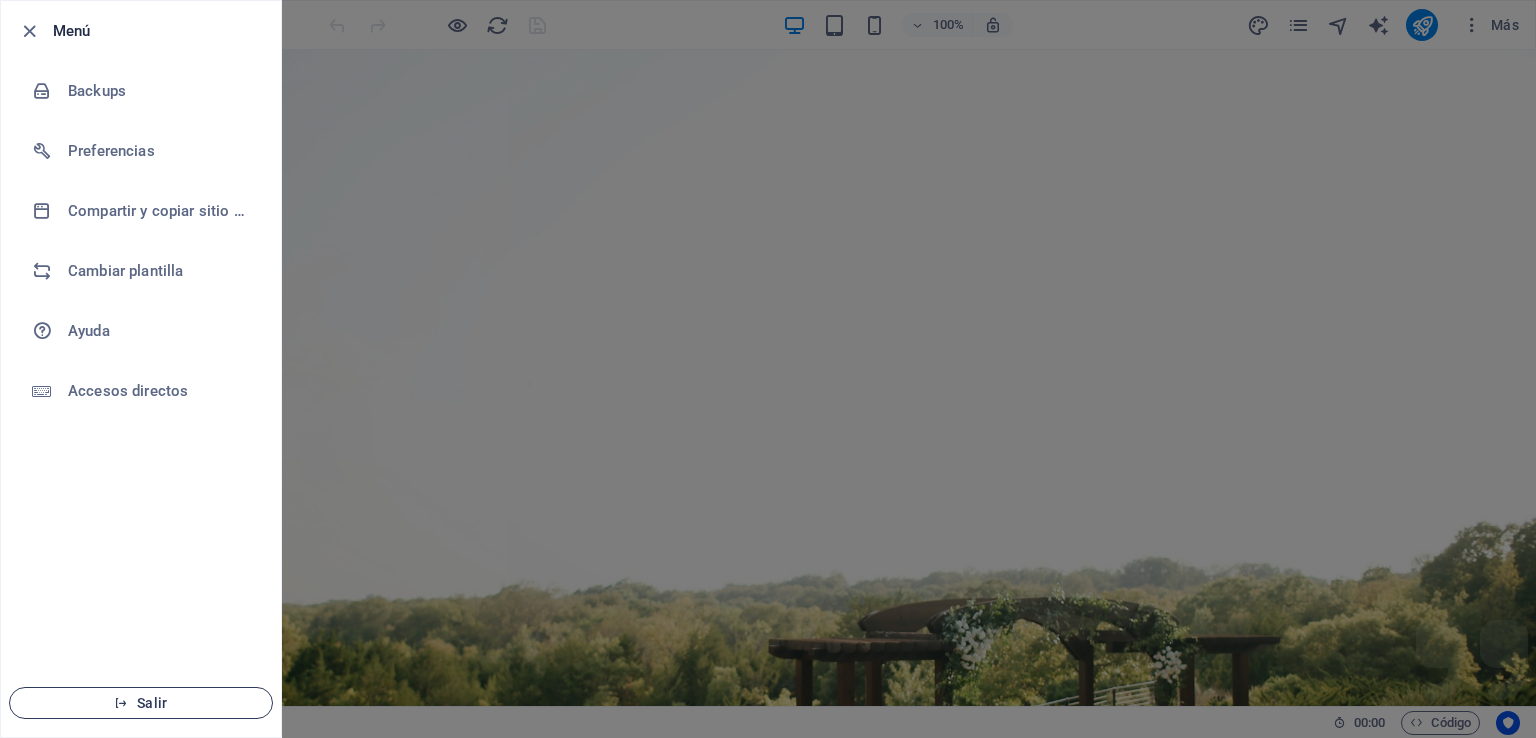 click on "Salir" at bounding box center [141, 703] 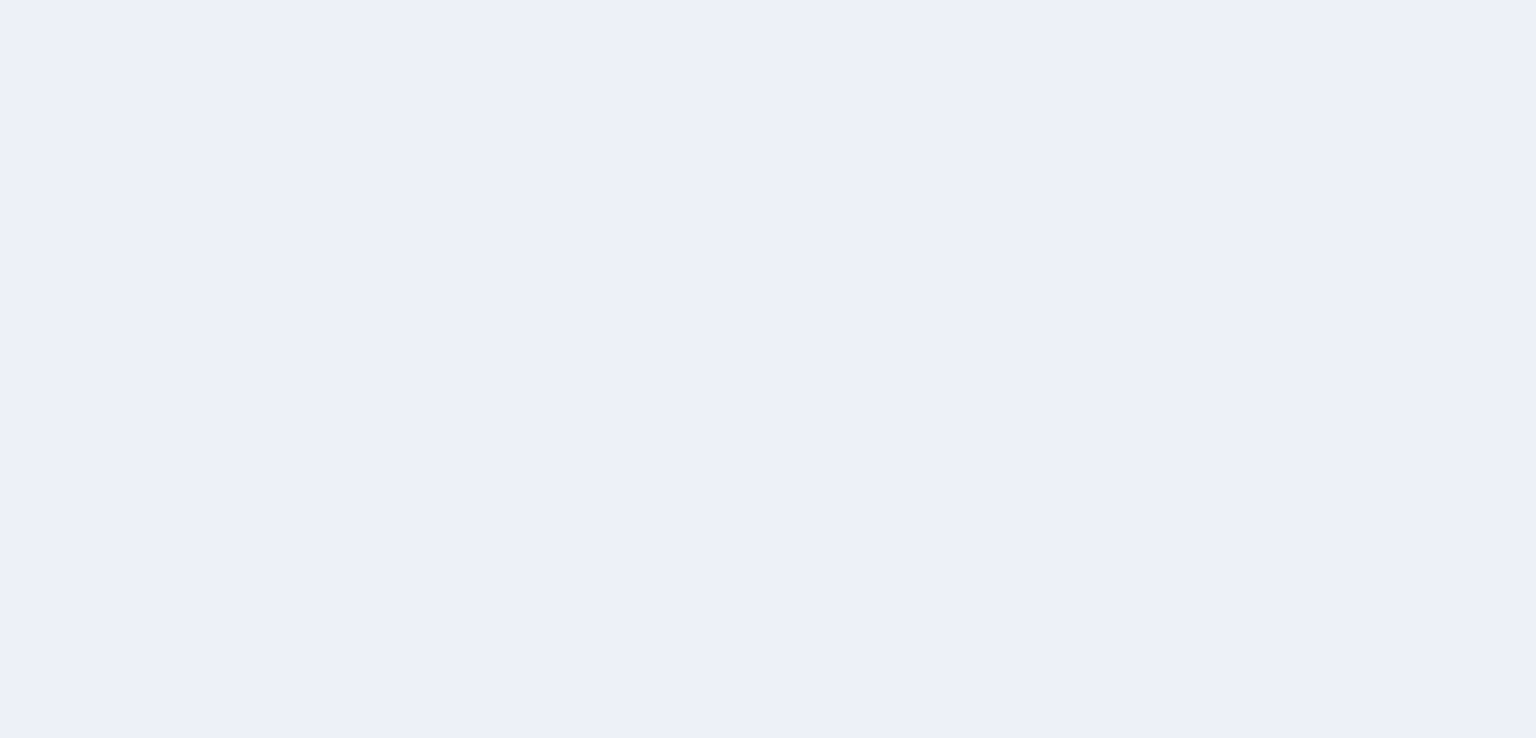 scroll, scrollTop: 0, scrollLeft: 0, axis: both 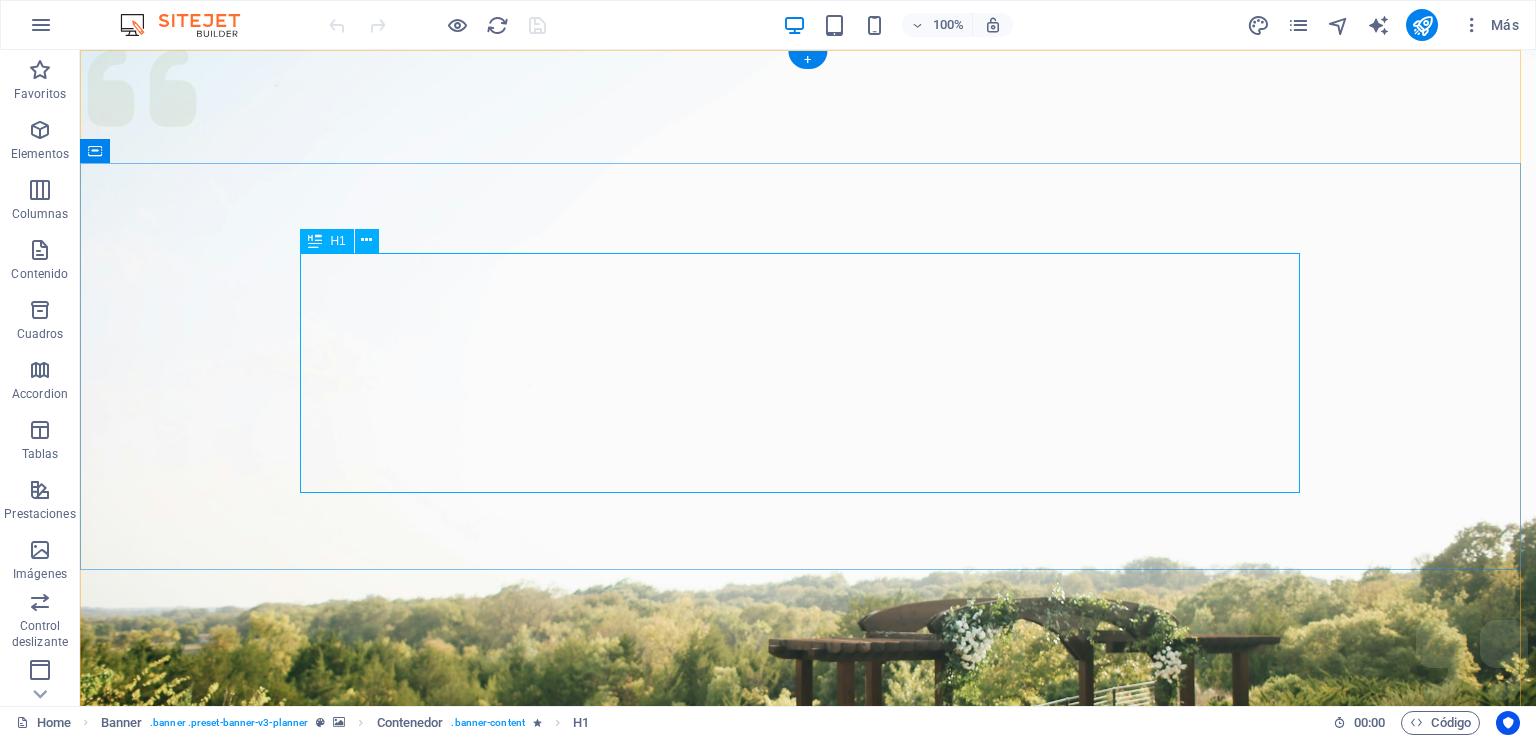 click on "Experience extraordinary life moments" at bounding box center (808, 1360) 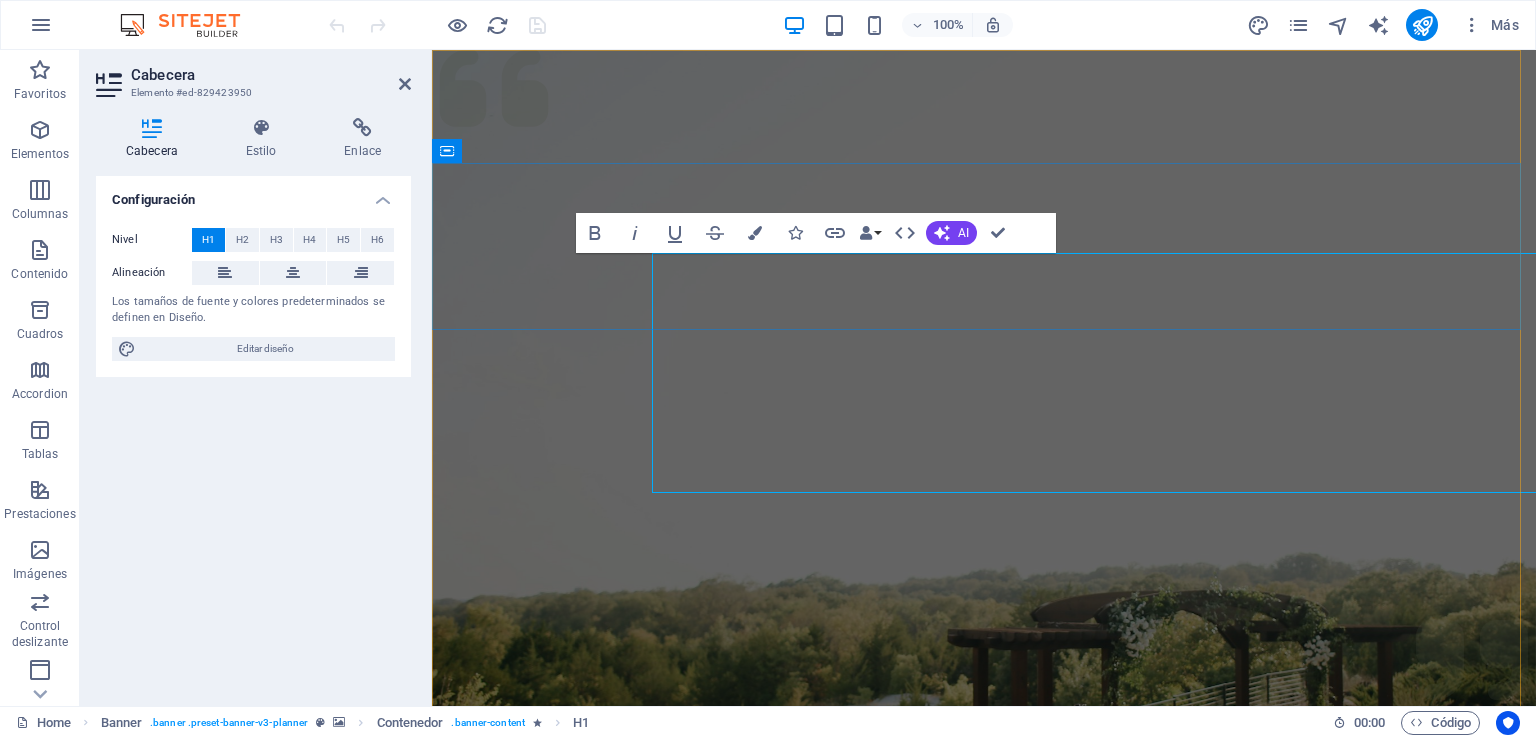 click on "Experience extraordinary life moments" at bounding box center (984, 1420) 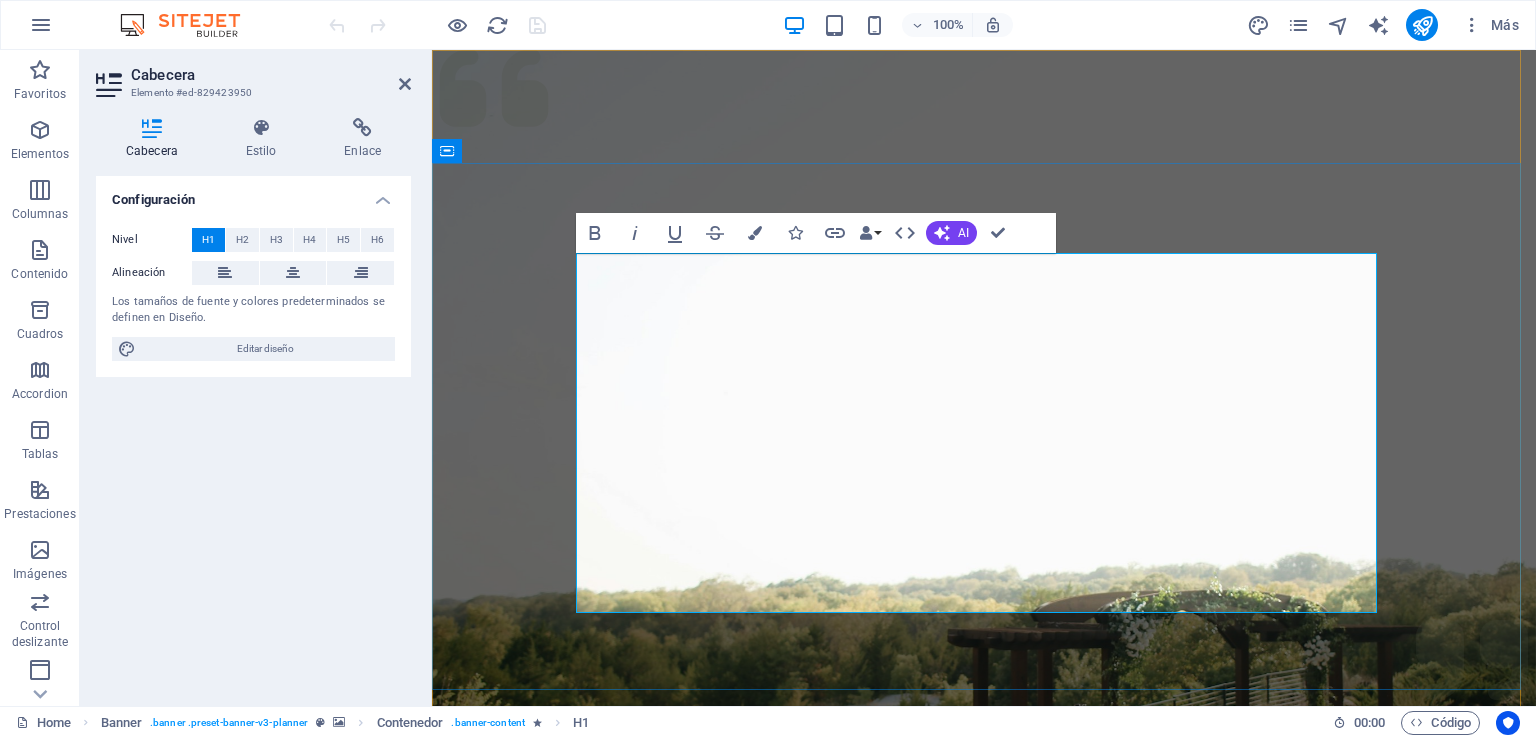 type 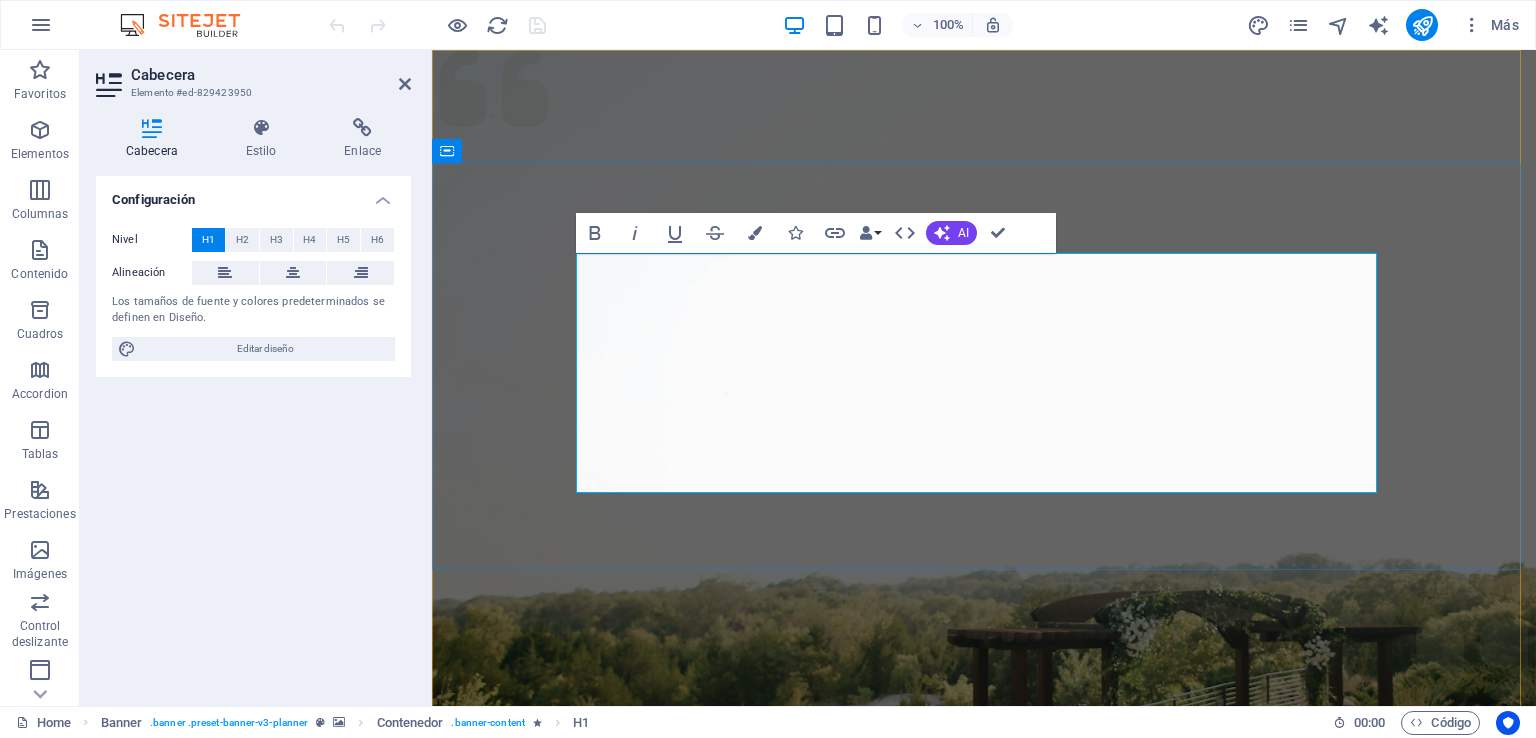 click on "[FIRST] [LAST] [OCCUPATION]" at bounding box center [984, 1360] 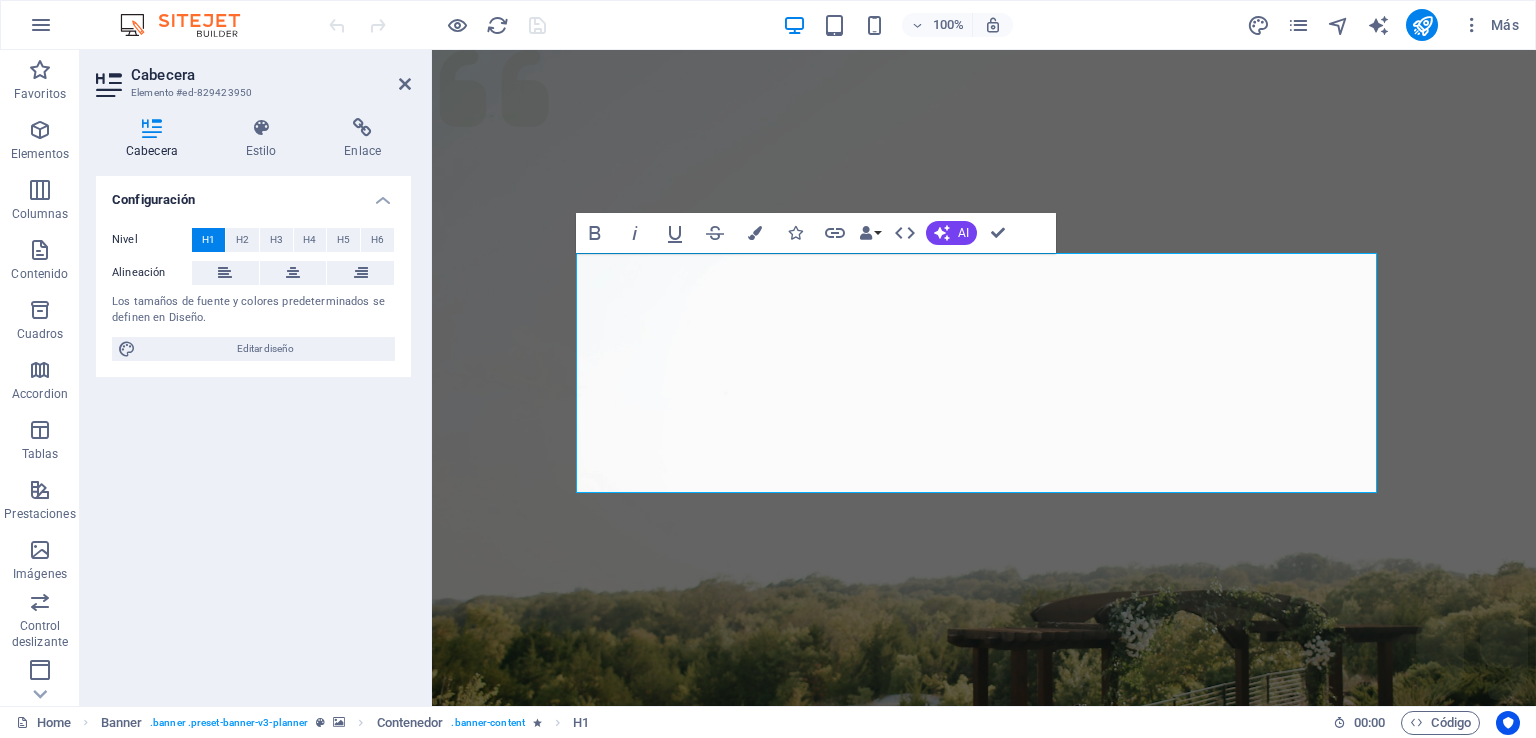 click on "100% Más" at bounding box center [926, 25] 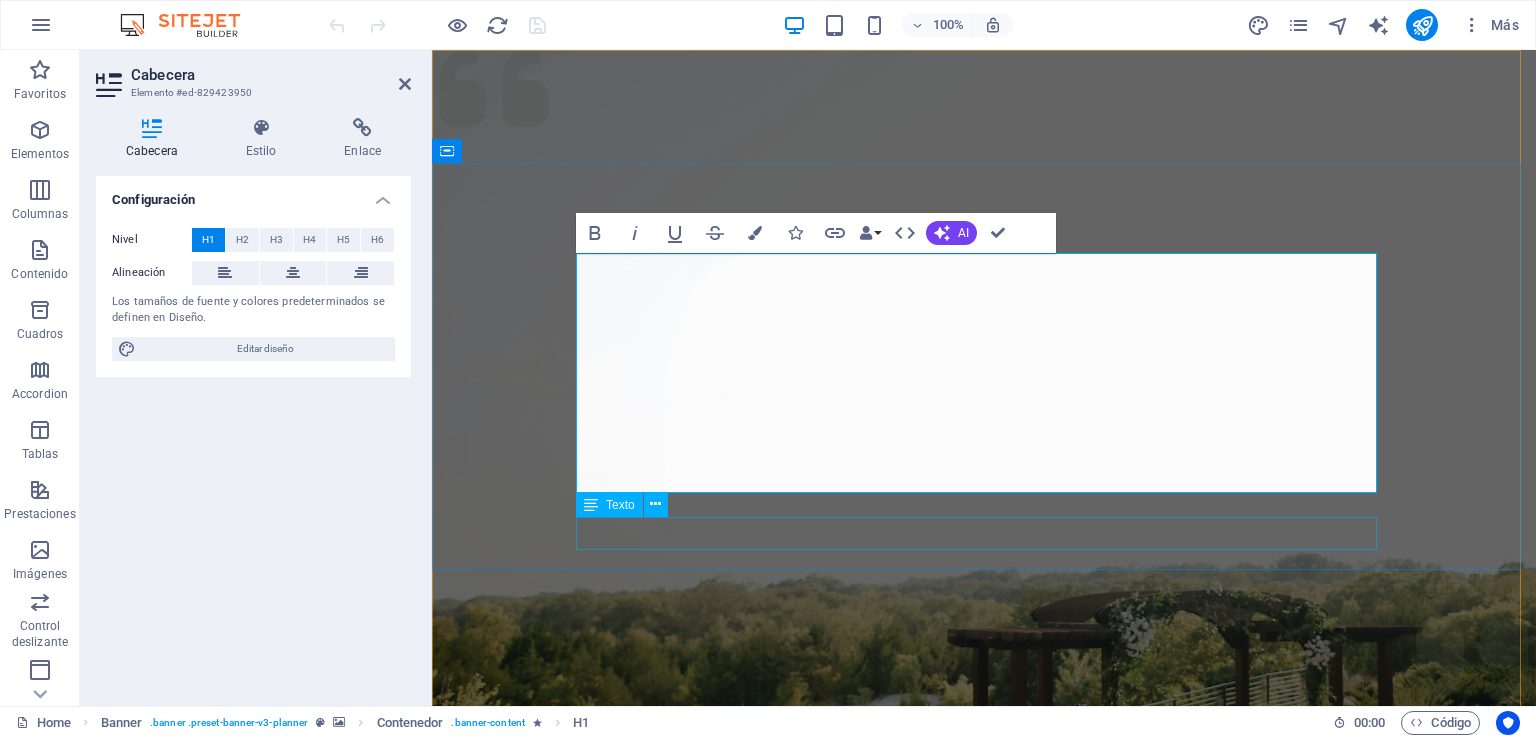 click on "Plan your next event with us" at bounding box center [984, 1521] 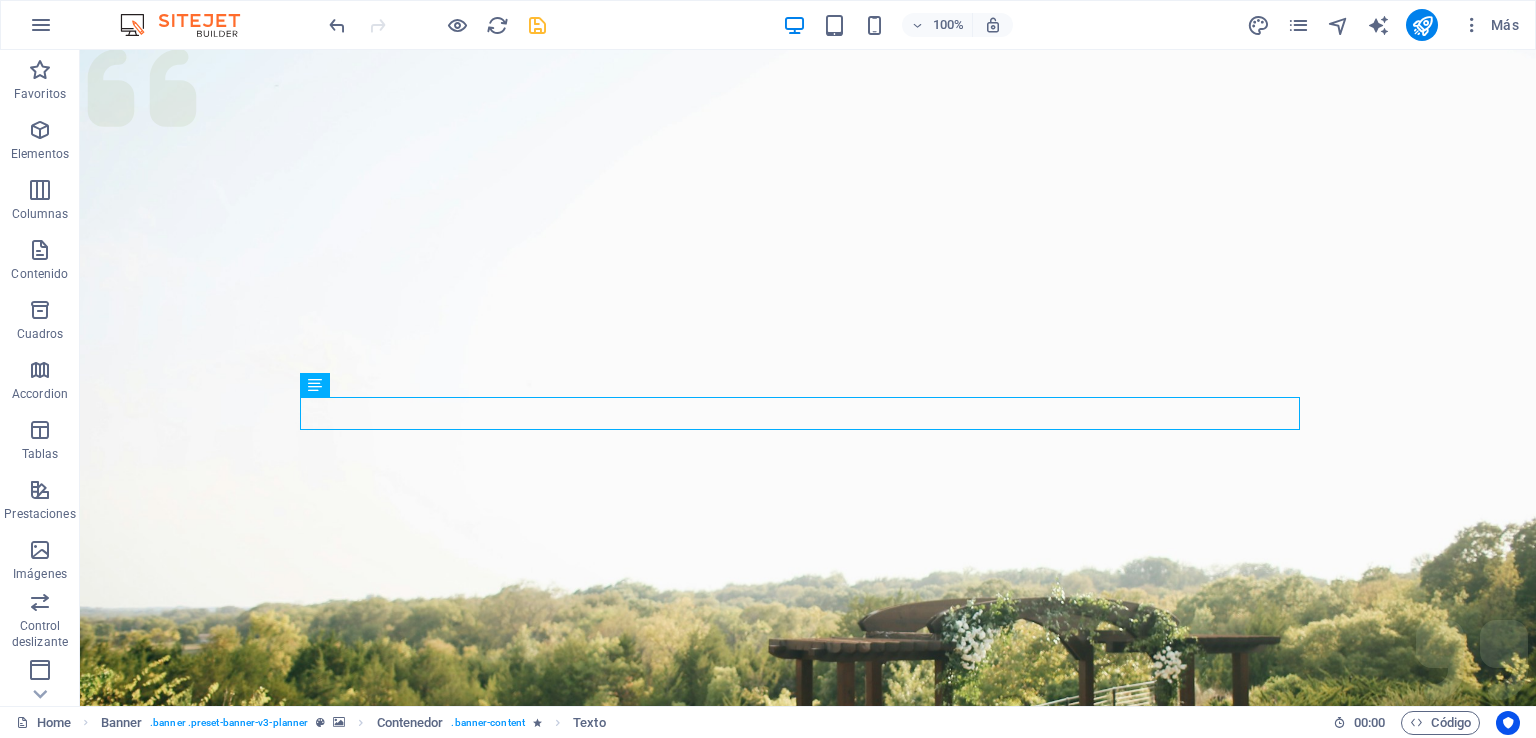 click at bounding box center (537, 25) 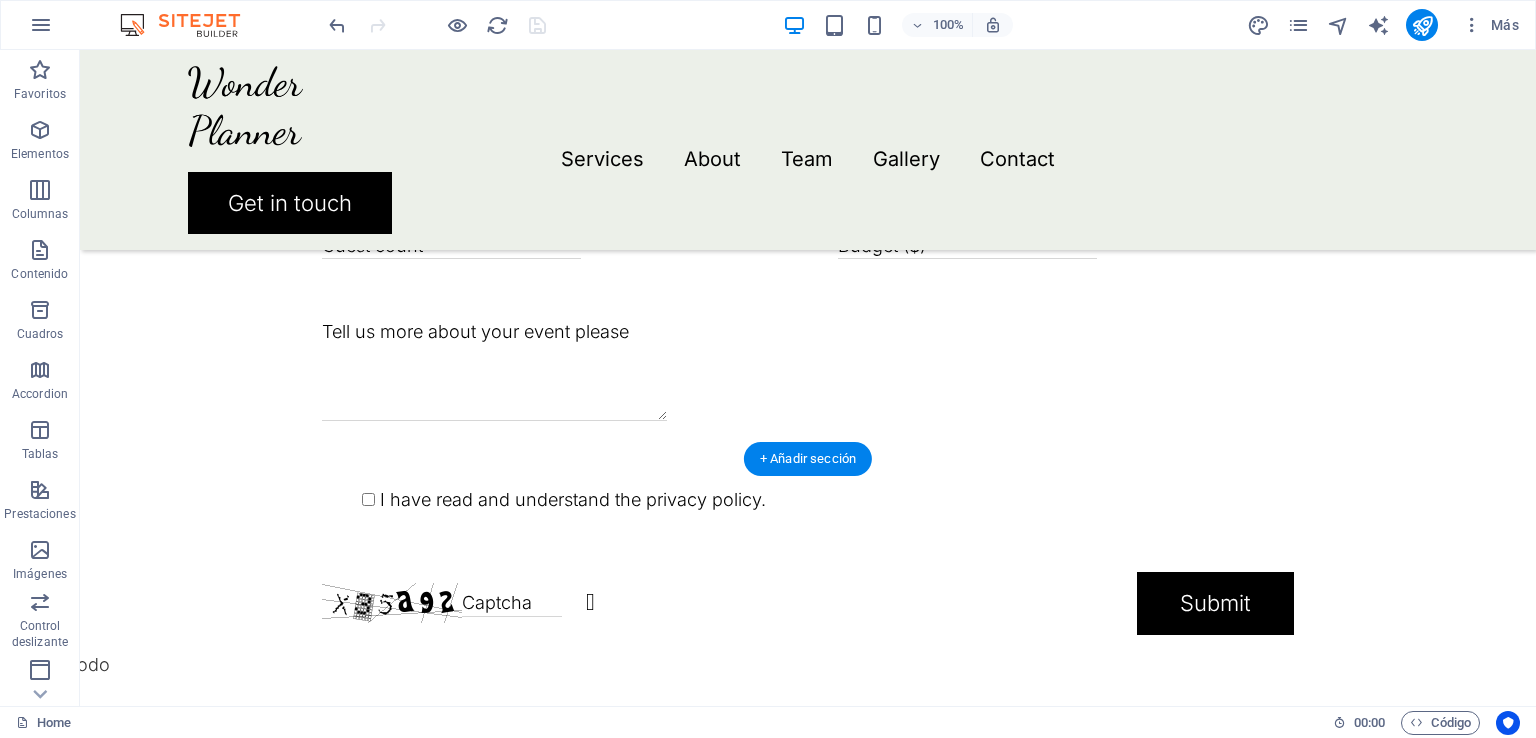 scroll, scrollTop: 4672, scrollLeft: 0, axis: vertical 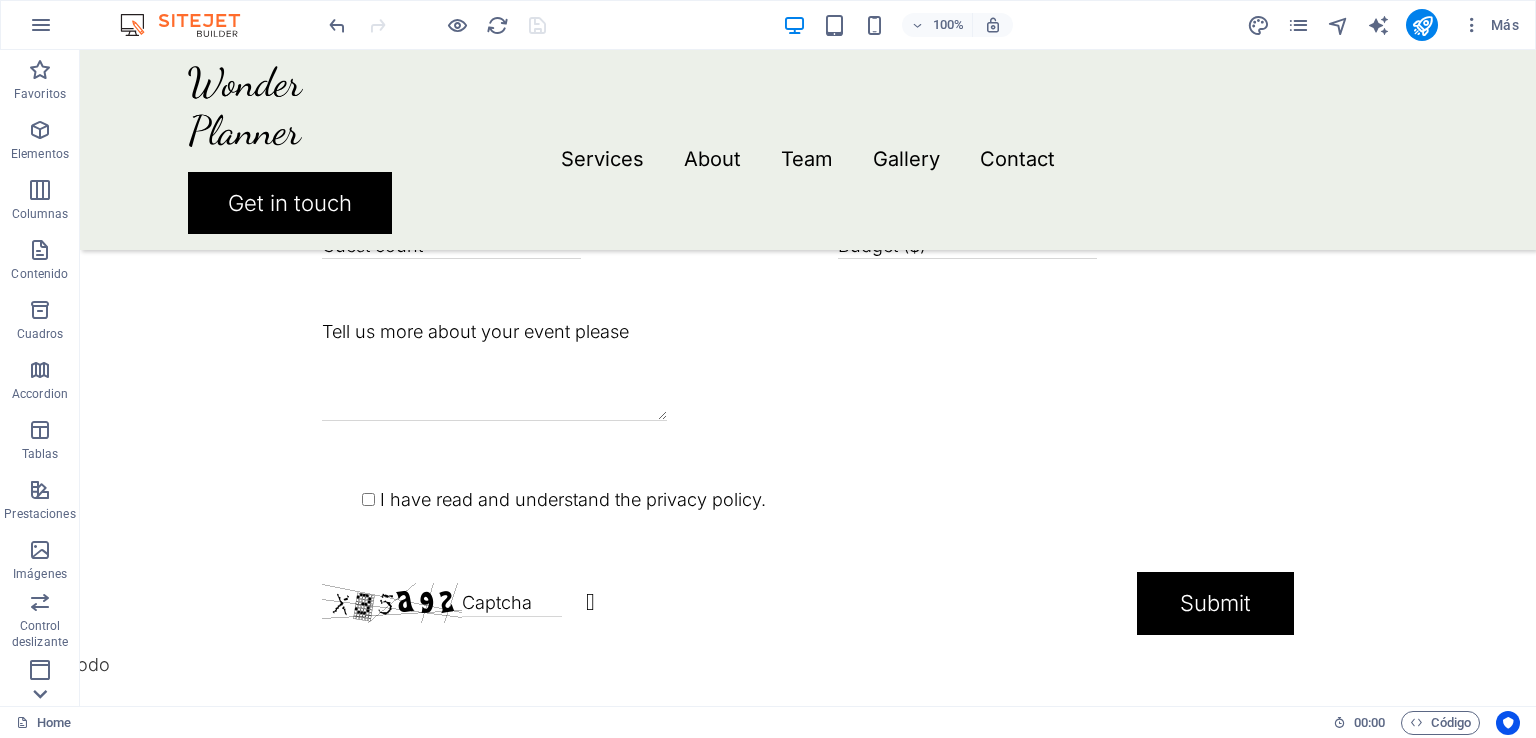 click 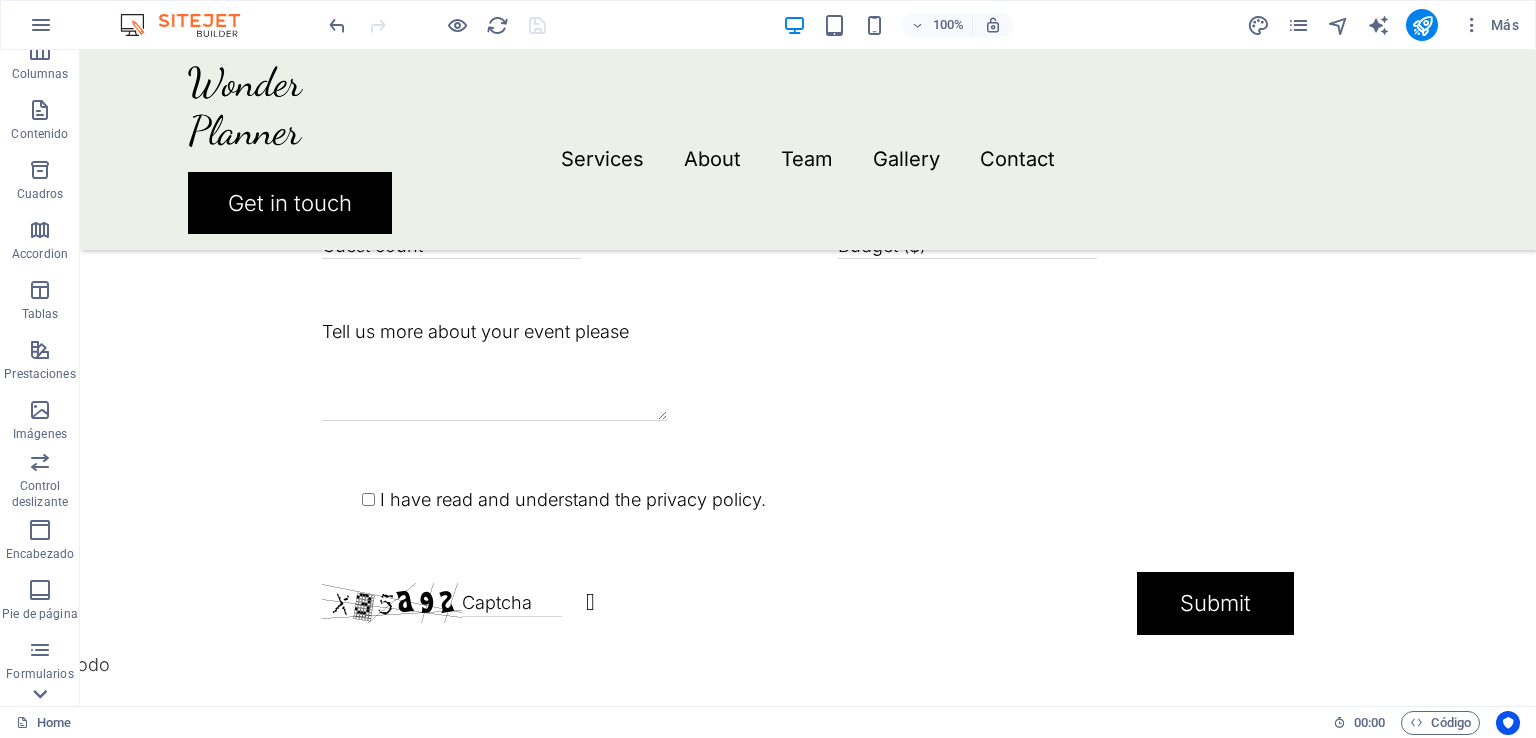 scroll, scrollTop: 244, scrollLeft: 0, axis: vertical 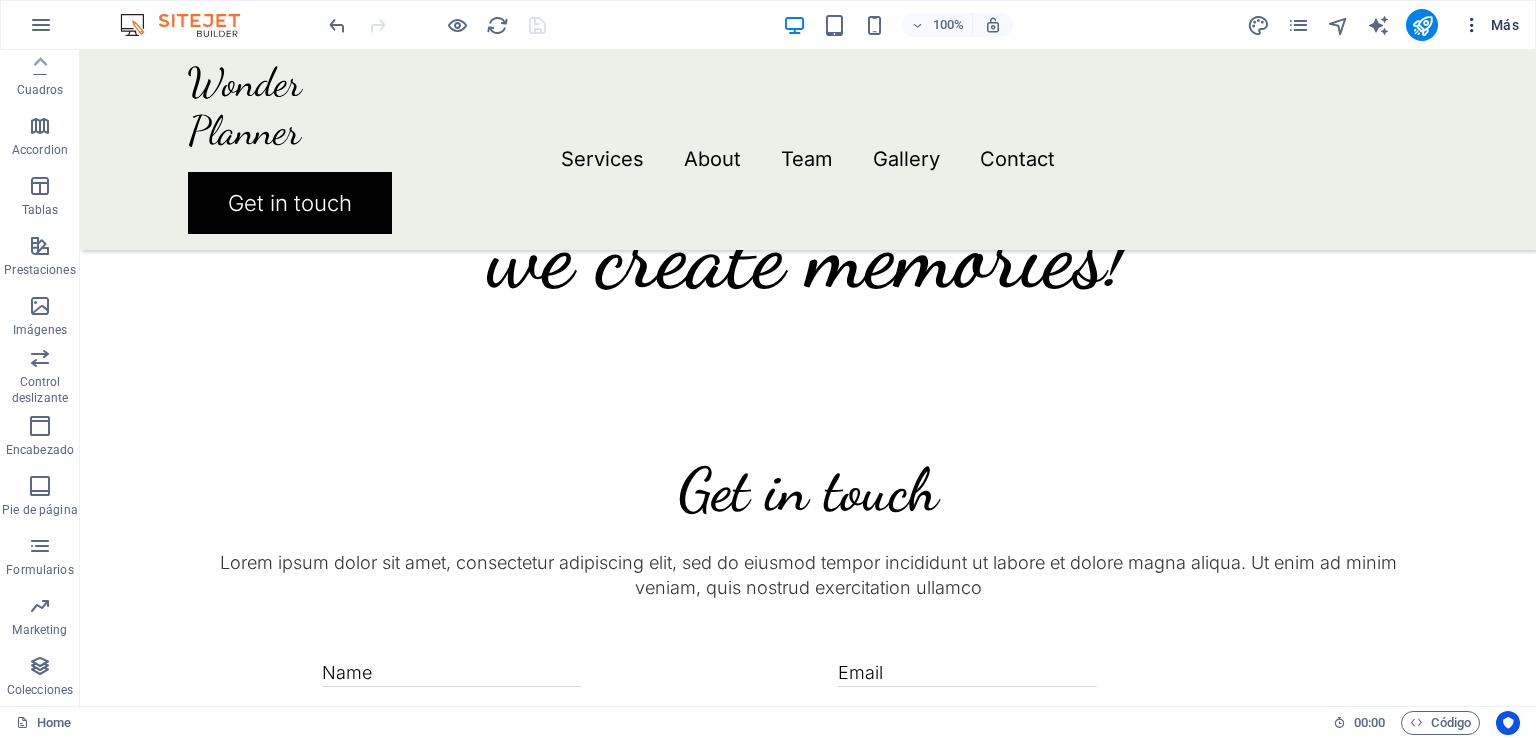 click on "Más" at bounding box center [1490, 25] 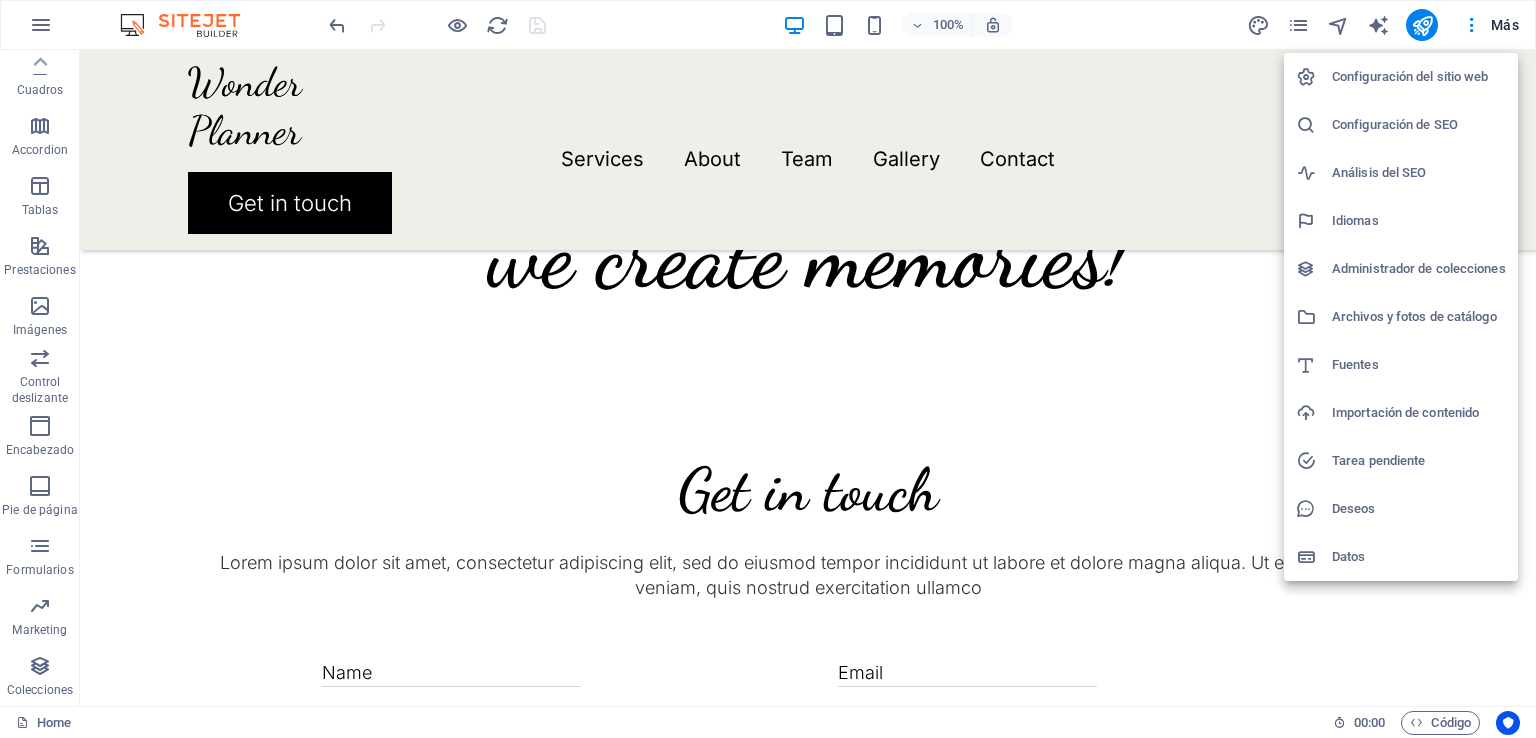 click at bounding box center [768, 369] 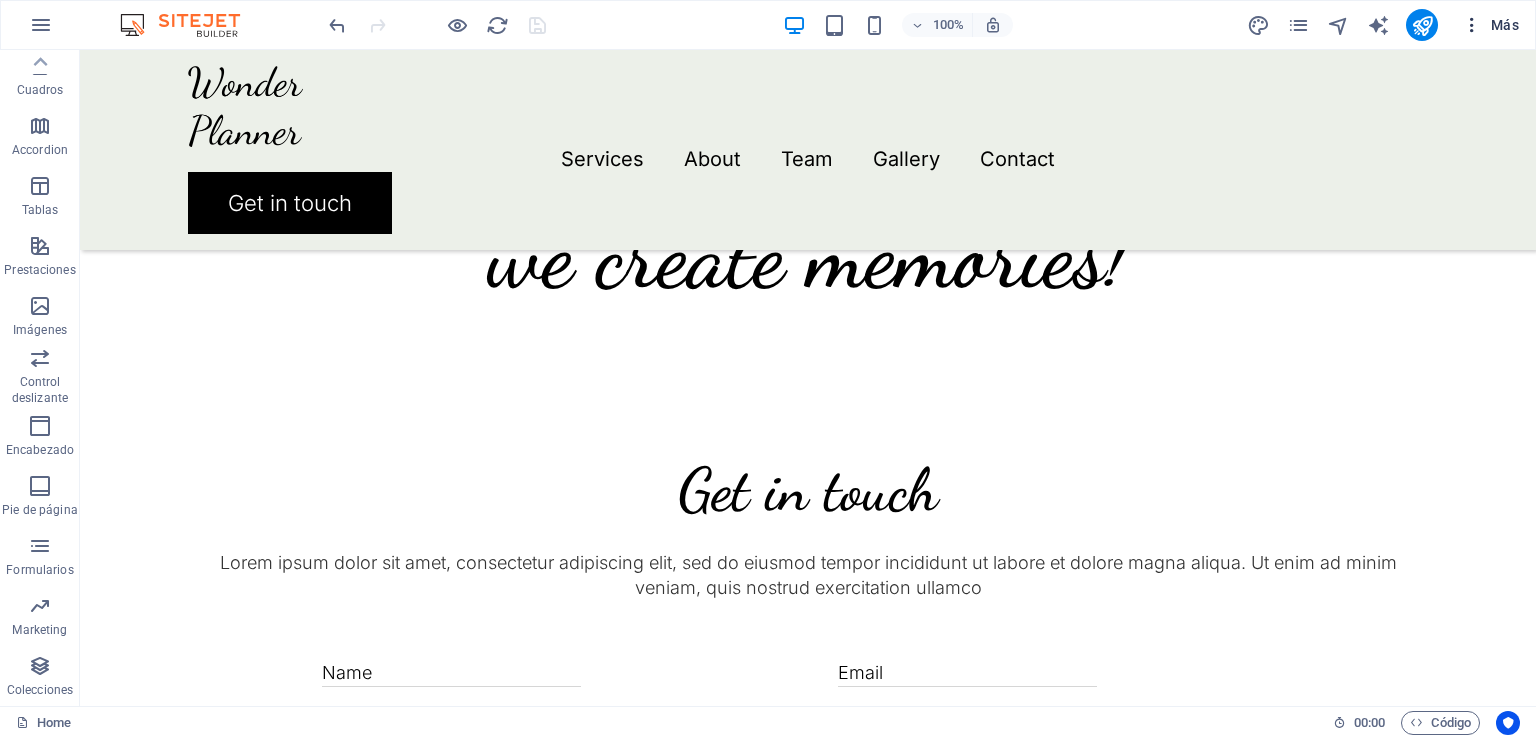 click at bounding box center [1472, 25] 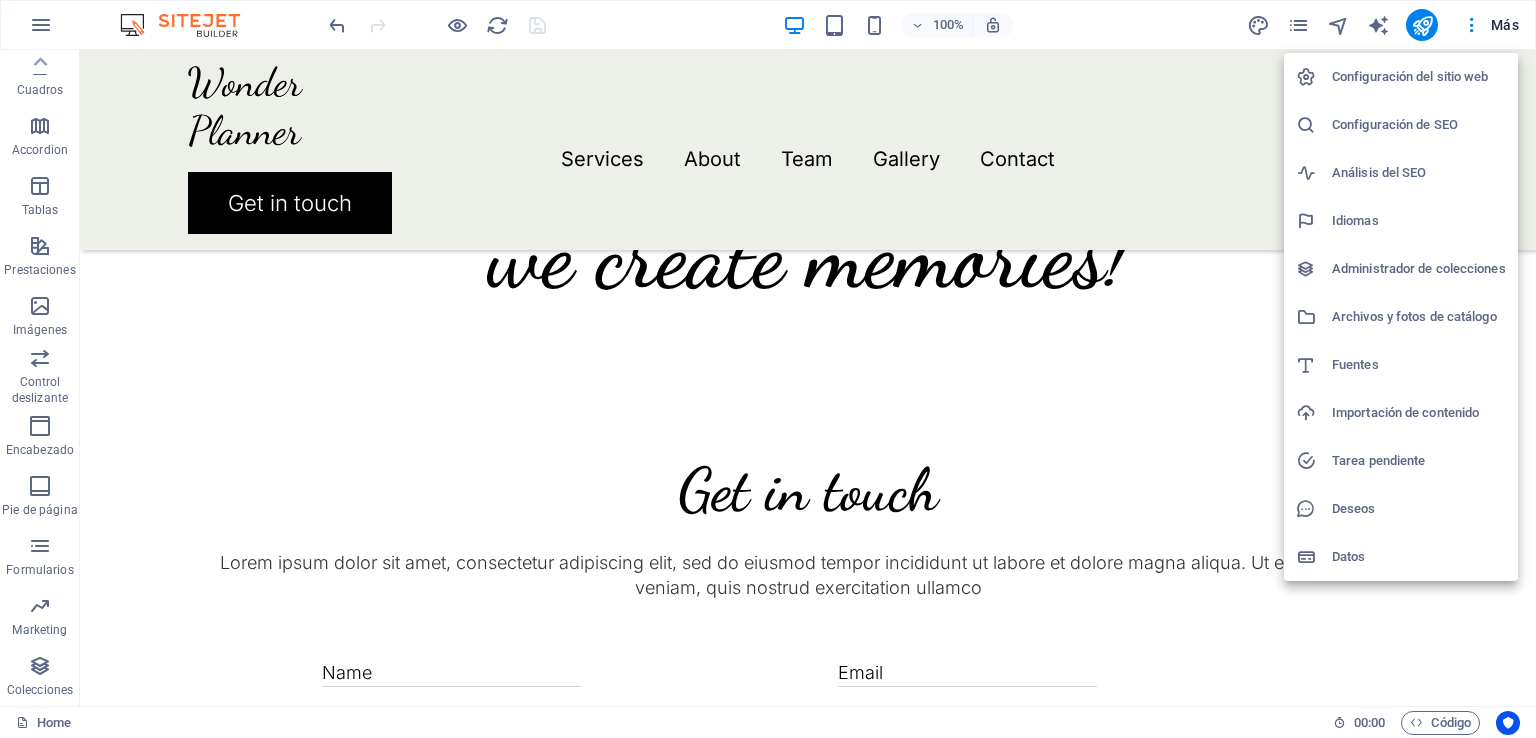 click at bounding box center (768, 369) 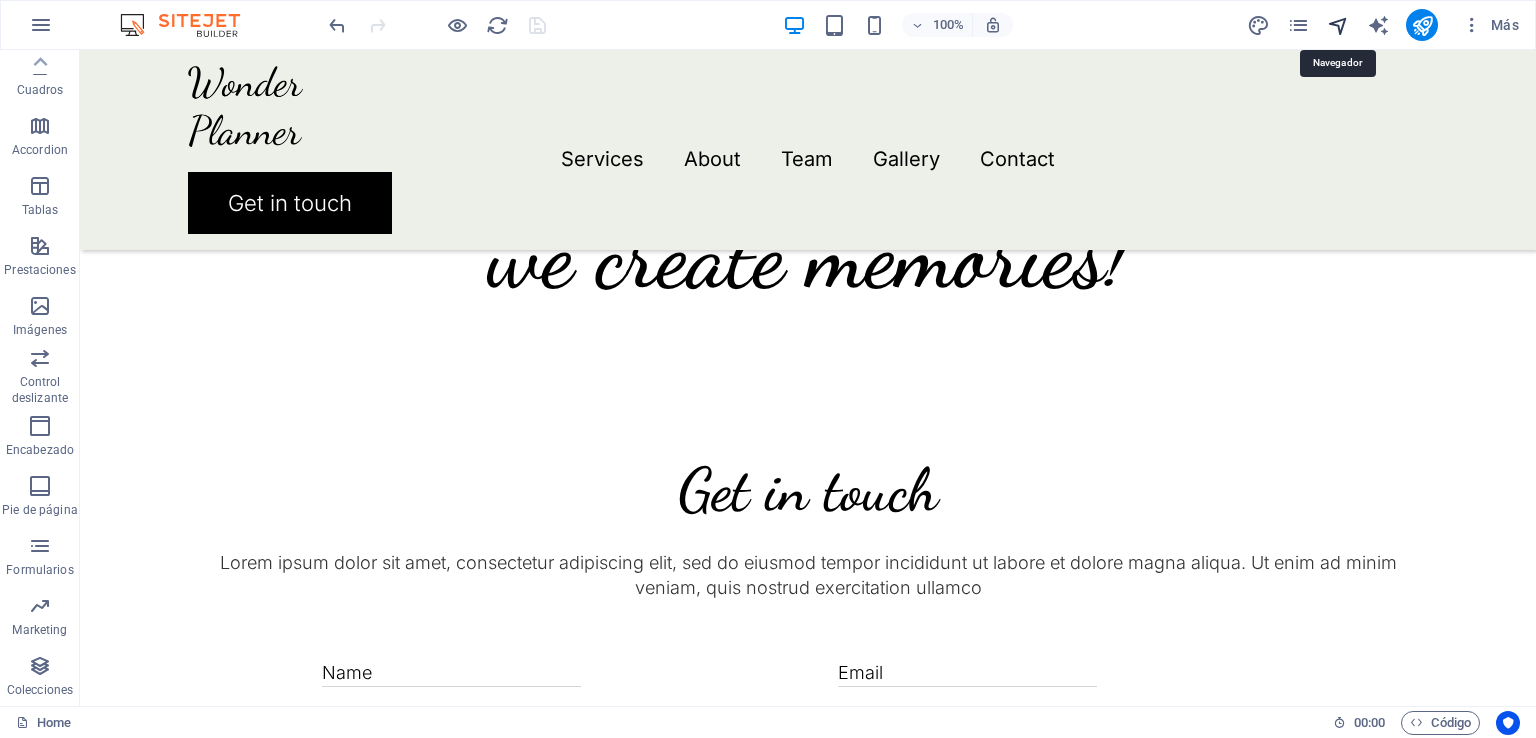 click at bounding box center [1338, 25] 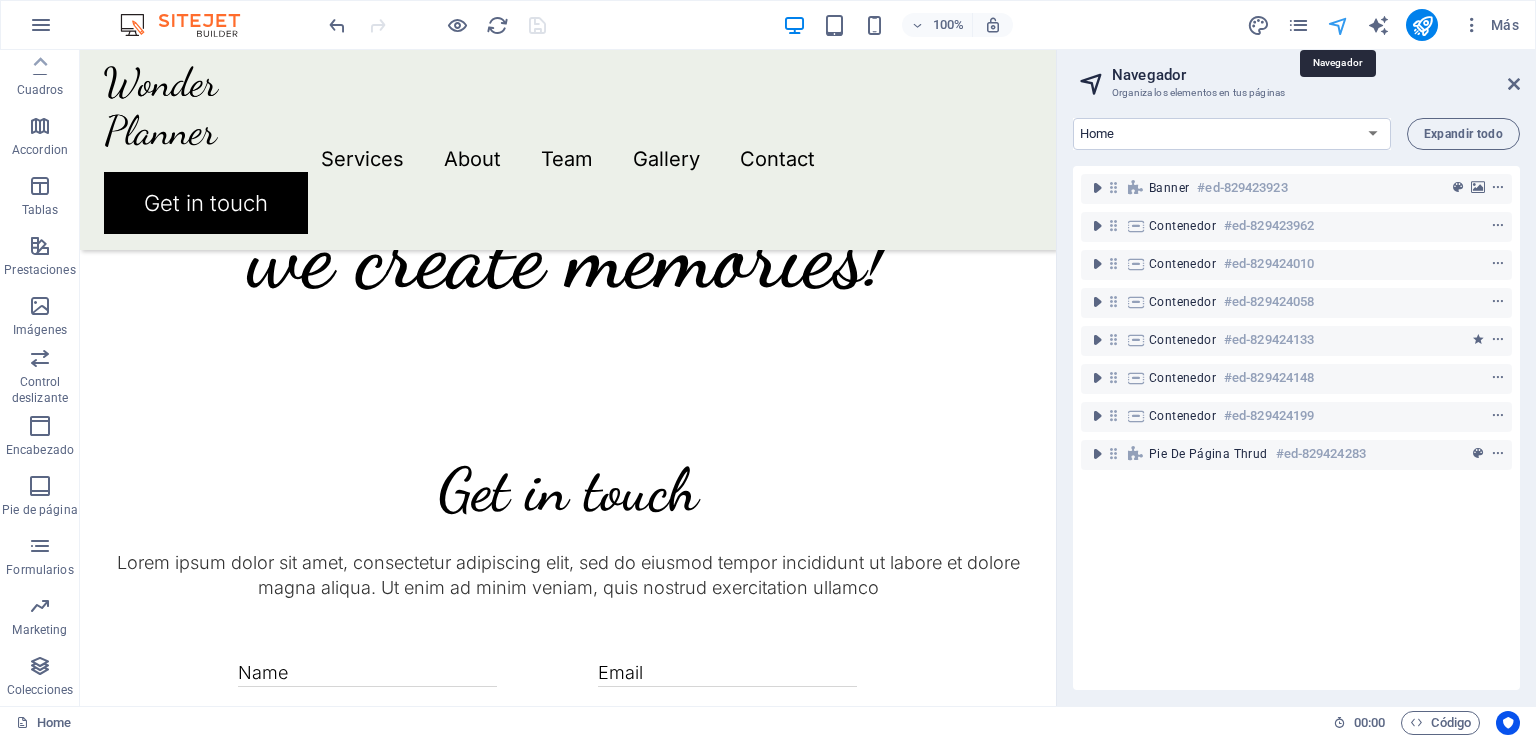 scroll, scrollTop: 4273, scrollLeft: 0, axis: vertical 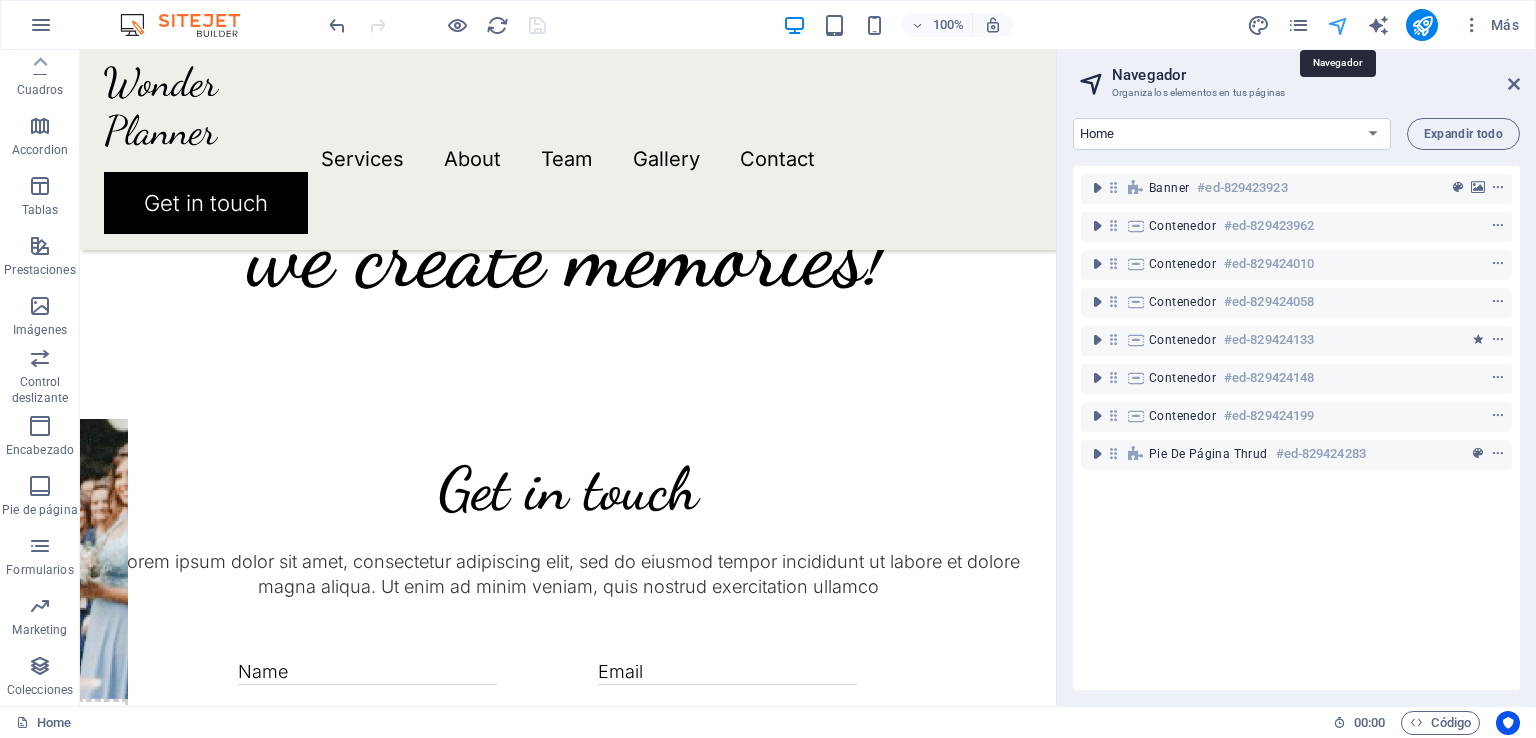 click at bounding box center (1338, 25) 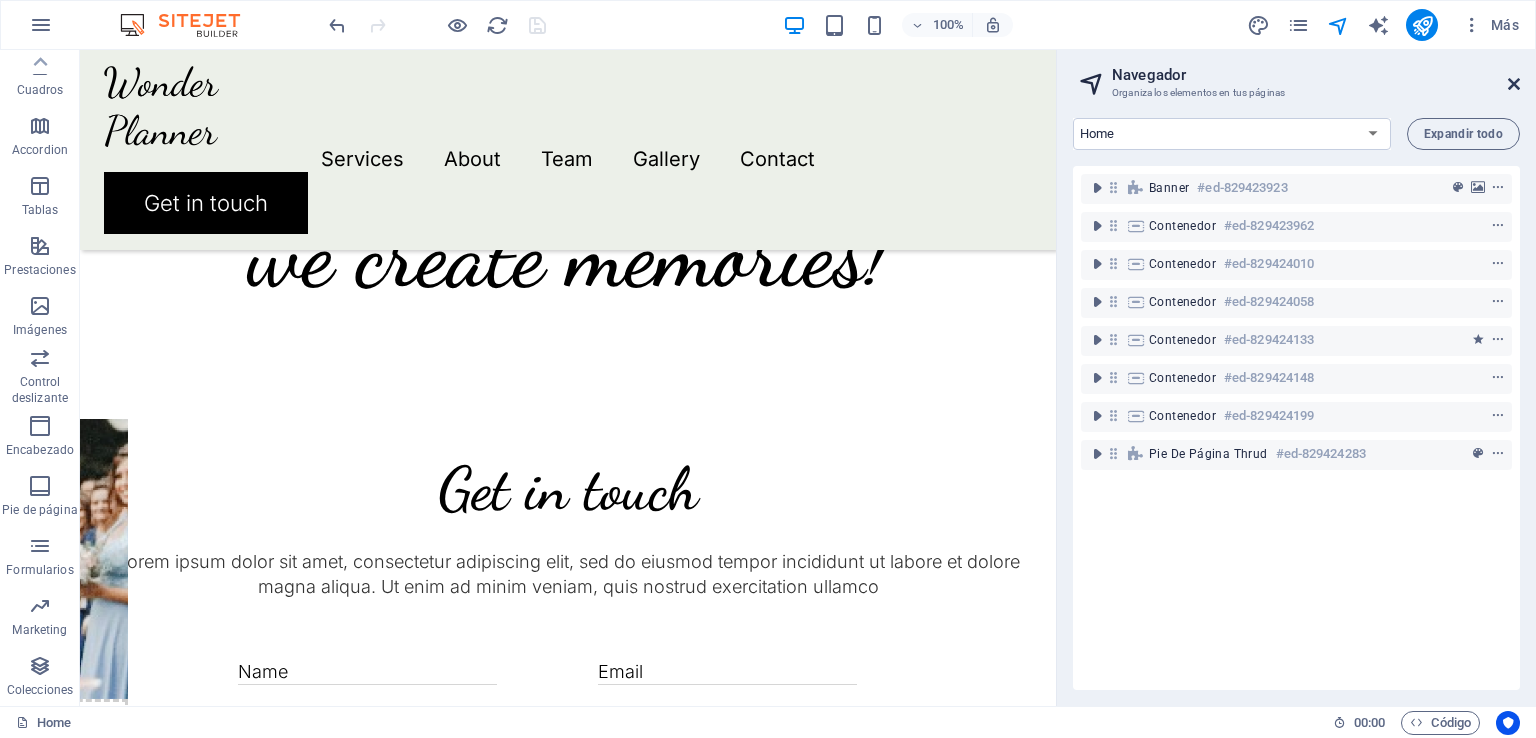 drag, startPoint x: 1517, startPoint y: 81, endPoint x: 1392, endPoint y: 24, distance: 137.38268 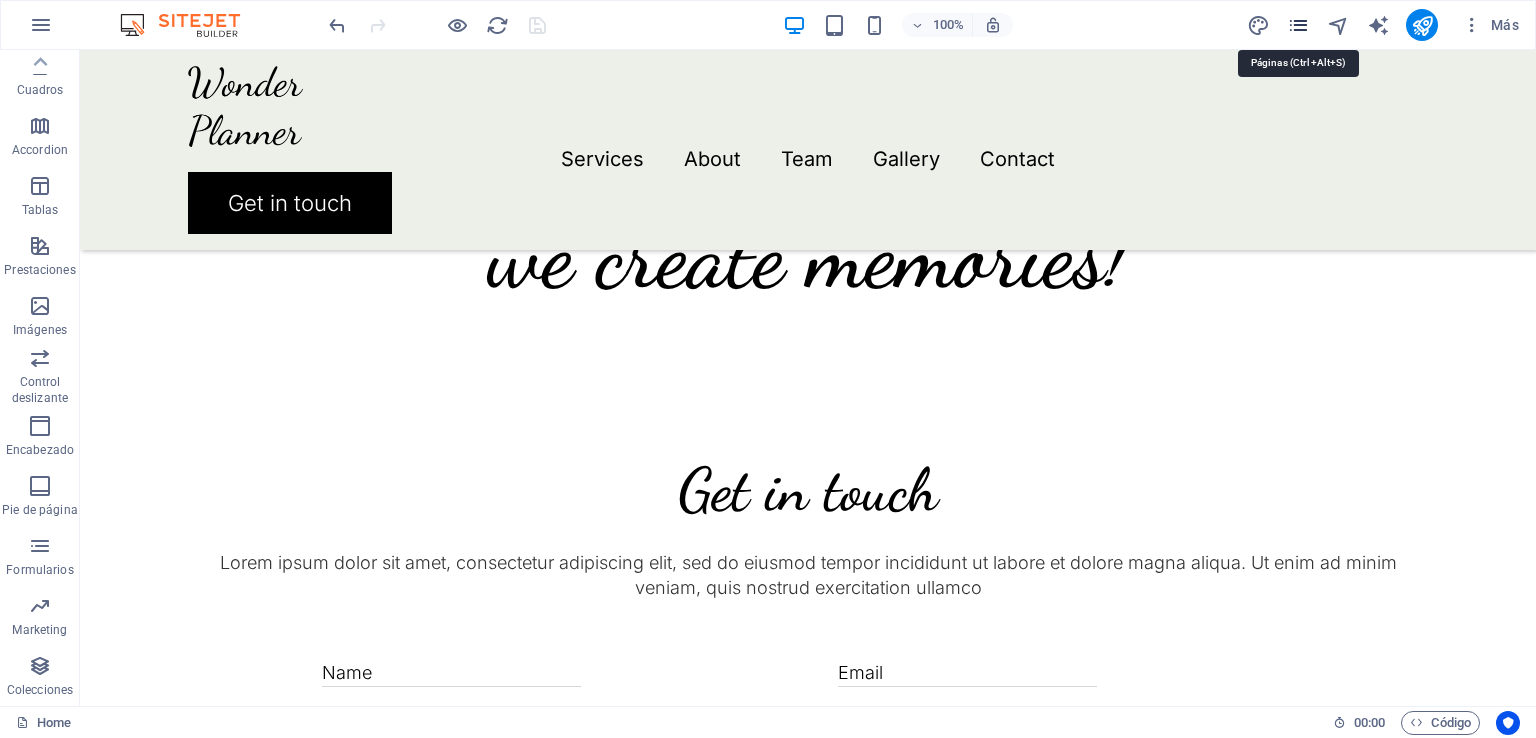 click at bounding box center (1298, 25) 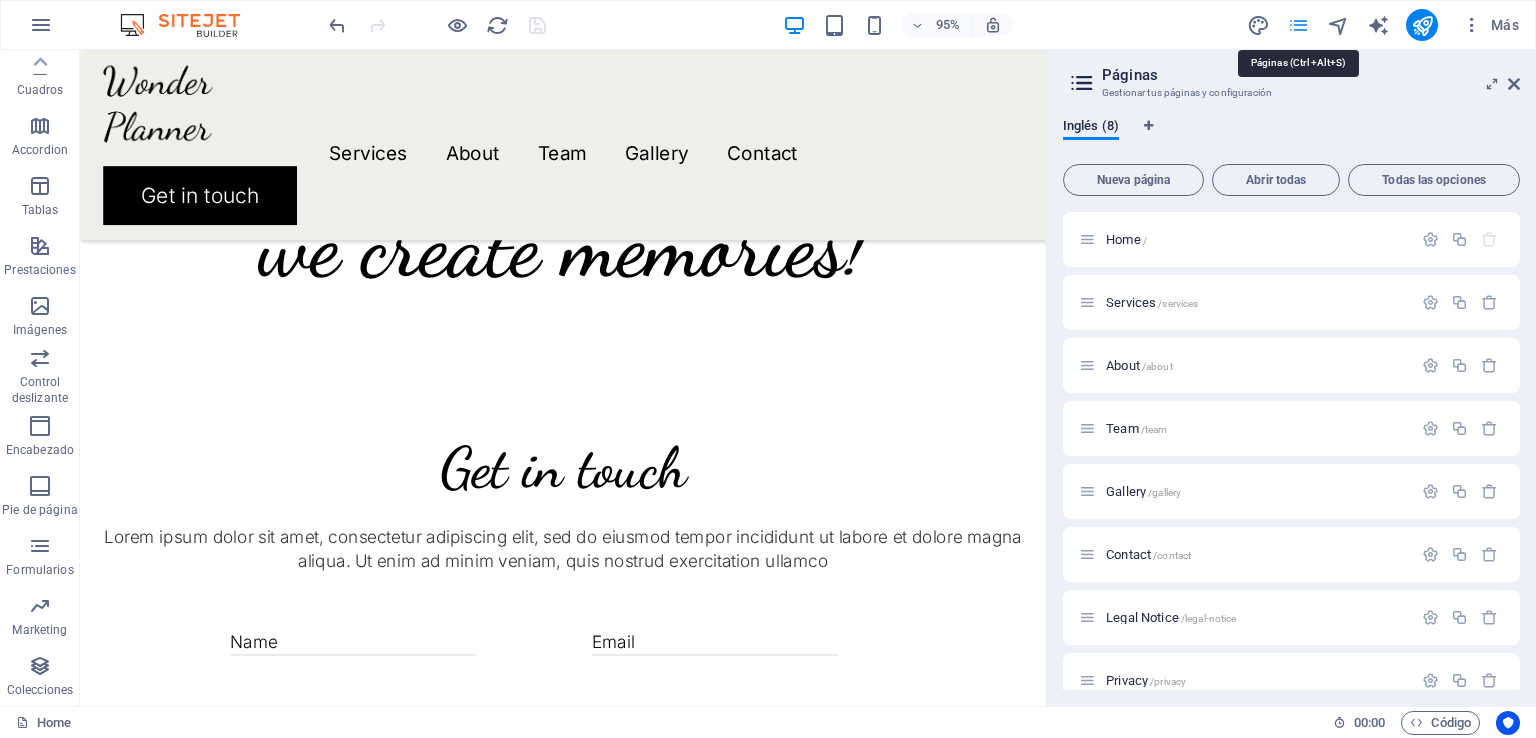 scroll, scrollTop: 4196, scrollLeft: 0, axis: vertical 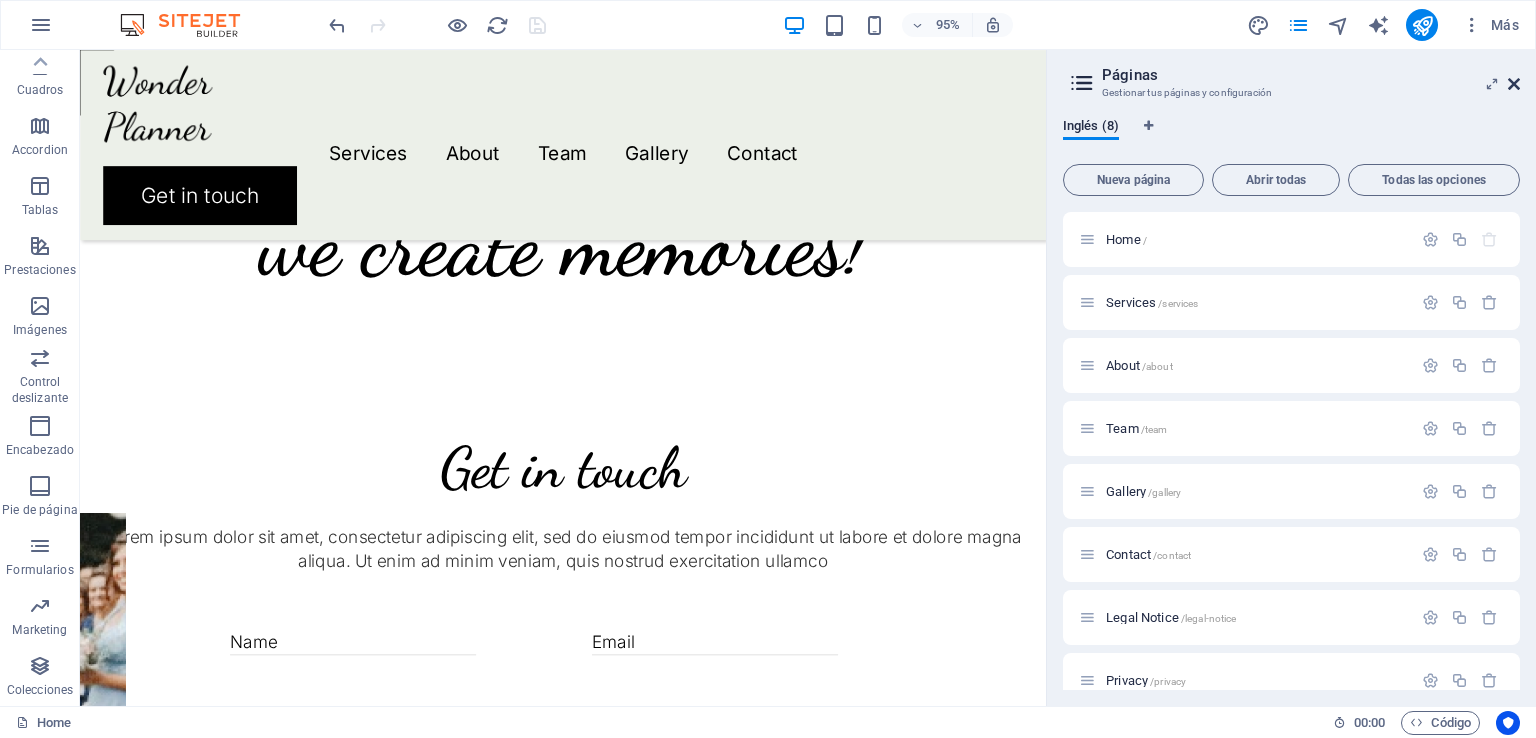 click at bounding box center (1514, 84) 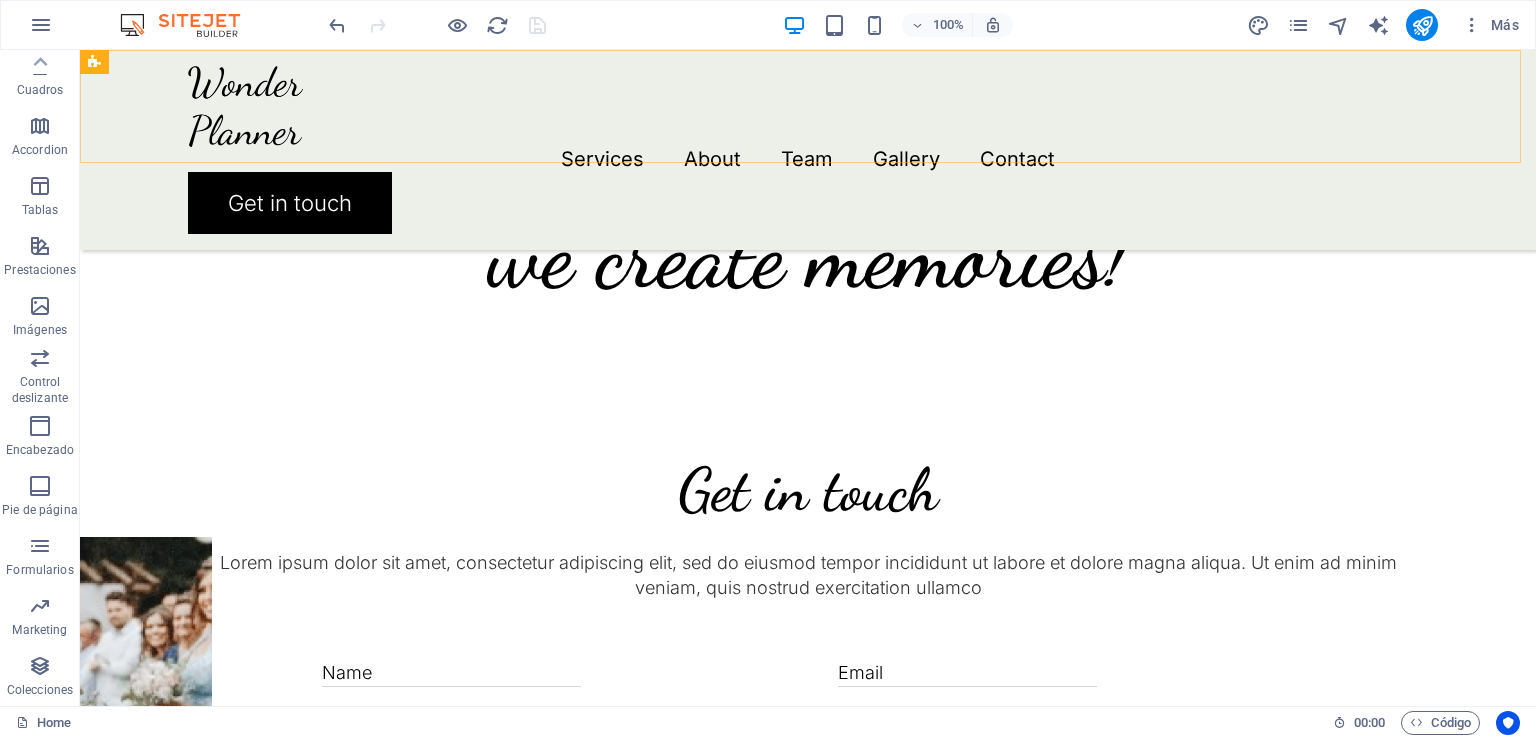 scroll, scrollTop: 4072, scrollLeft: 0, axis: vertical 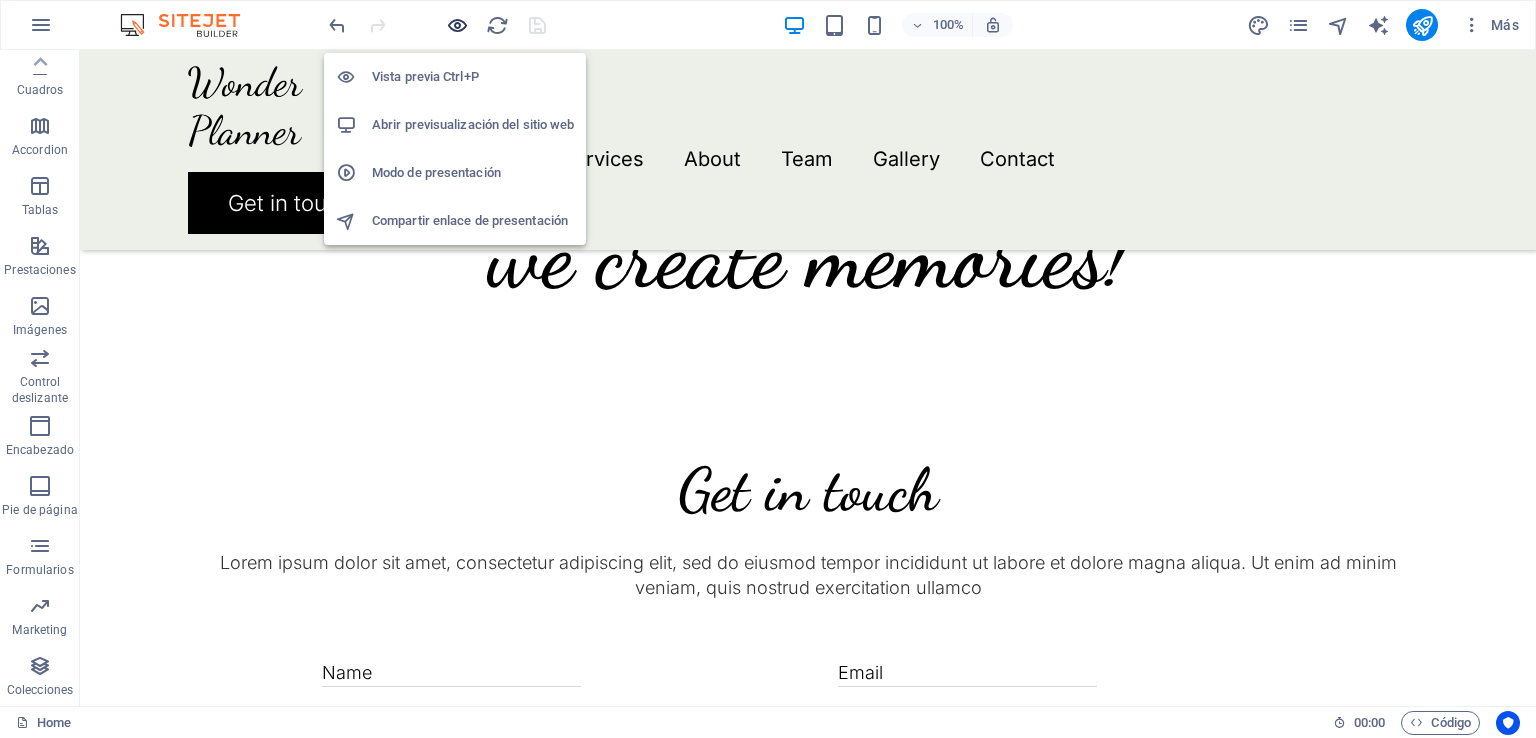 click at bounding box center [457, 25] 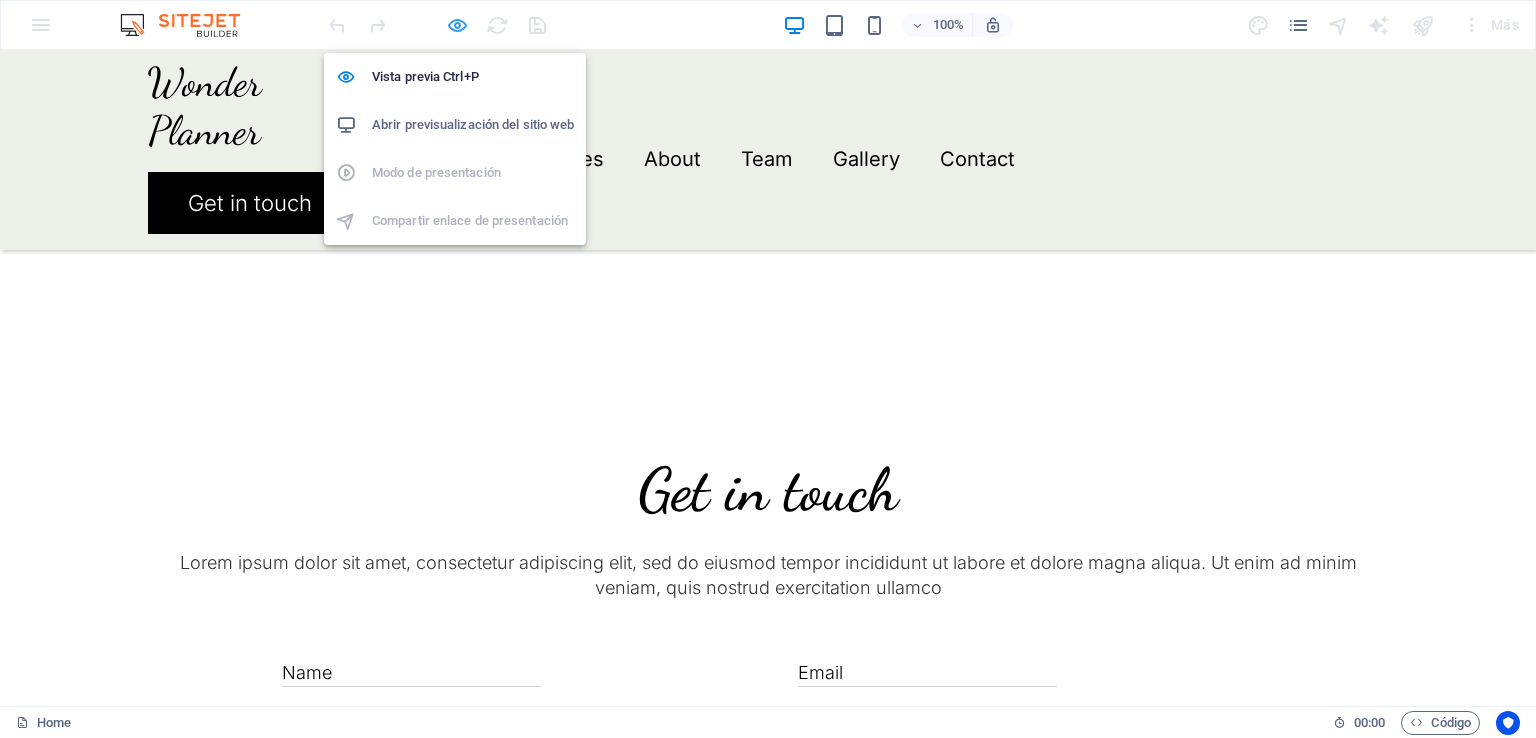 click at bounding box center [457, 25] 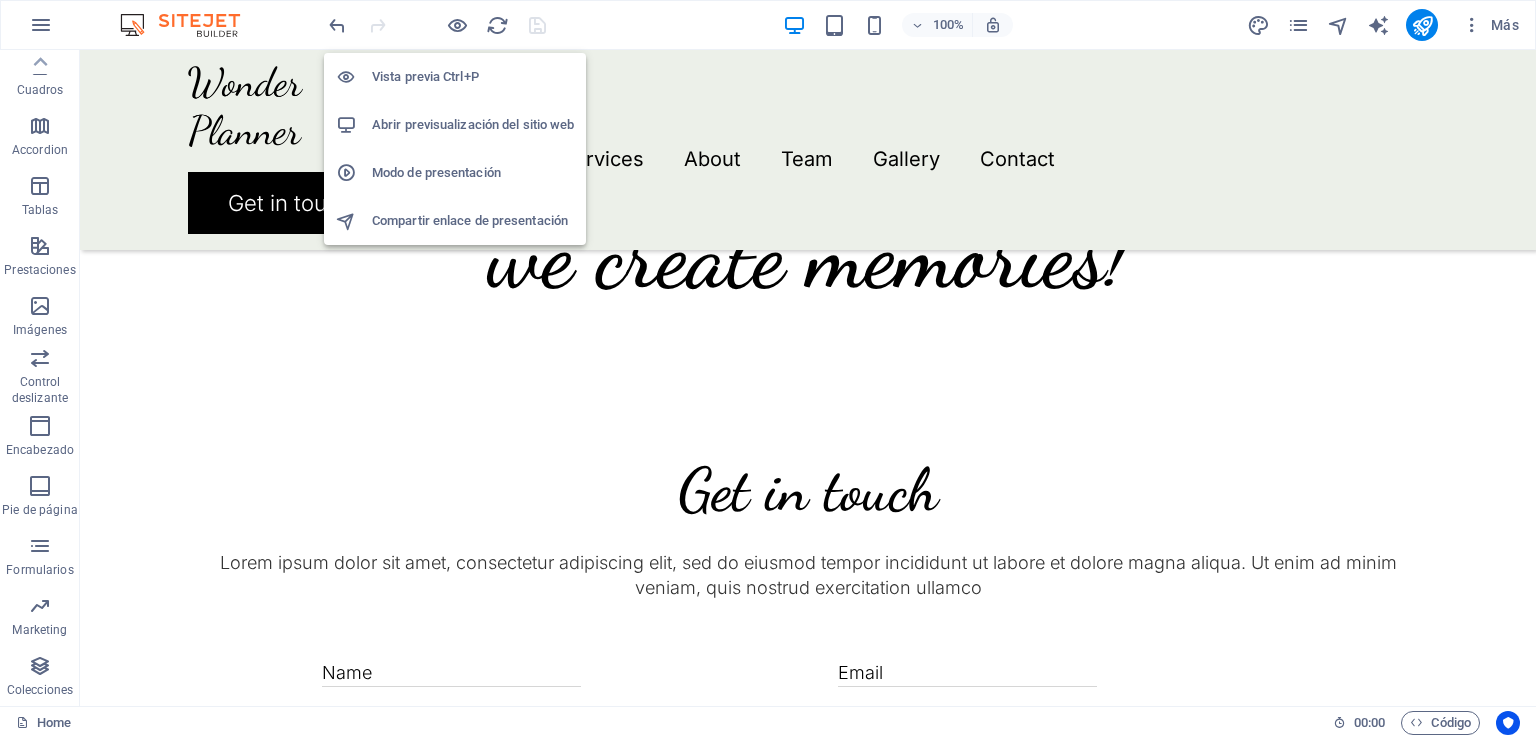 click on "Abrir previsualización del sitio web" at bounding box center [455, 125] 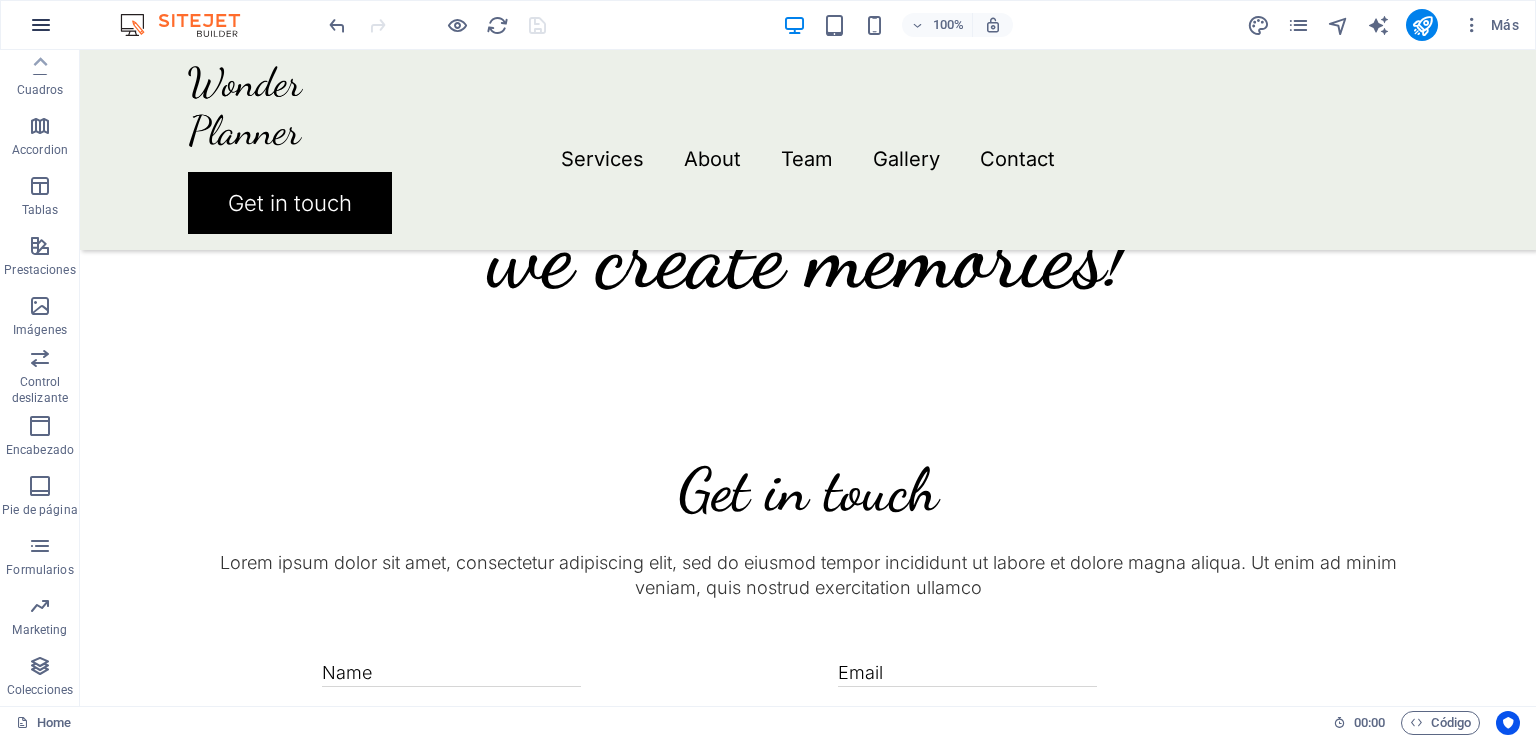 click at bounding box center [41, 25] 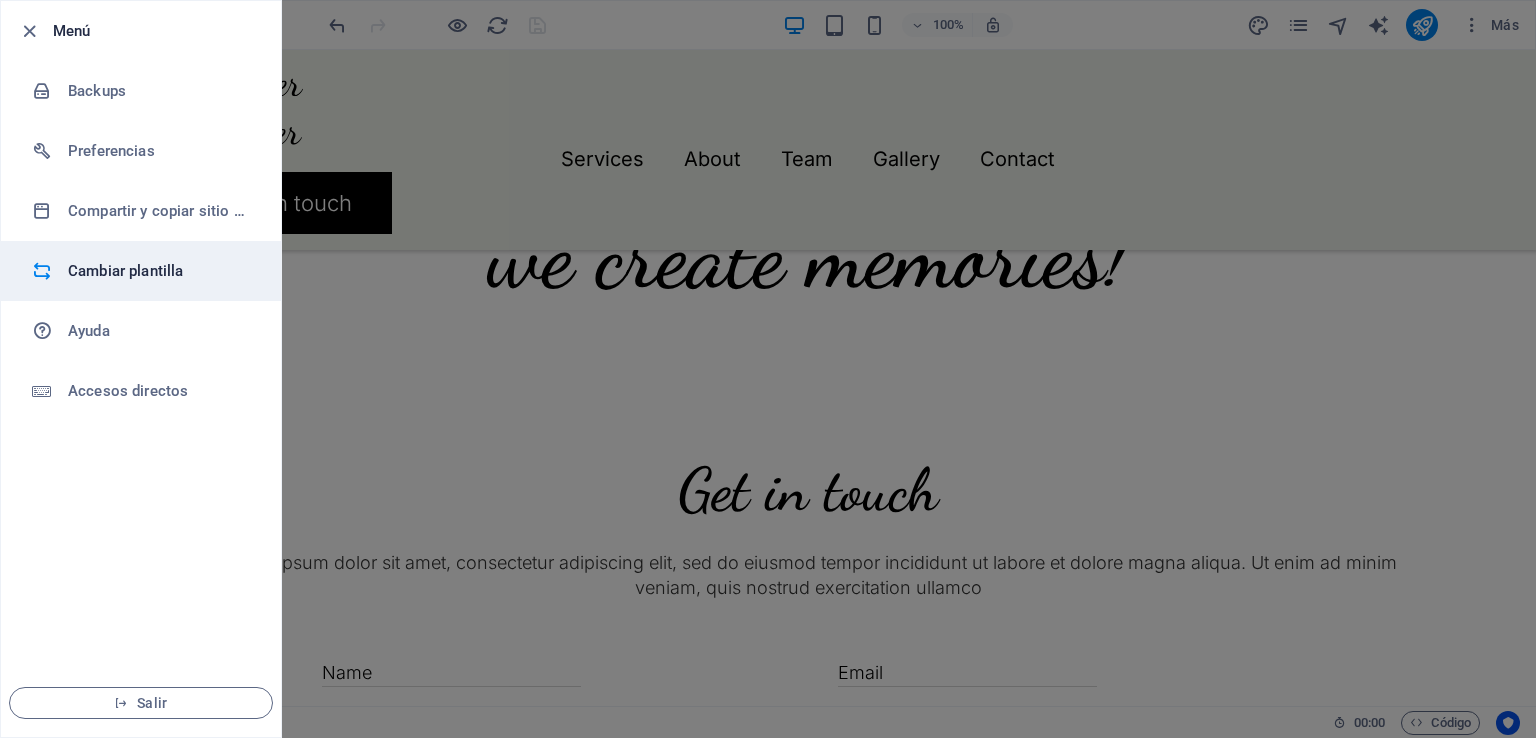 click on "Cambiar plantilla" at bounding box center [160, 271] 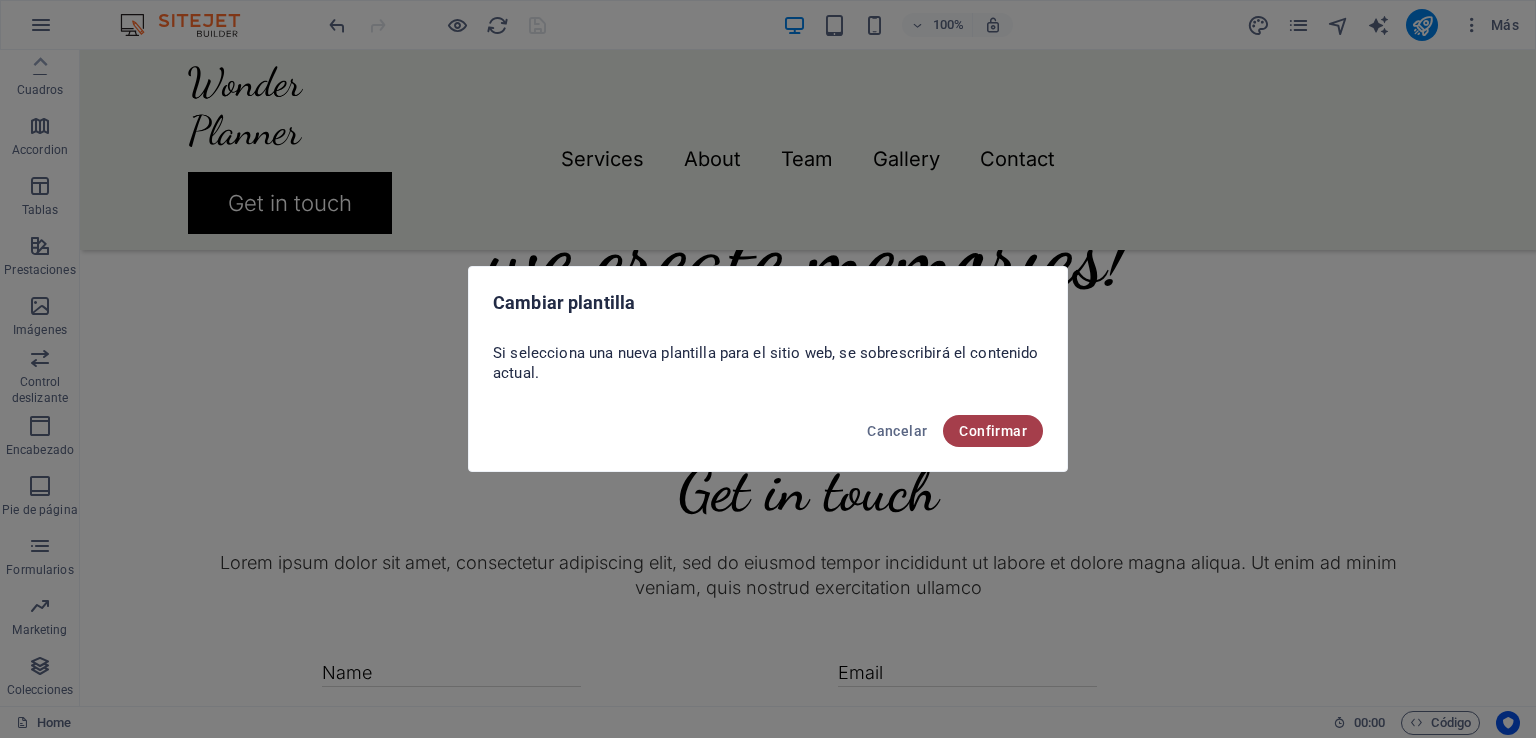 click on "Confirmar" at bounding box center (993, 431) 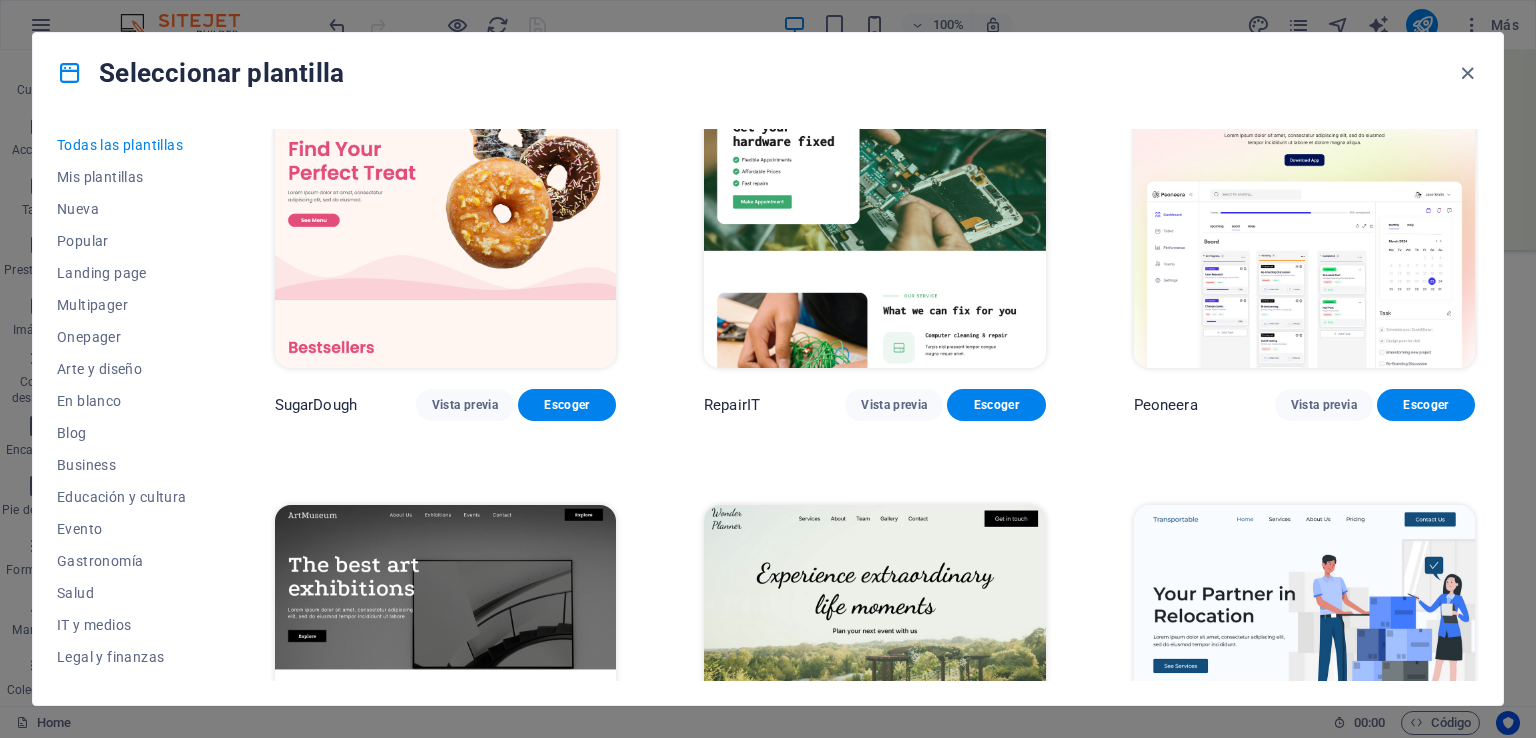 scroll, scrollTop: 300, scrollLeft: 0, axis: vertical 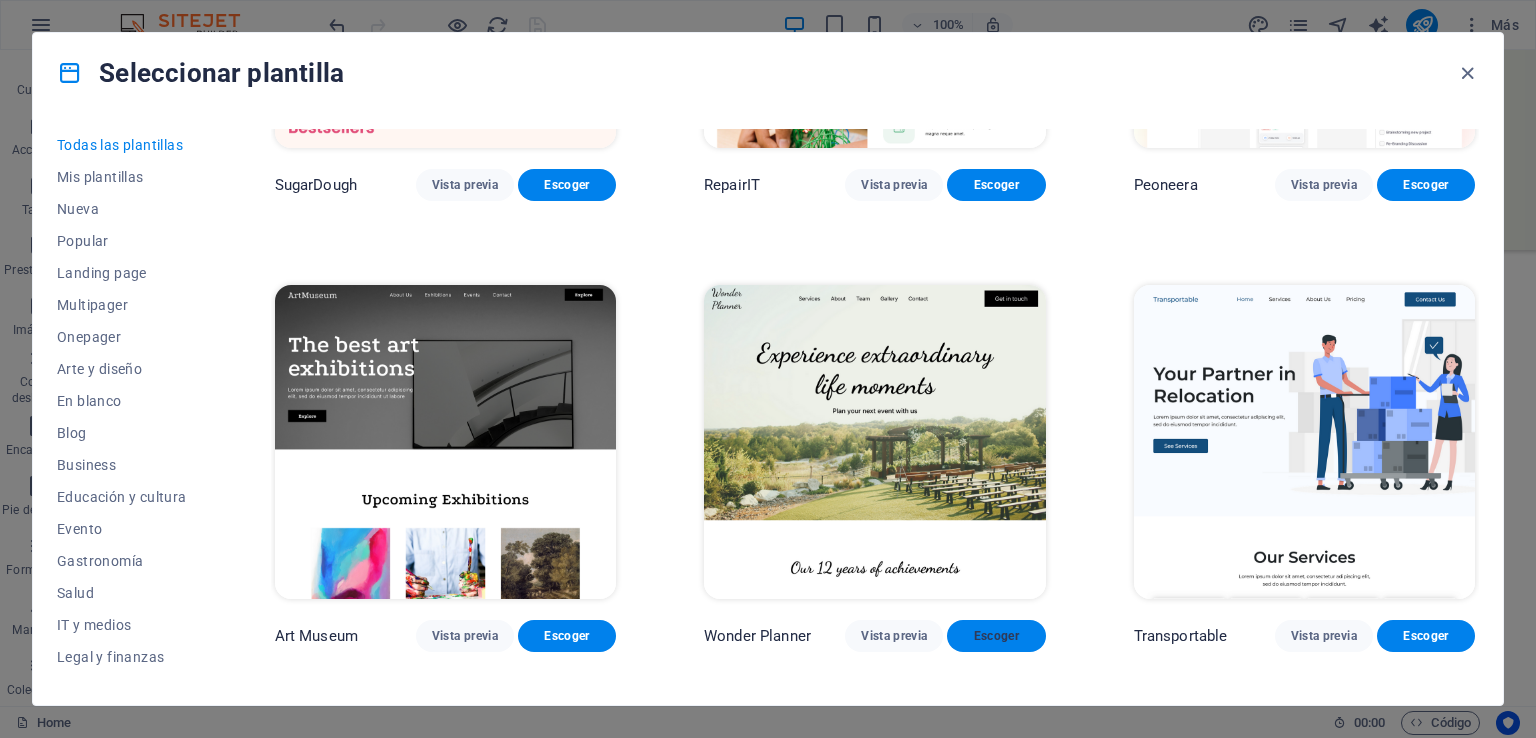 click on "Escoger" at bounding box center [996, 636] 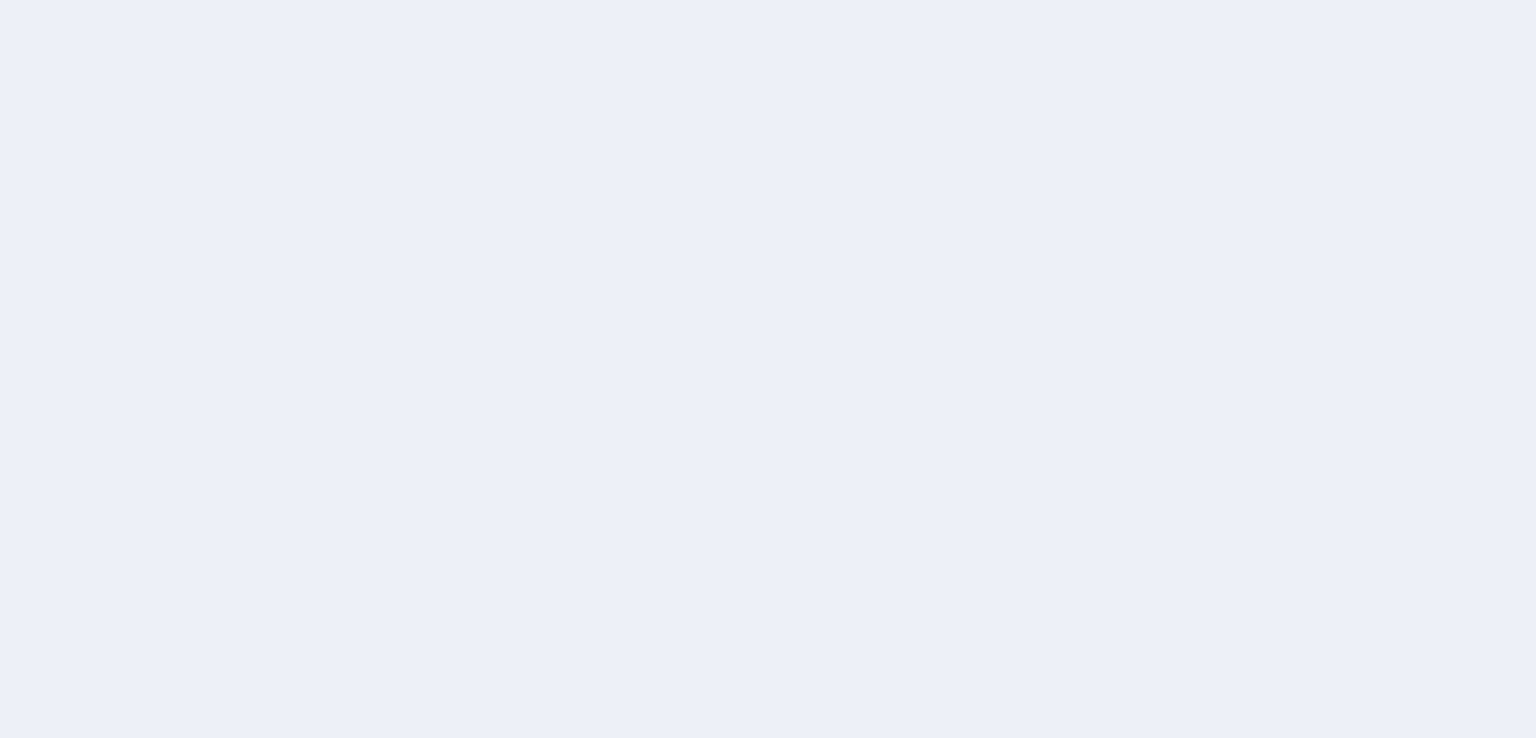 scroll, scrollTop: 0, scrollLeft: 0, axis: both 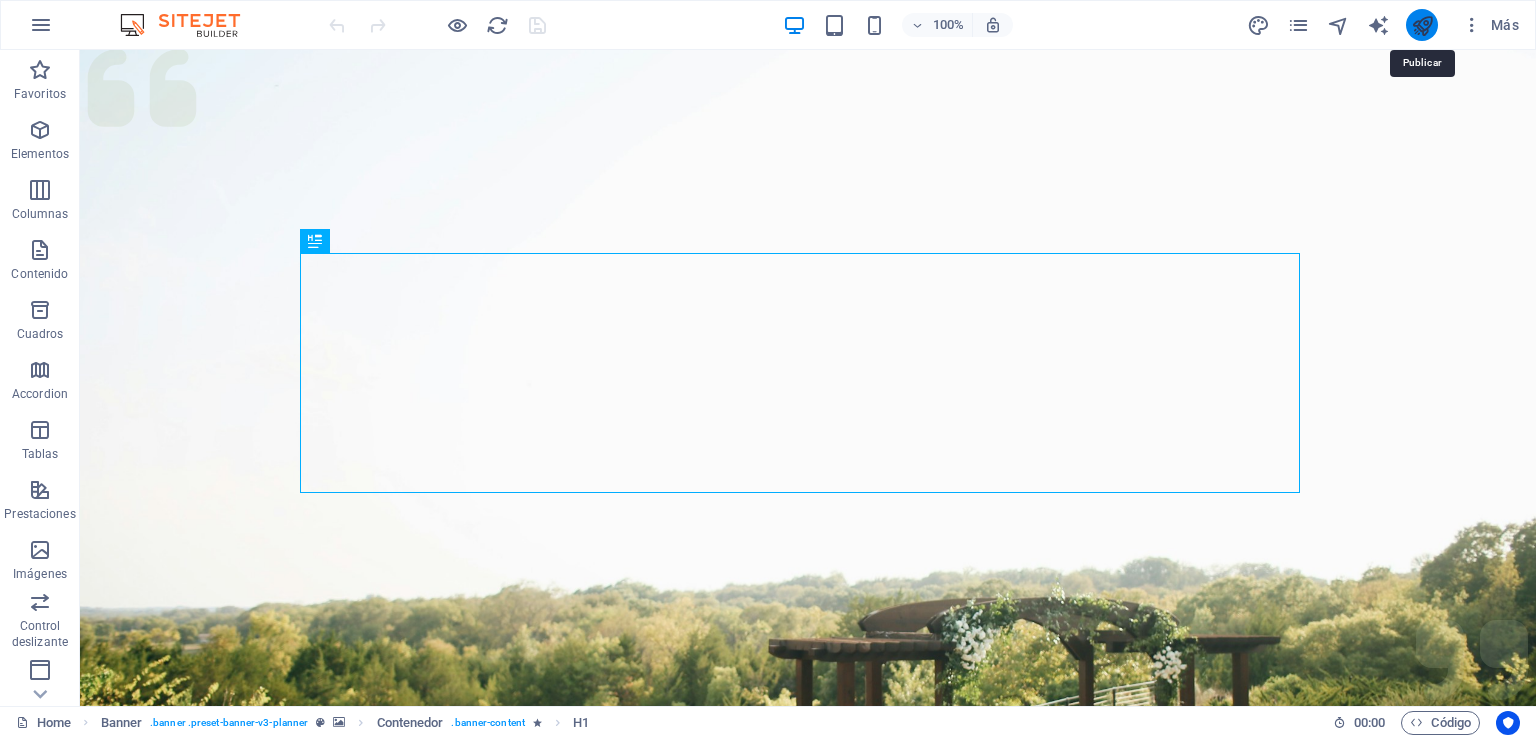 click at bounding box center [1422, 25] 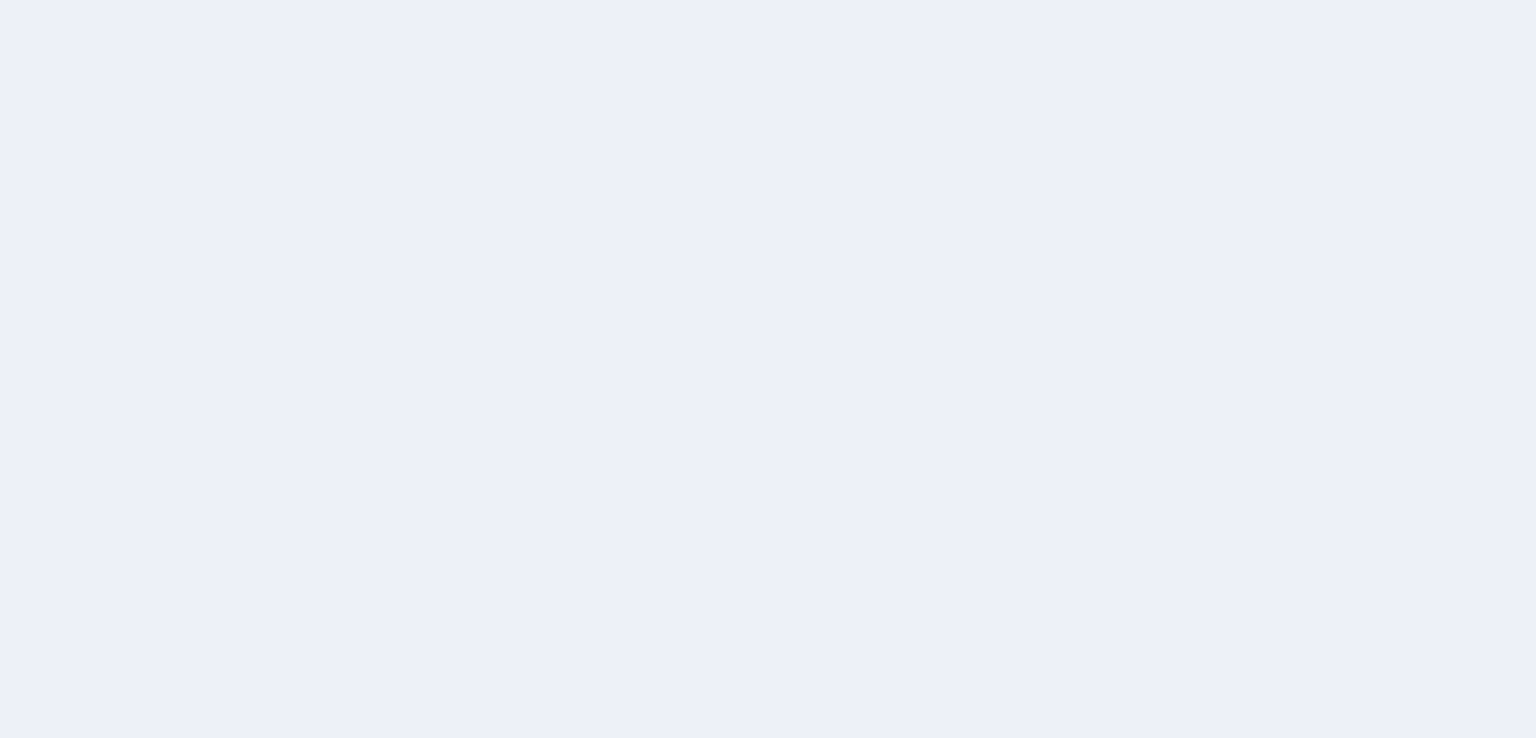 scroll, scrollTop: 0, scrollLeft: 0, axis: both 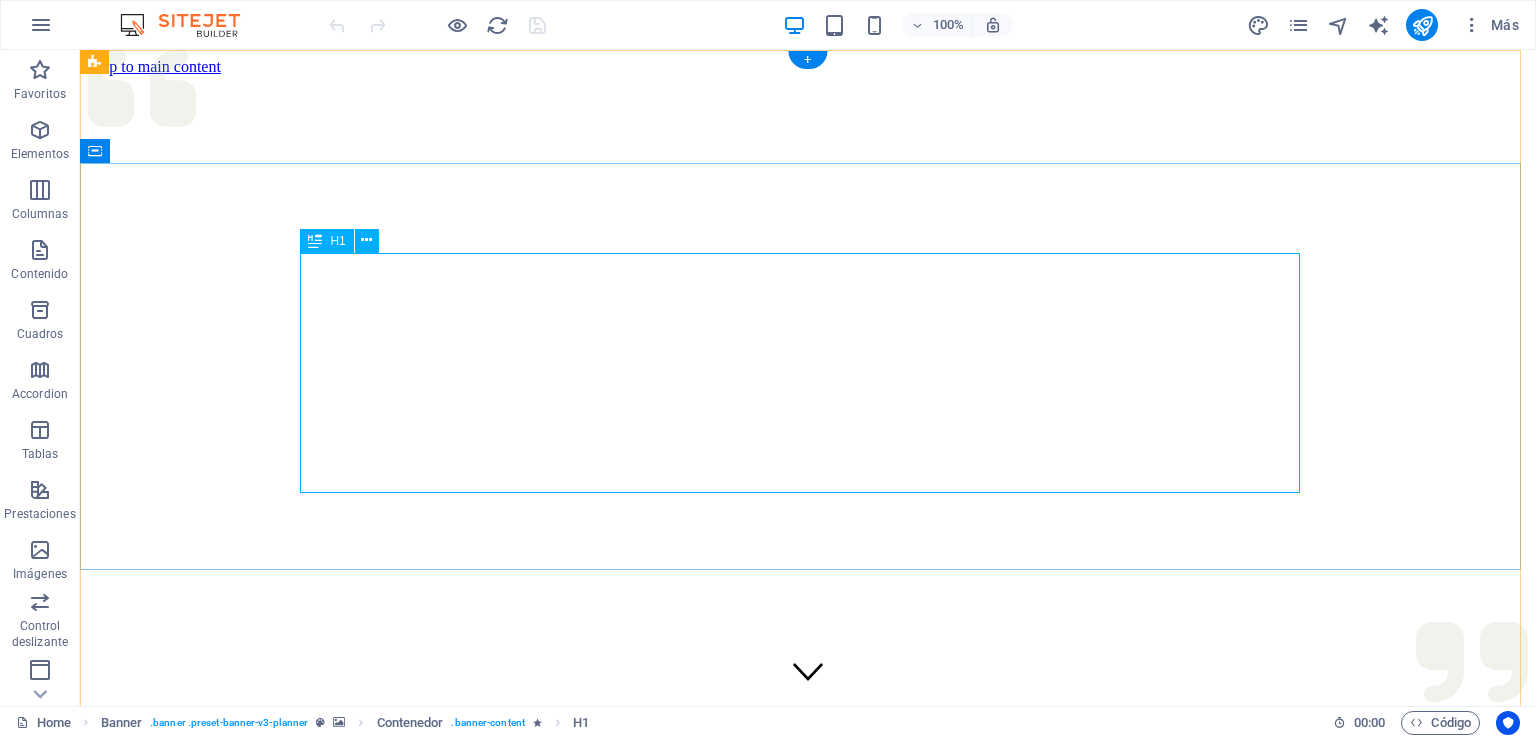 click on "Experience extraordinary life moments" at bounding box center [808, 1211] 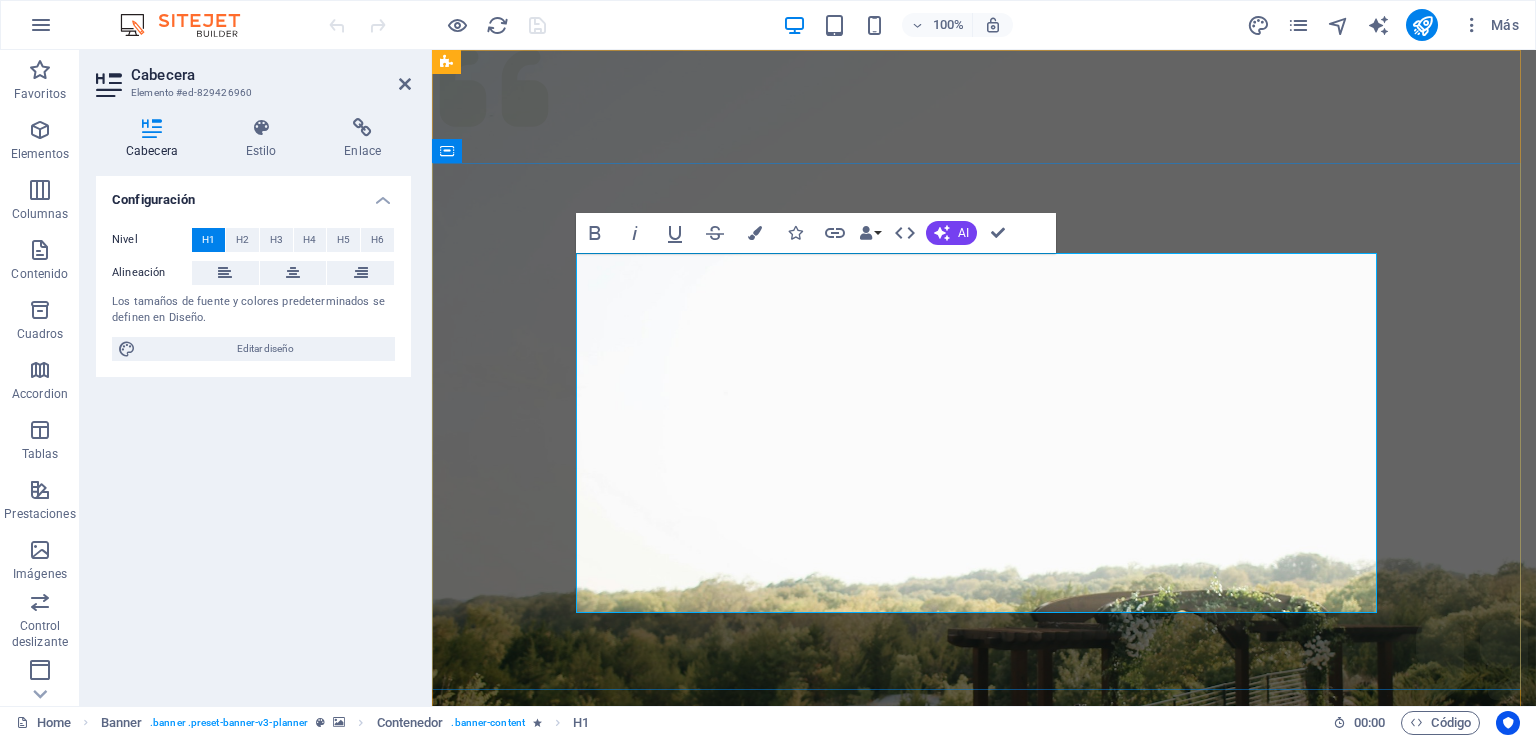 type 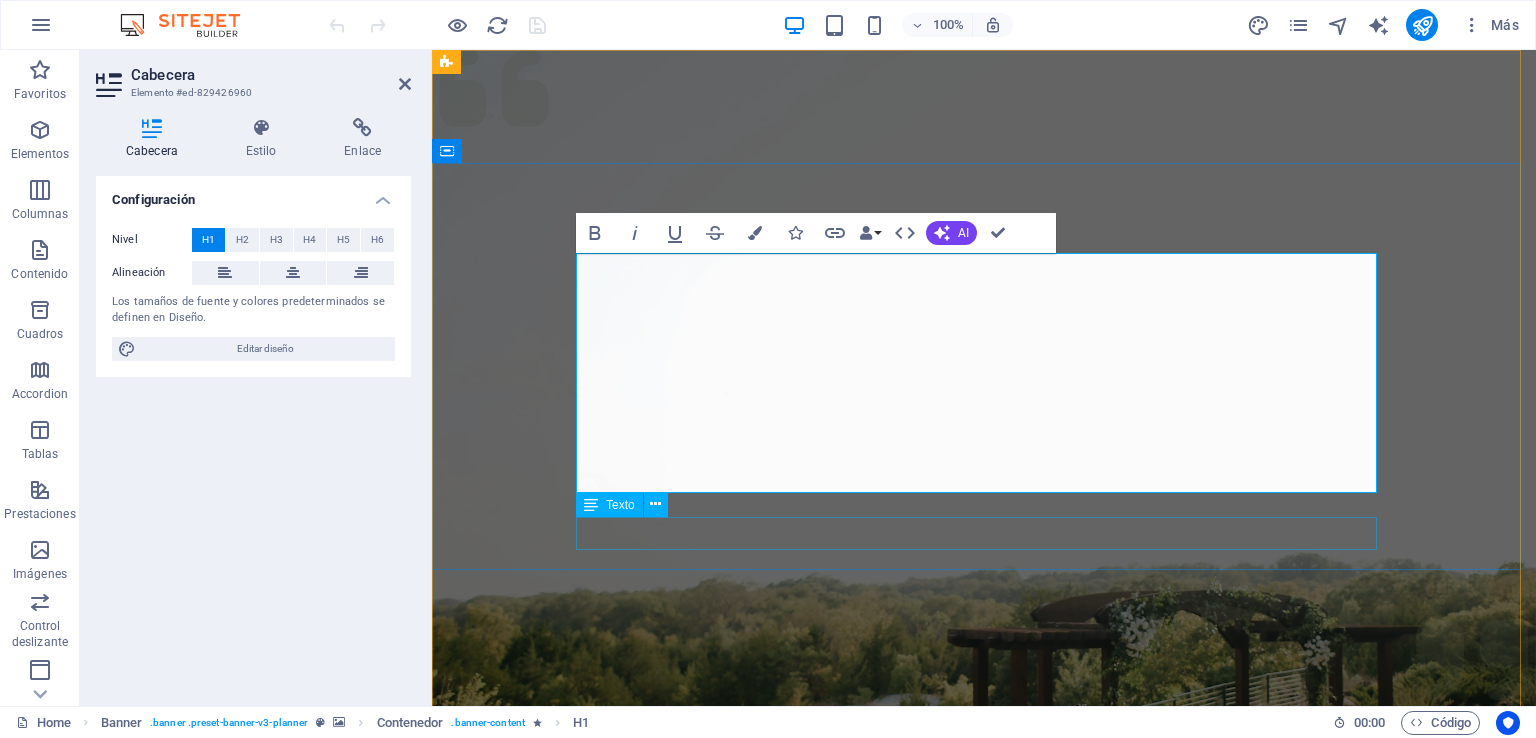 click on "Plan your next event with us" at bounding box center [984, 1521] 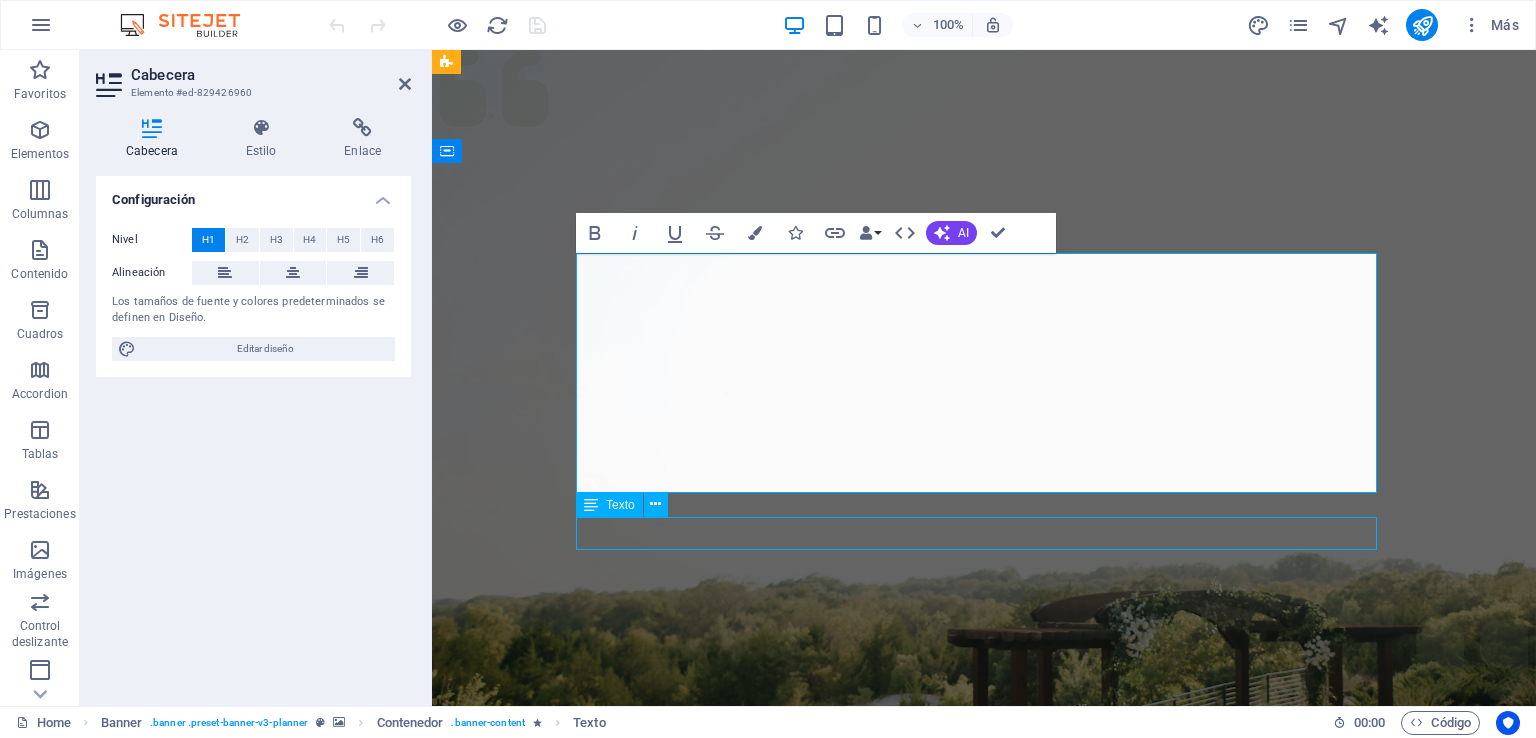 click on "Plan your next event with us" at bounding box center [984, 1521] 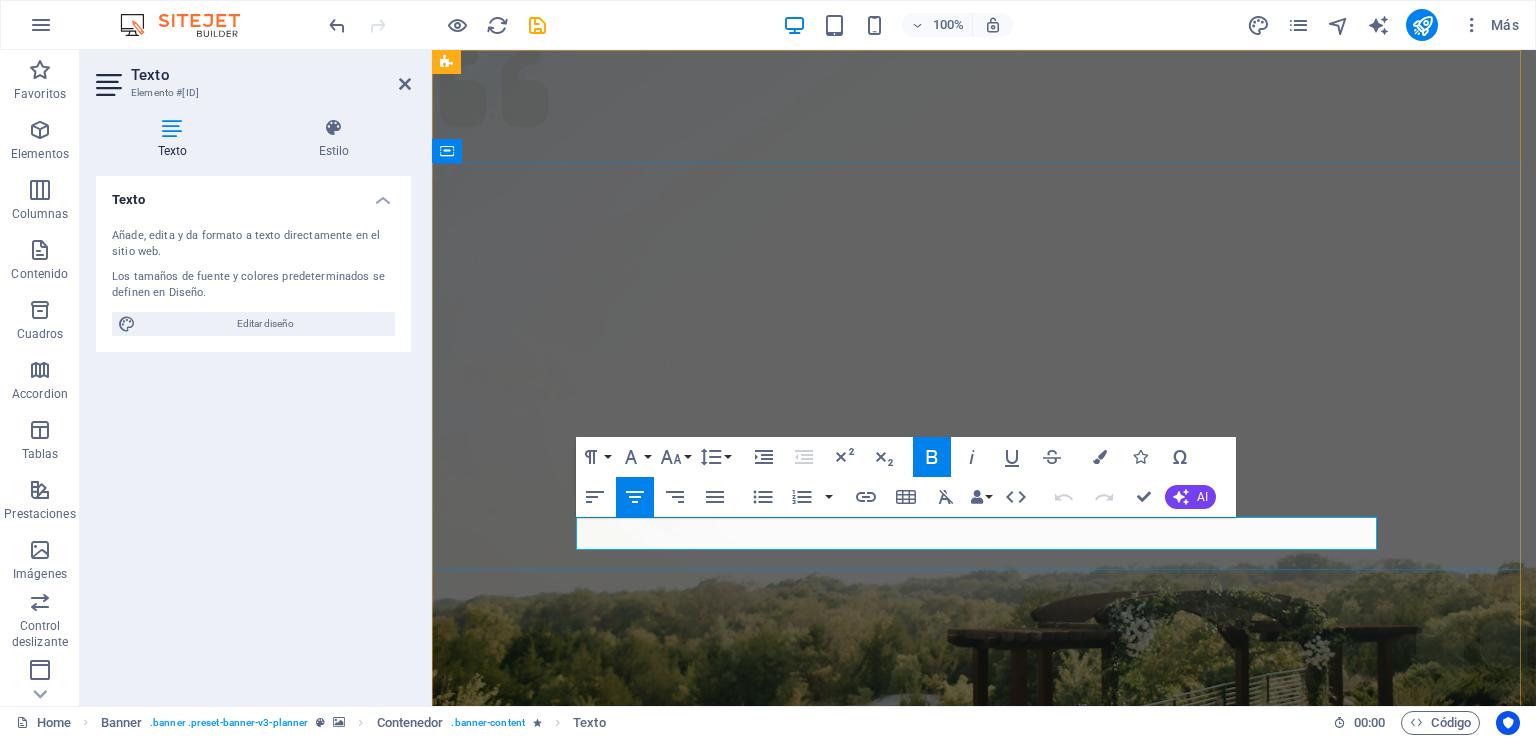 click on "Plan your next event with us" at bounding box center [984, 1520] 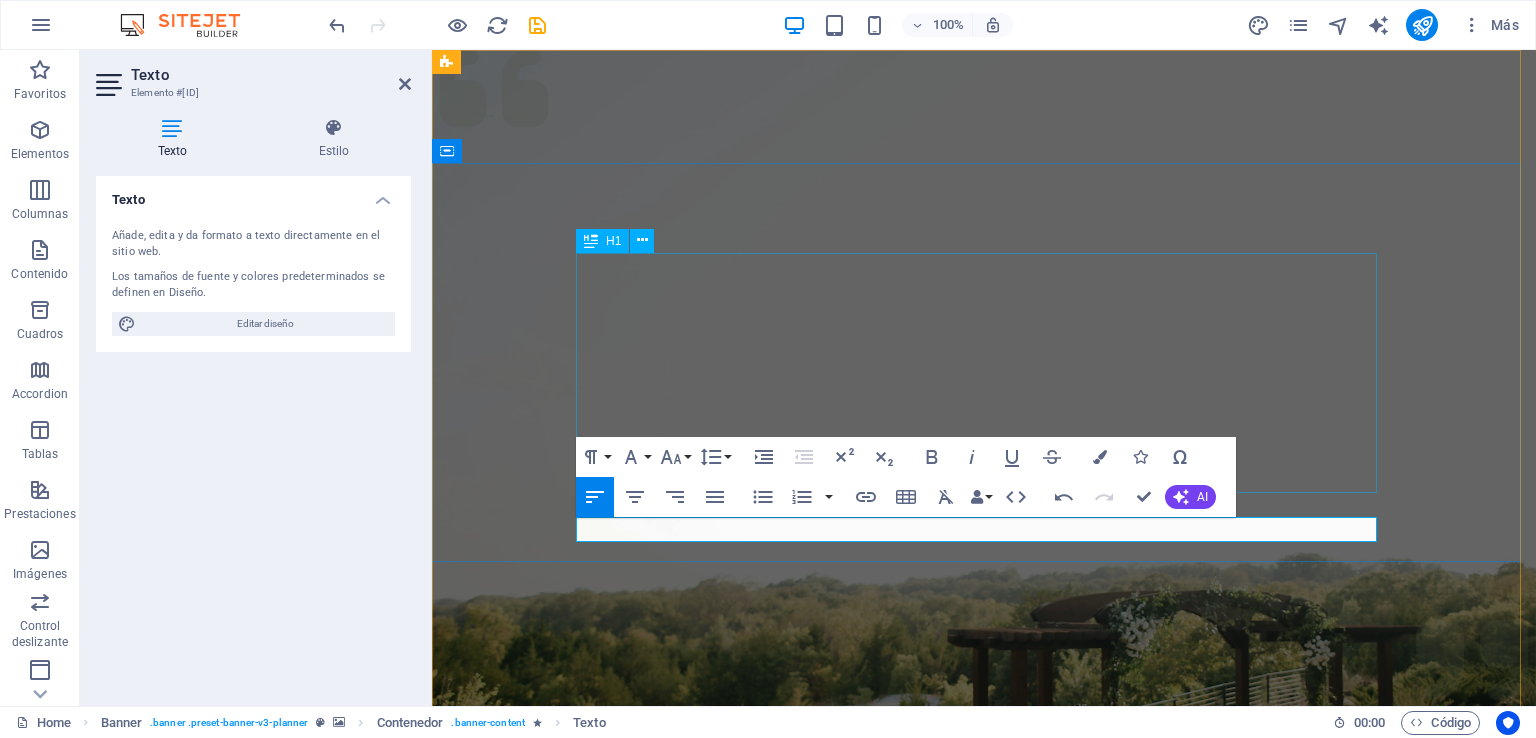 click on "[FIRST] [LAST]" at bounding box center [984, 1360] 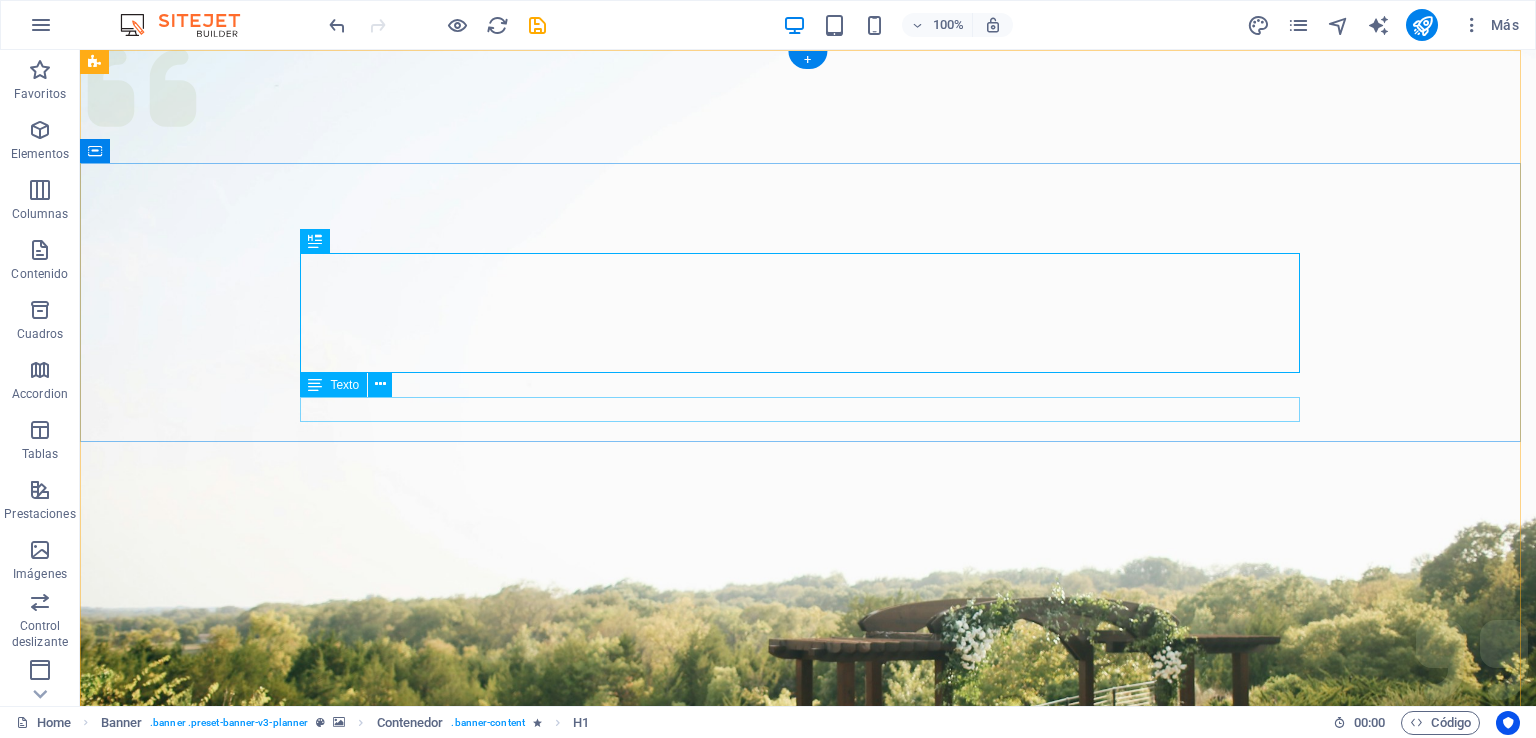 click on "Fotografía Profesional y Video" at bounding box center [808, 1516] 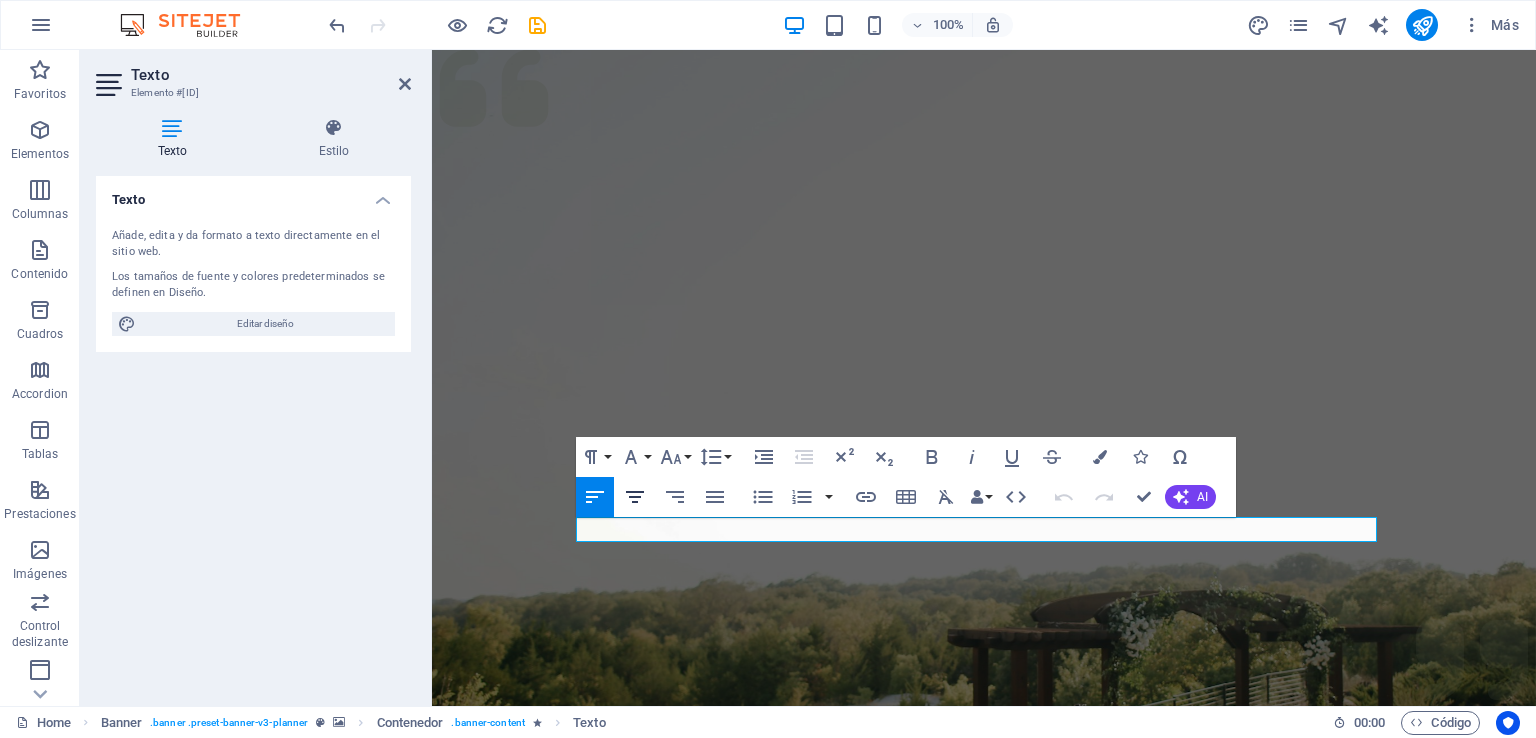 click 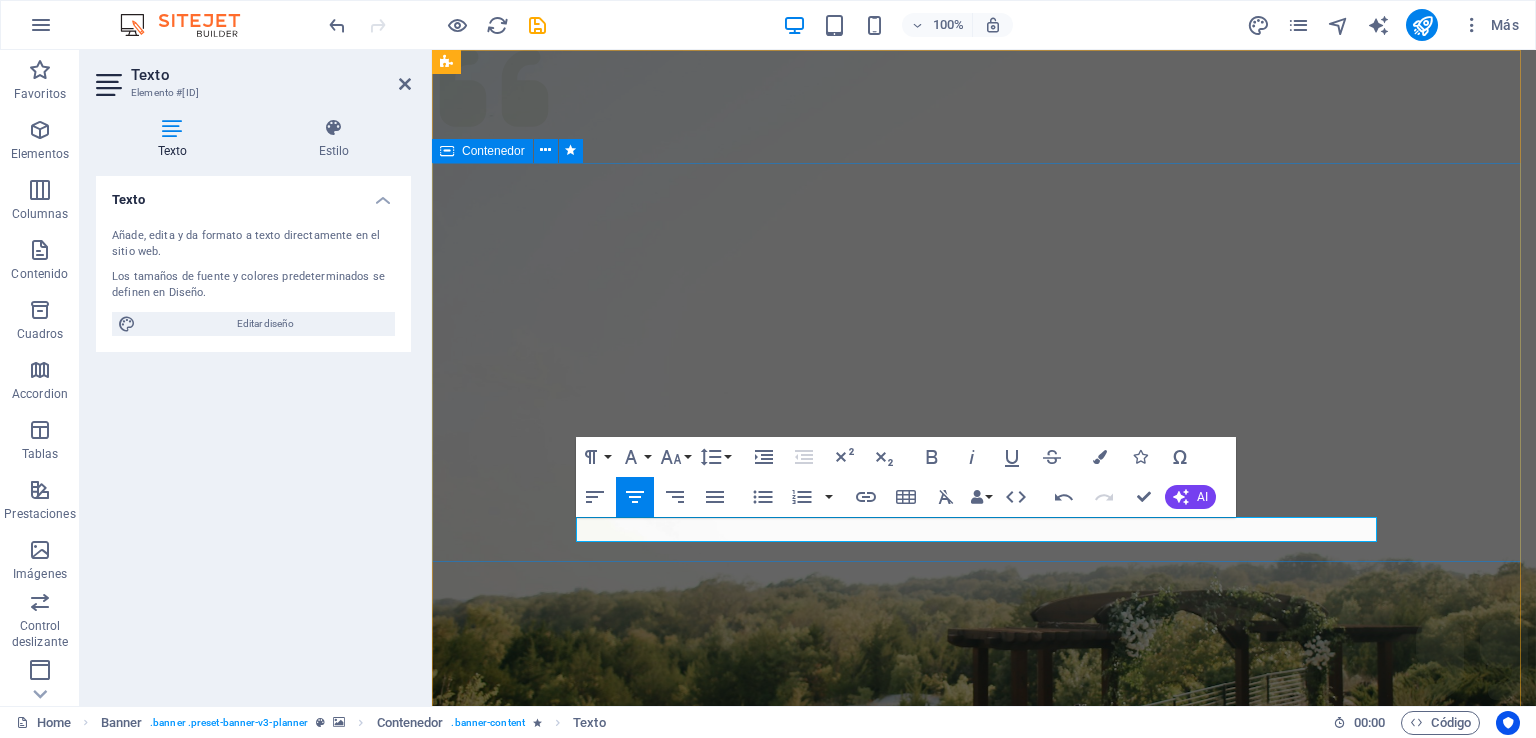 click on "Claudio González Fotógrafo Fotografía Profesional y Video" at bounding box center (984, 1349) 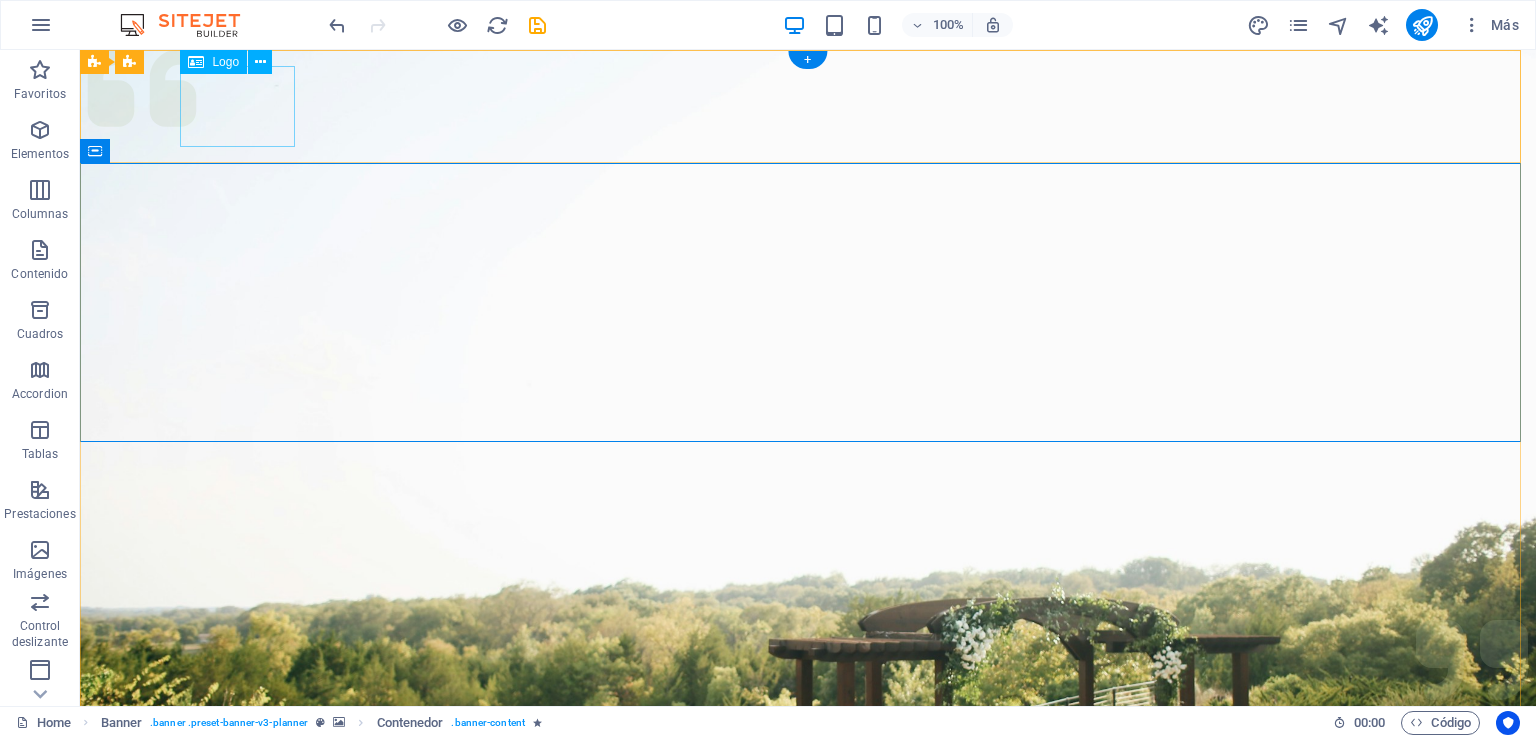 click at bounding box center [808, 1006] 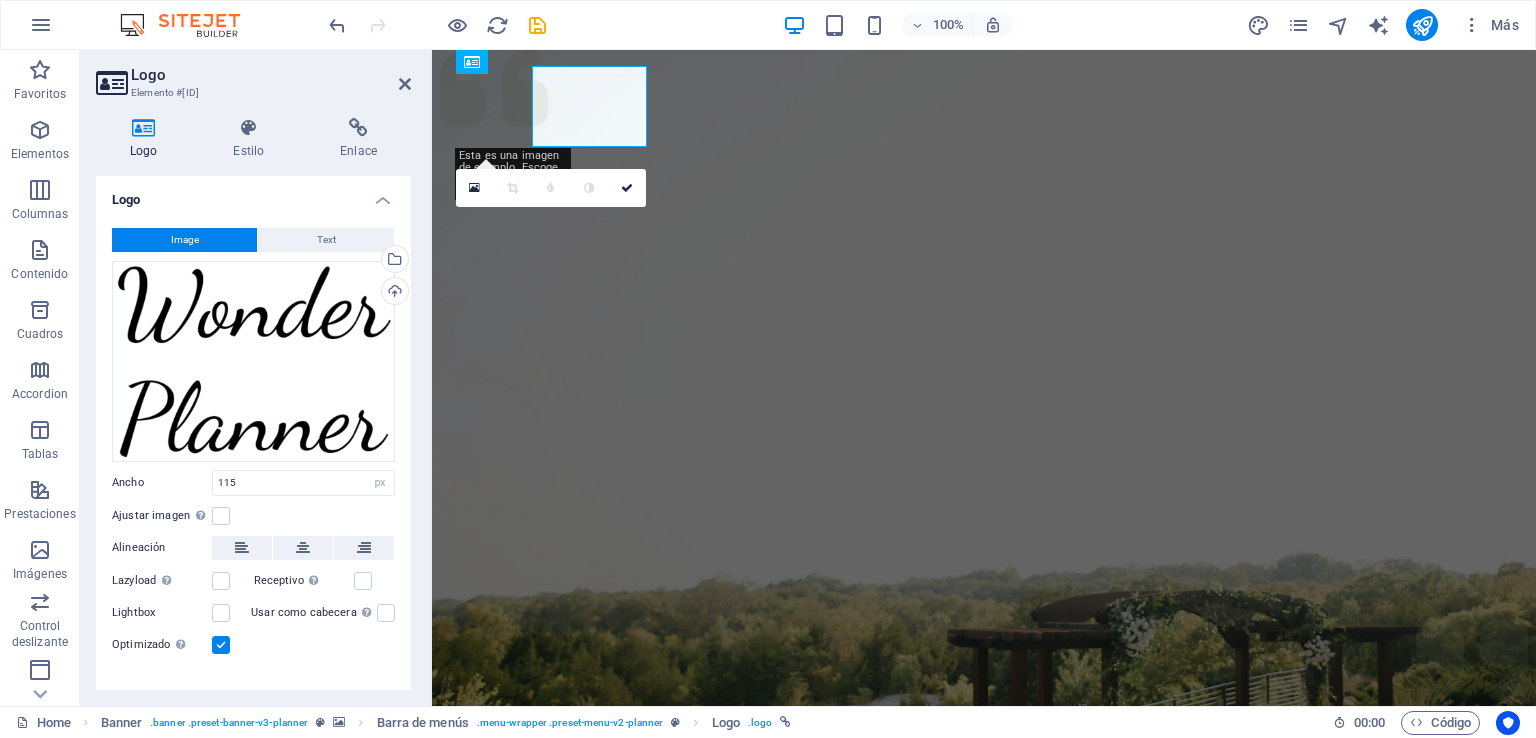 click on "Elemento #ed-829426942" at bounding box center (251, 93) 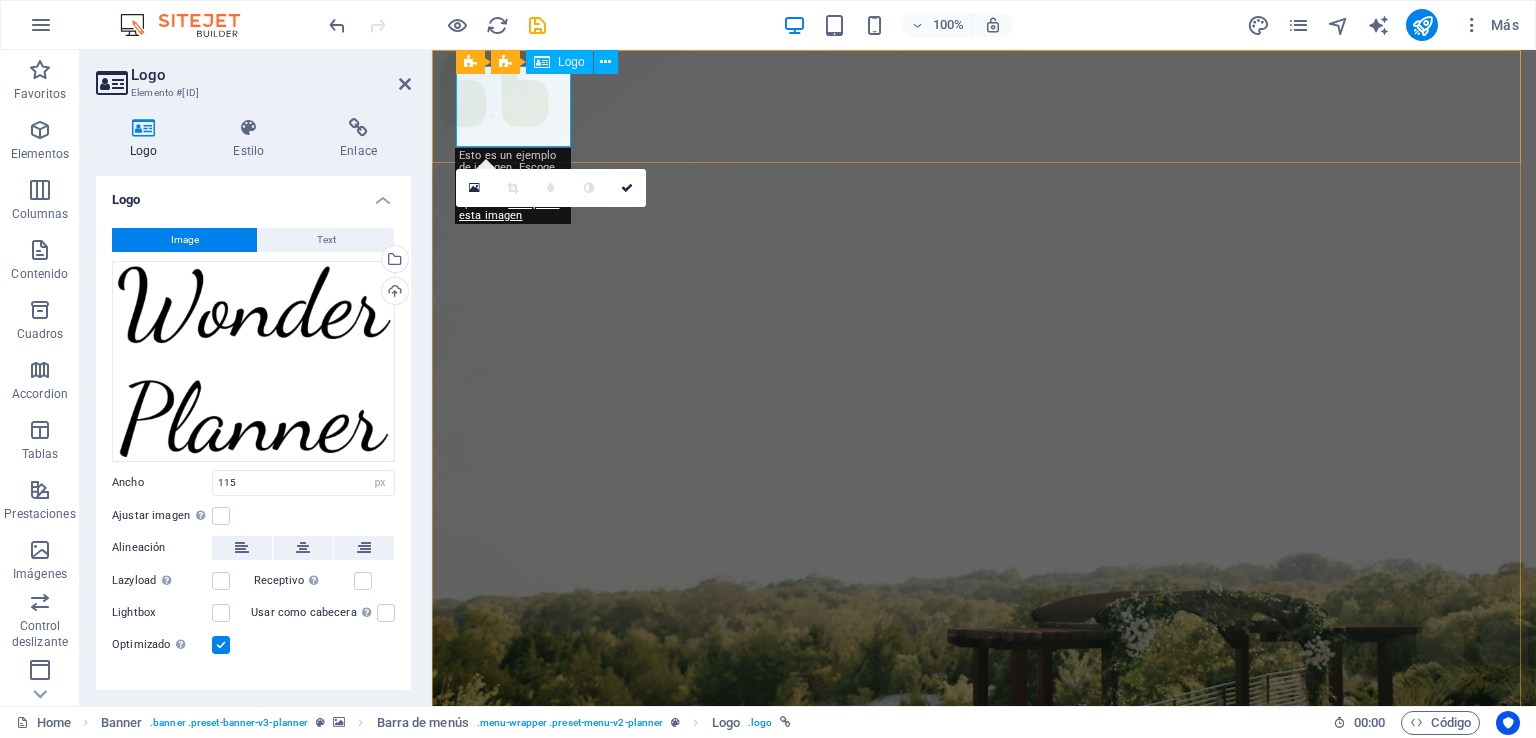 click at bounding box center [984, 1006] 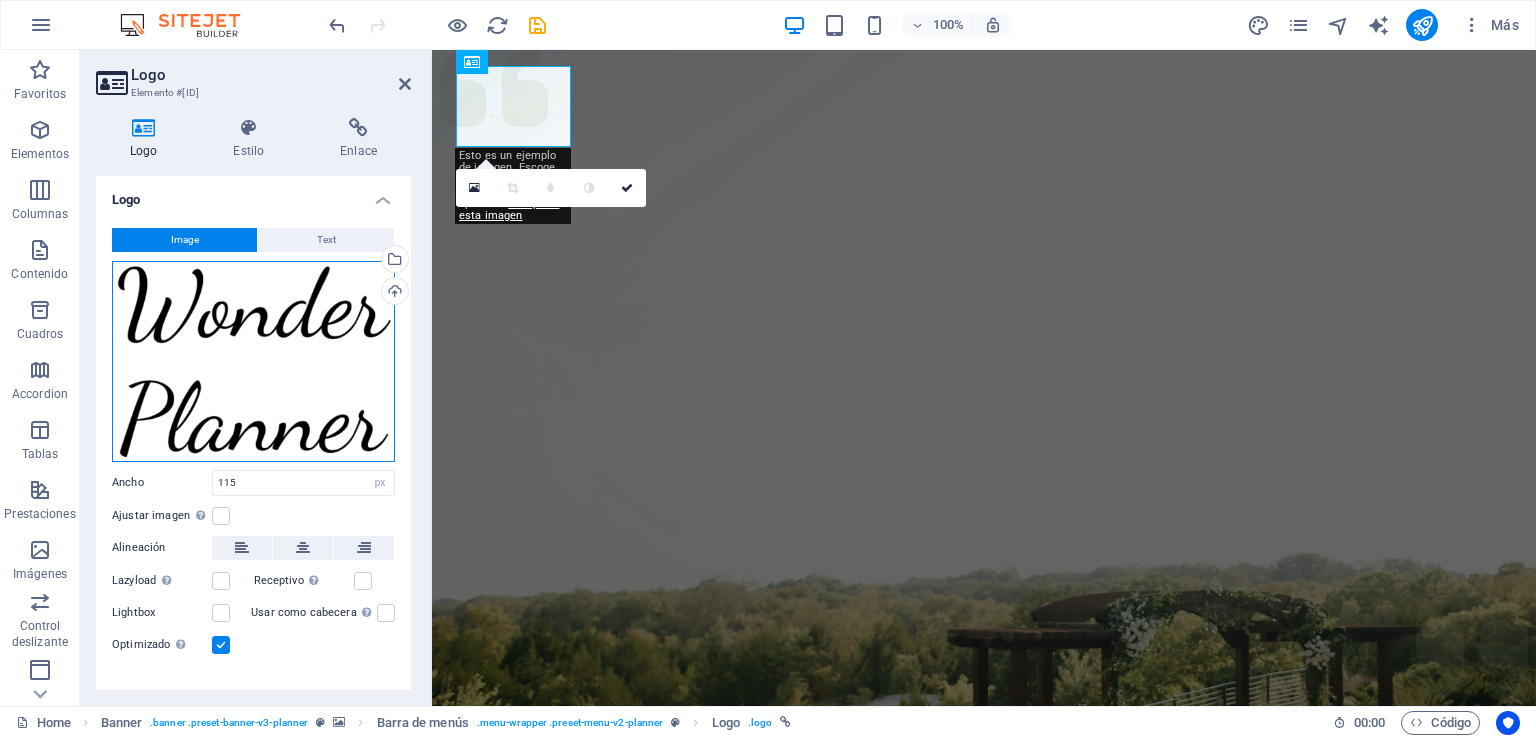 click on "Arrastra archivos aquí, haz clic para escoger archivos o  selecciona archivos de Archivos o de nuestra galería gratuita de fotos y vídeos" at bounding box center [253, 361] 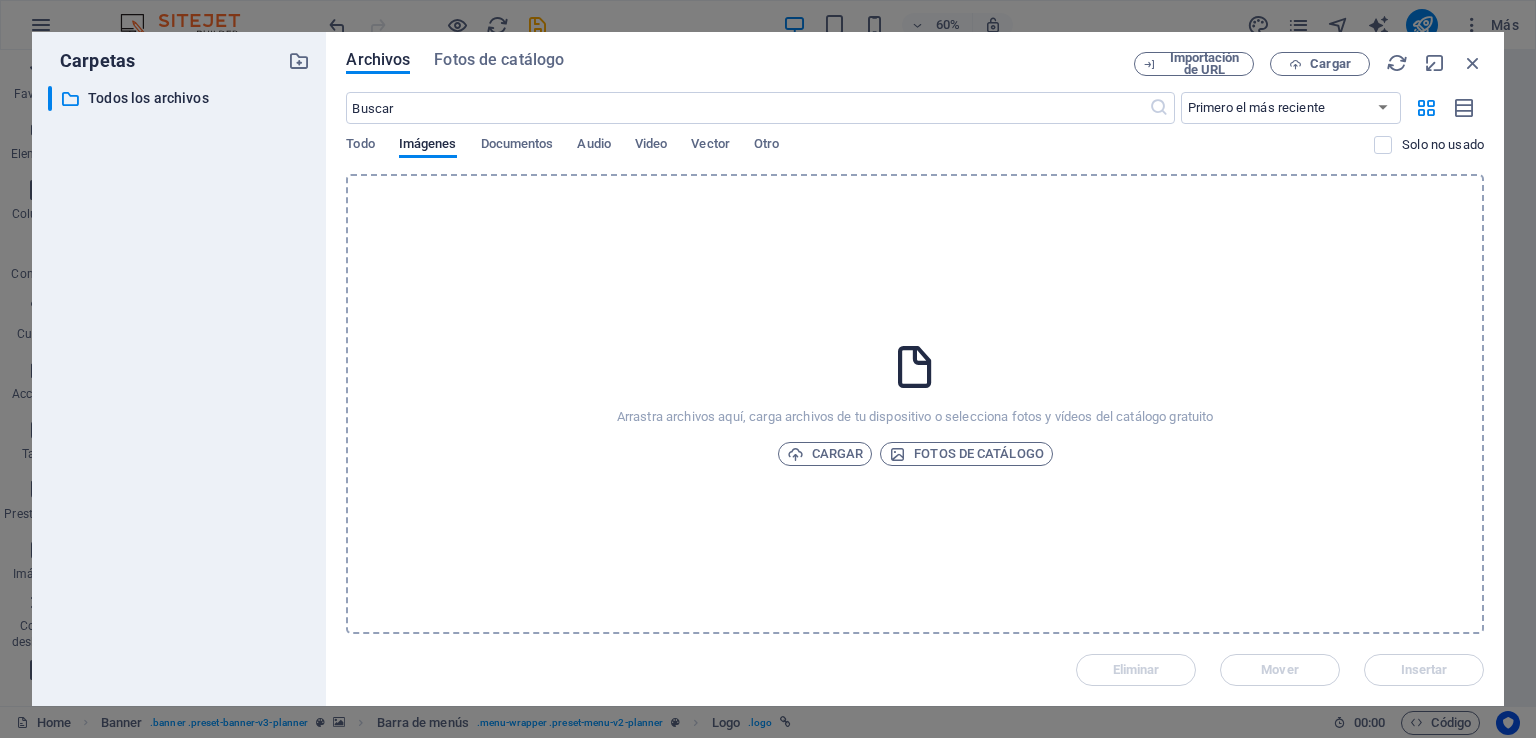 click on "​ Todos los archivos Todos los archivos" at bounding box center (179, 388) 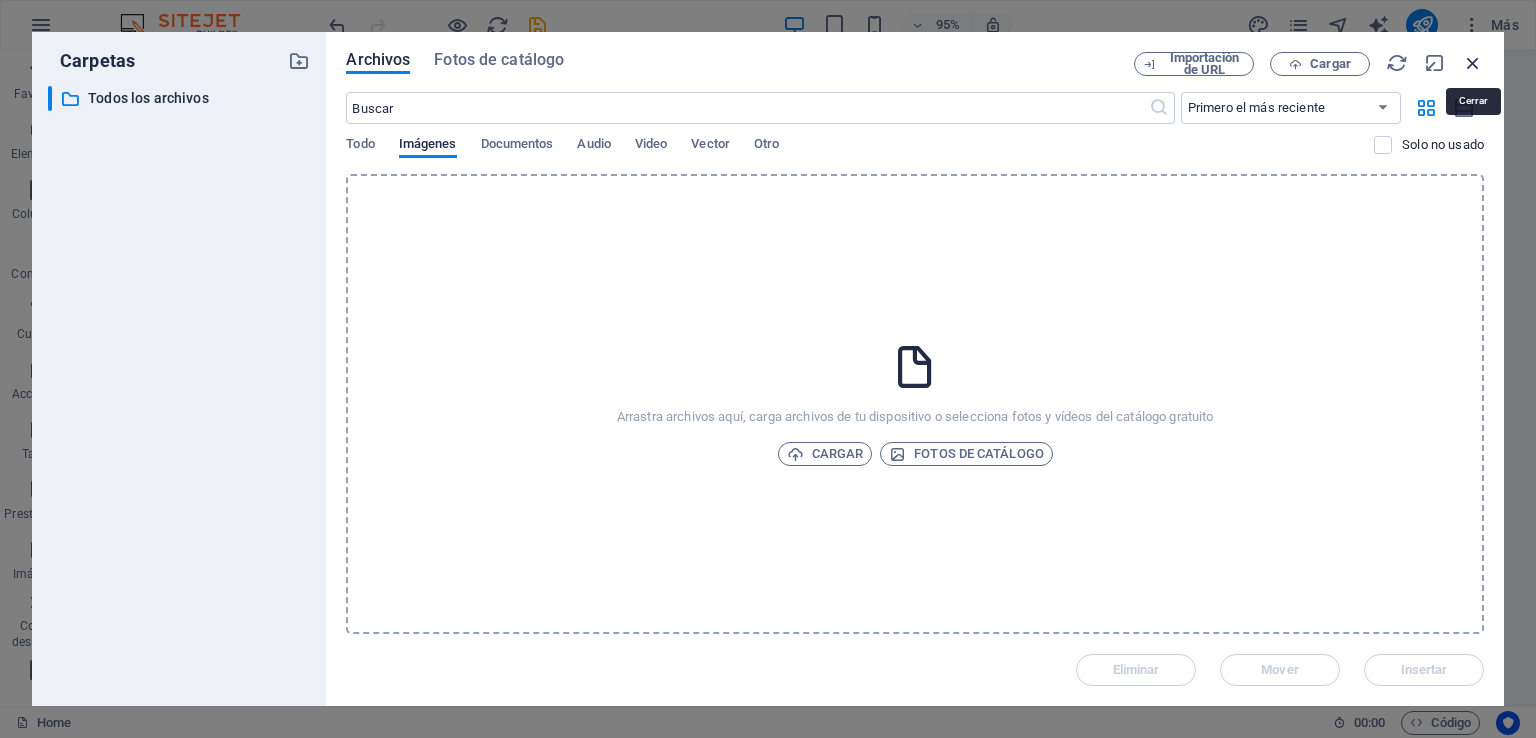 click at bounding box center [1473, 63] 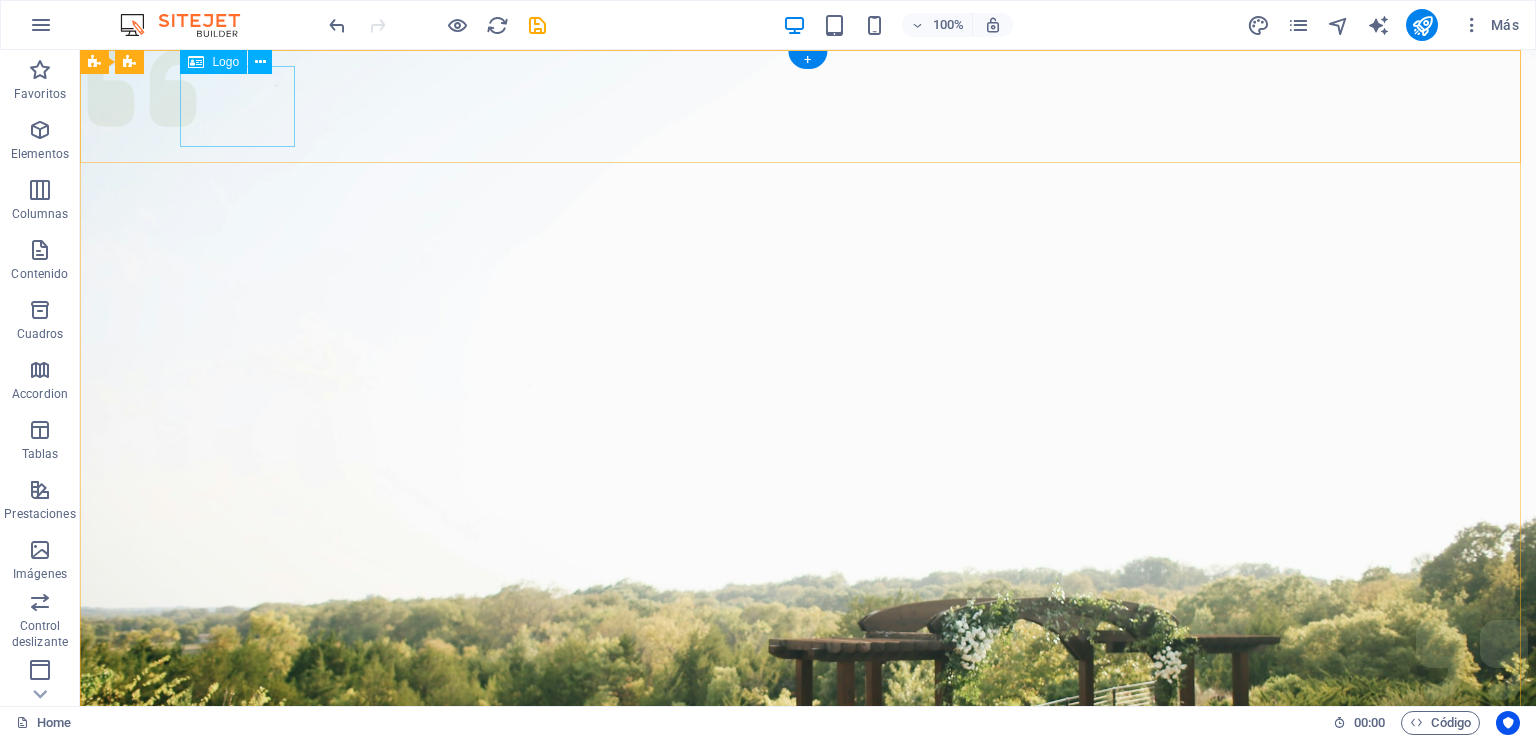 click at bounding box center [808, 1006] 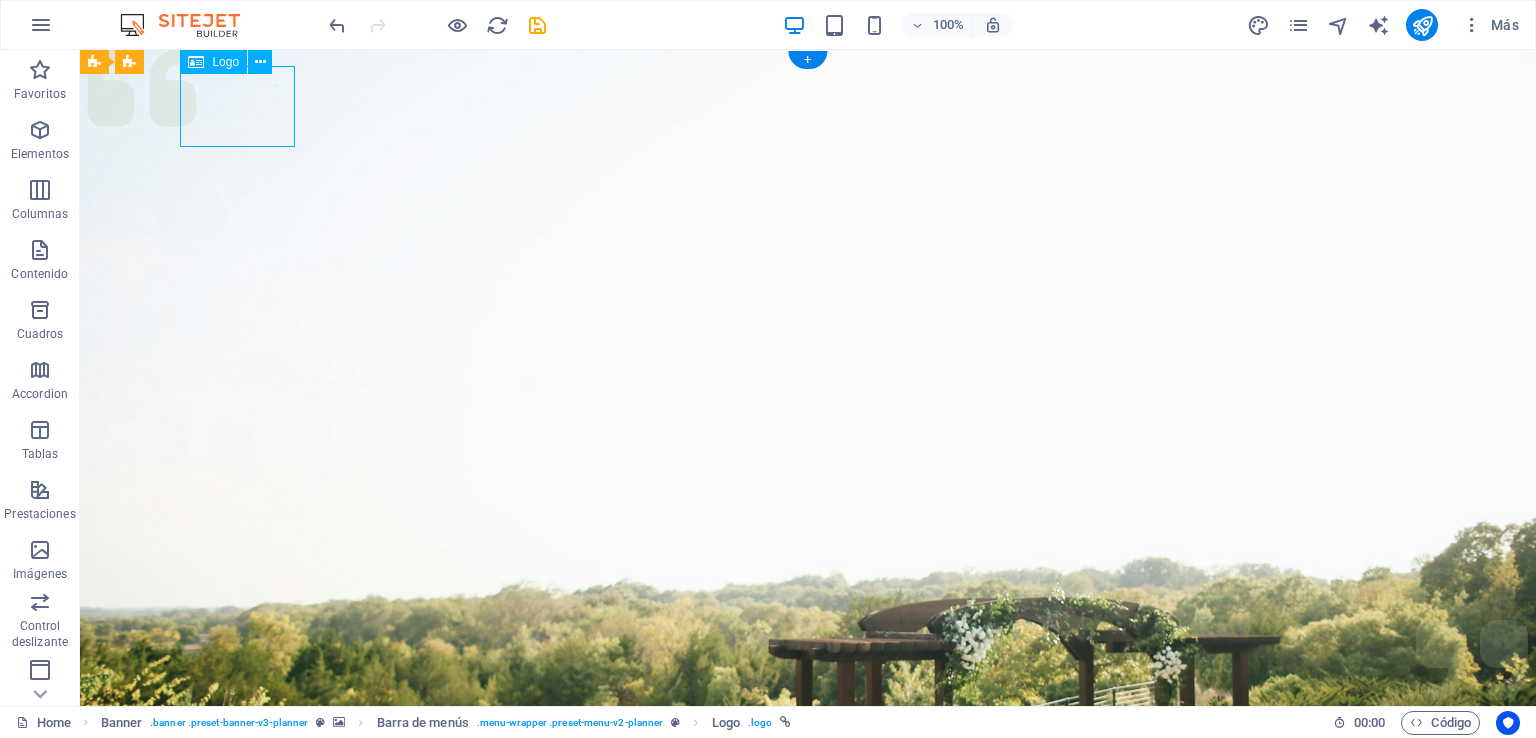 click at bounding box center (808, 1006) 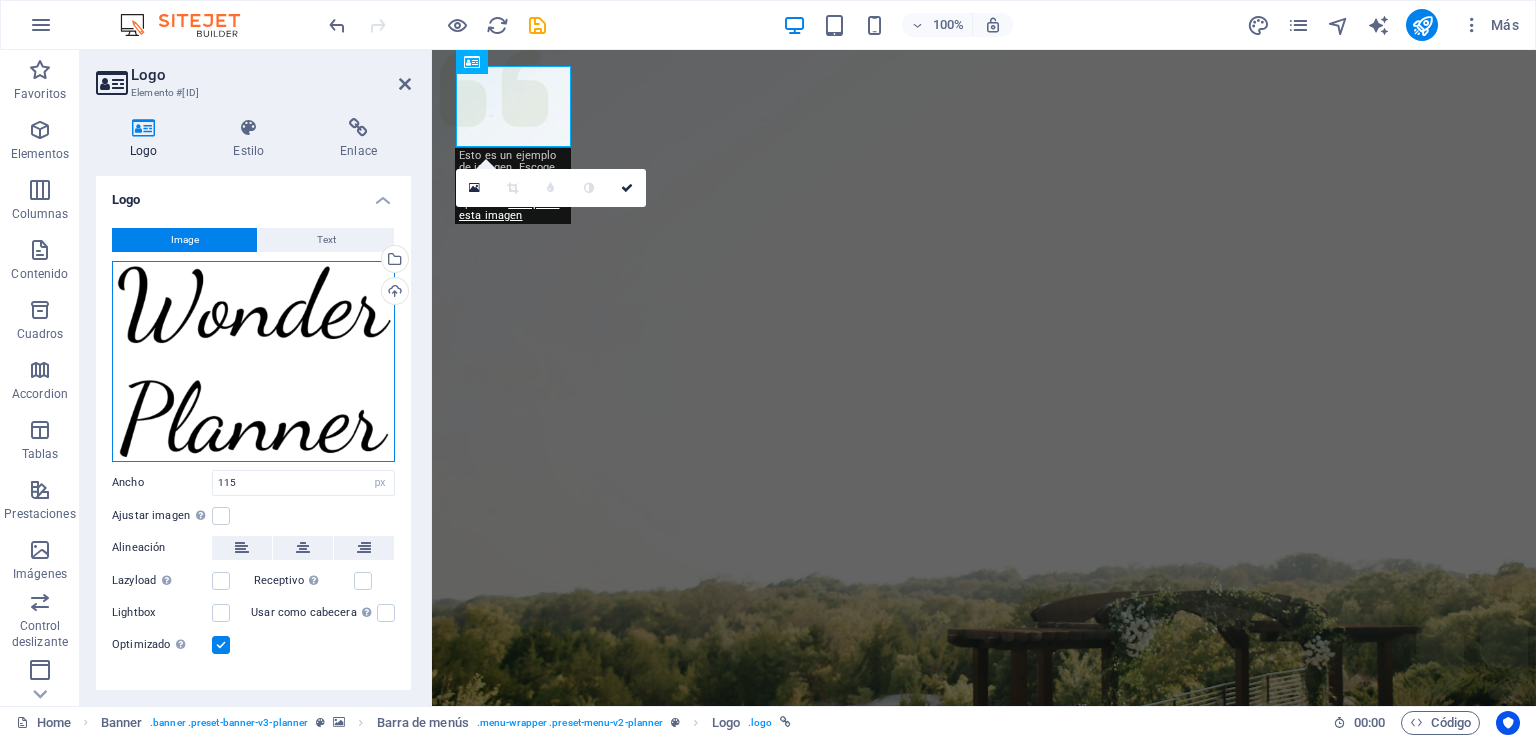 click on "Arrastra archivos aquí, haz clic para escoger archivos o  selecciona archivos de Archivos o de nuestra galería gratuita de fotos y vídeos" at bounding box center [253, 361] 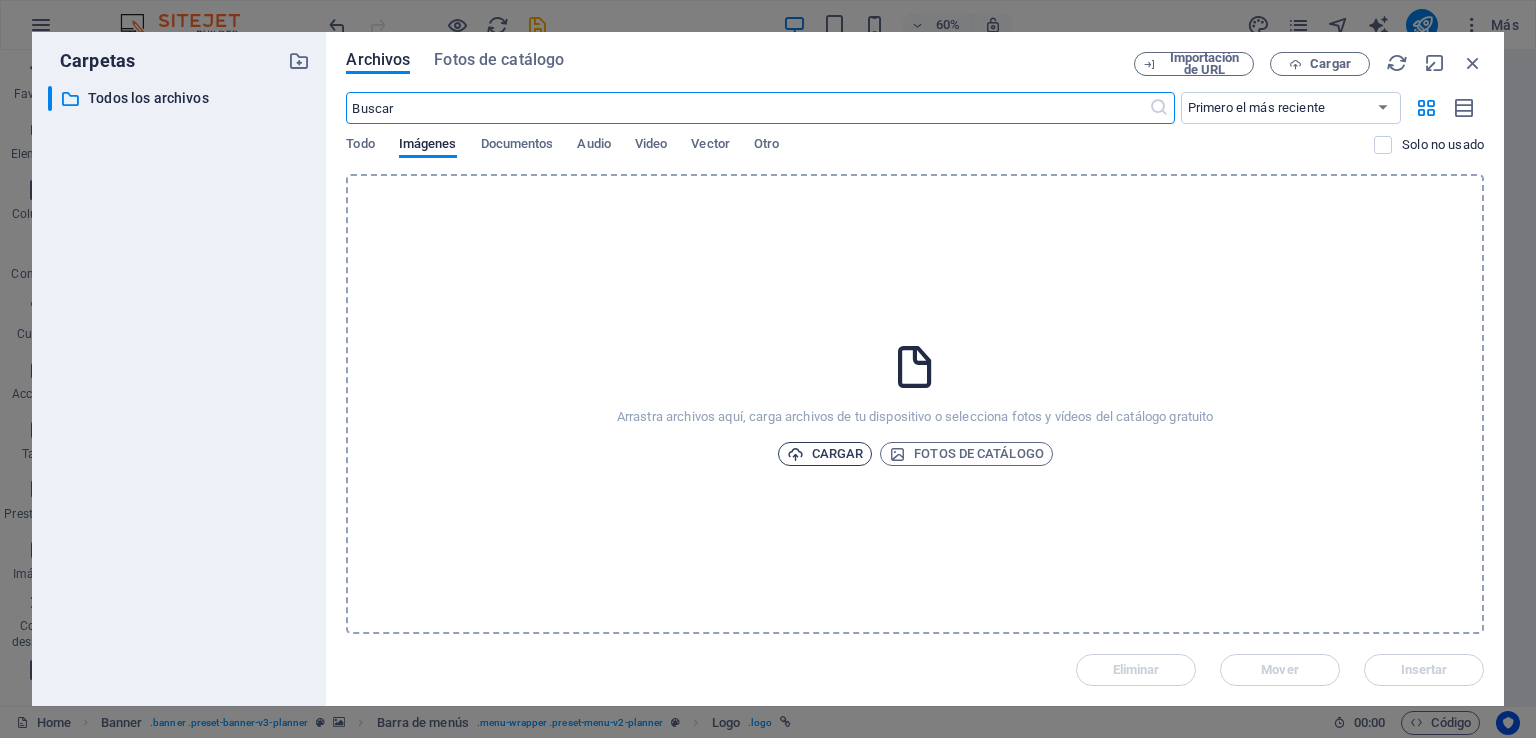 click on "Cargar" at bounding box center [825, 454] 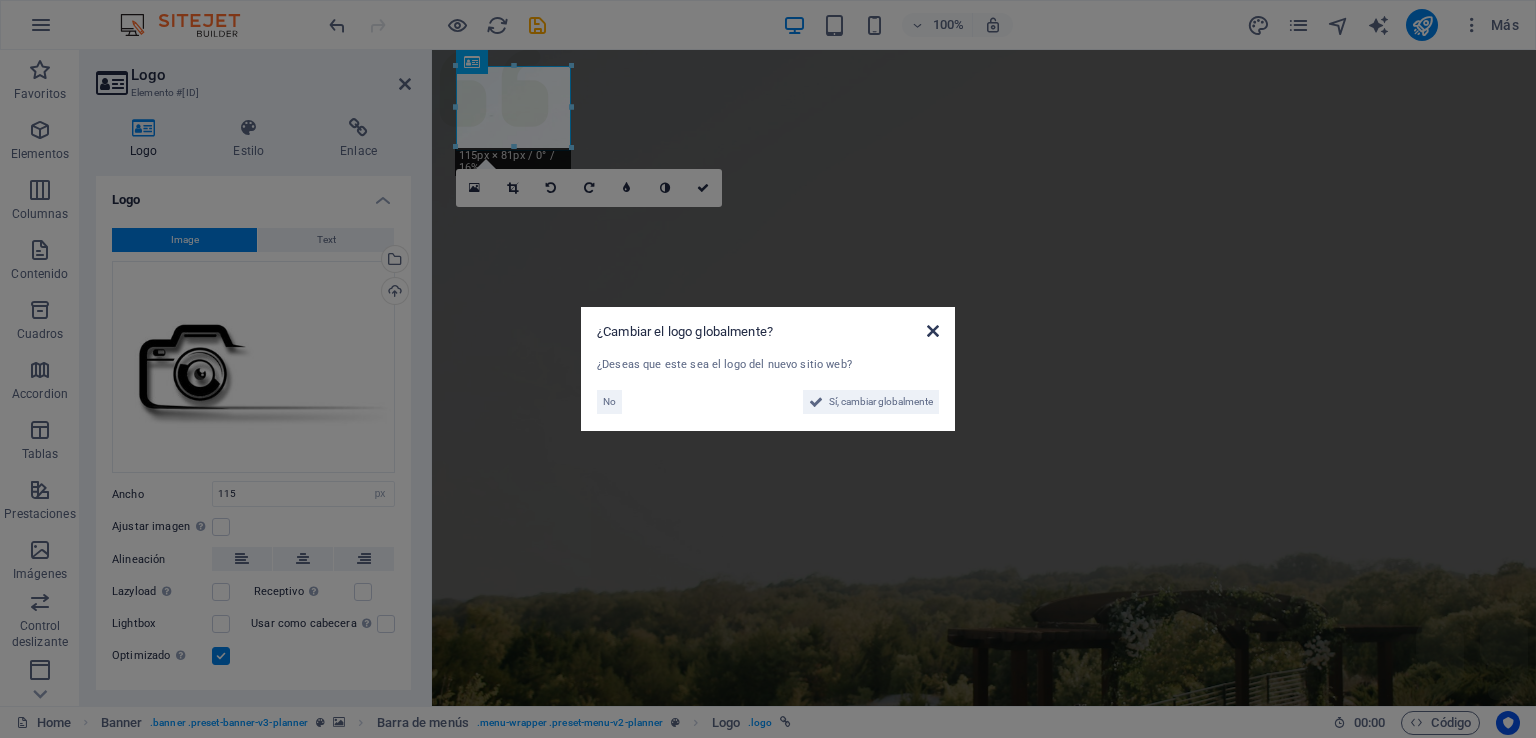 click at bounding box center [933, 331] 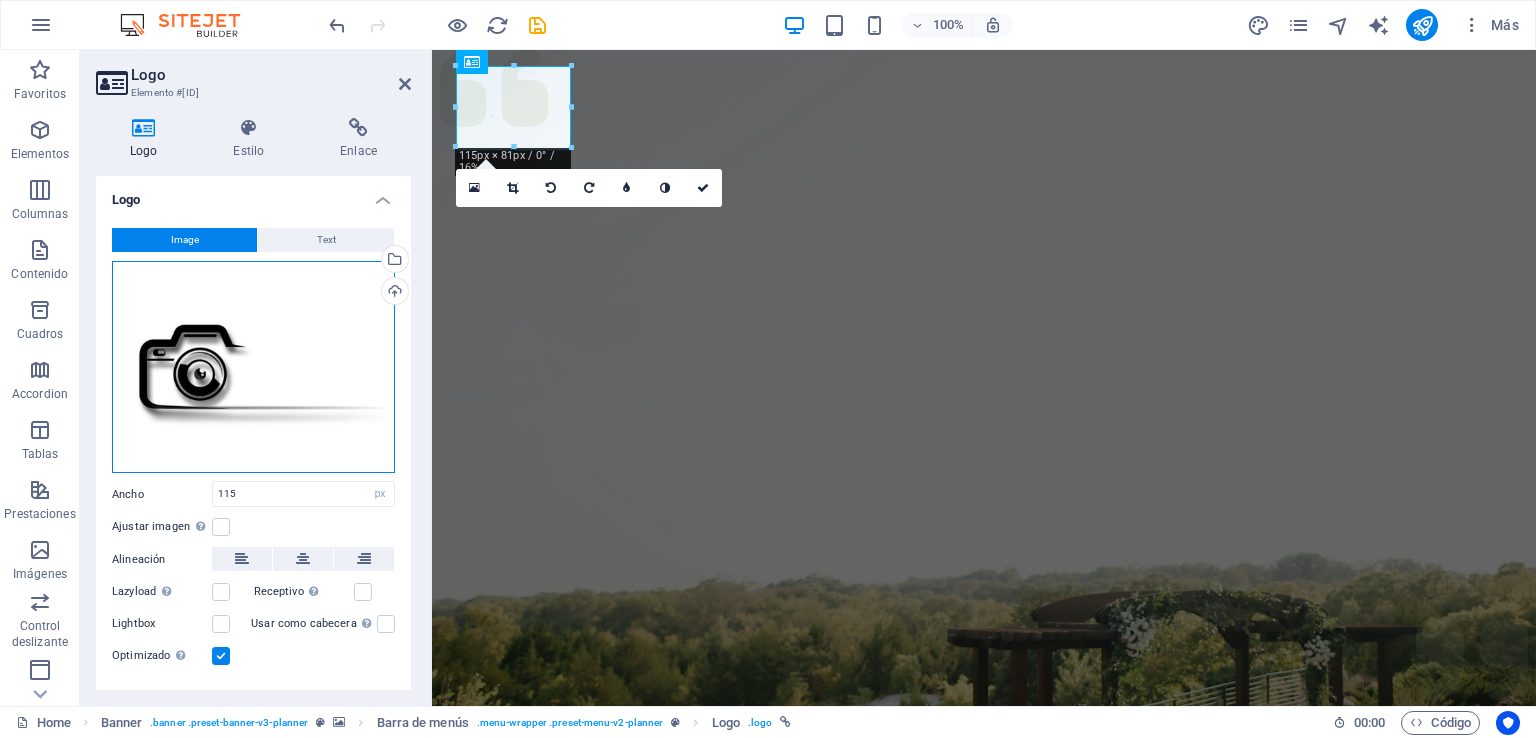 click on "Arrastra archivos aquí, haz clic para escoger archivos o  selecciona archivos de Archivos o de nuestra galería gratuita de fotos y vídeos" at bounding box center [253, 367] 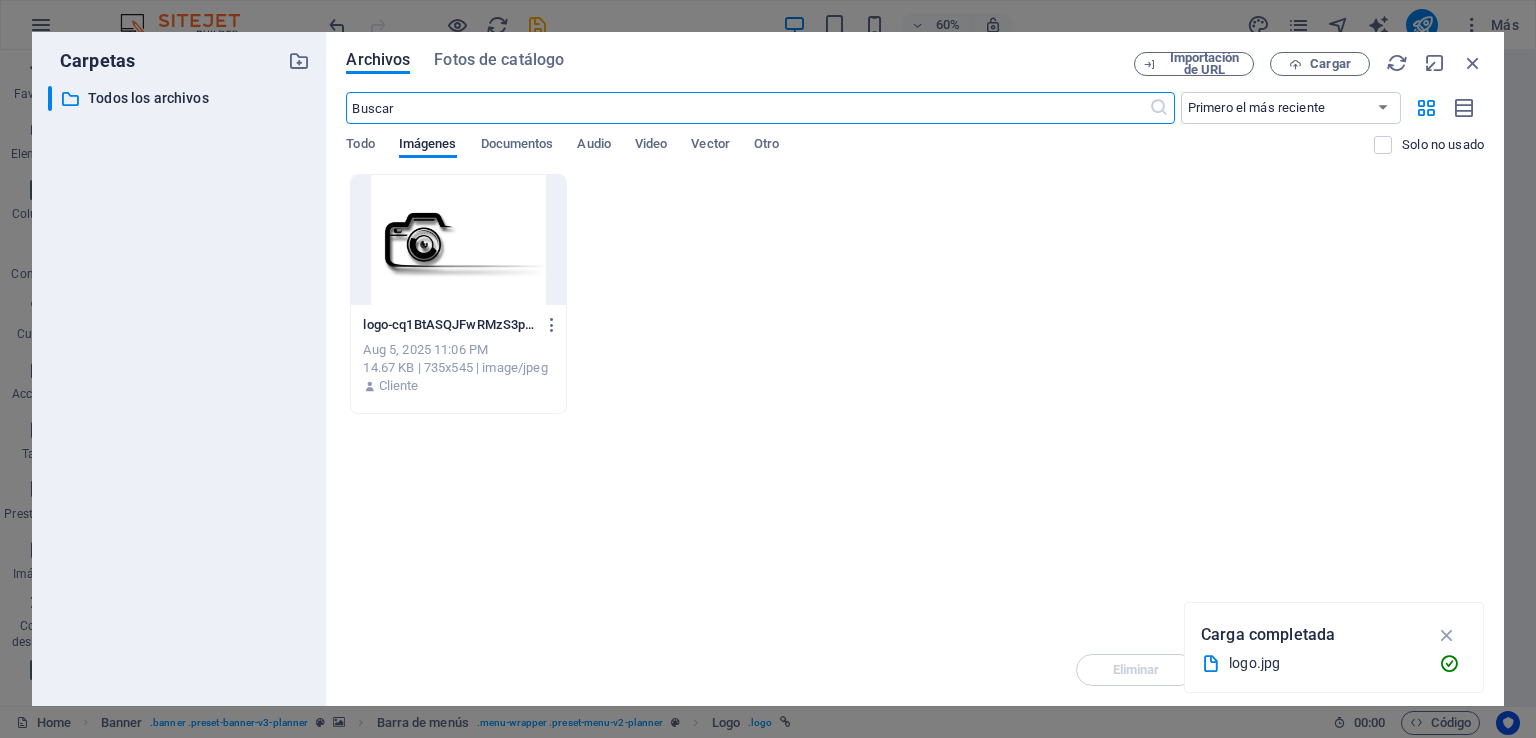click at bounding box center [458, 240] 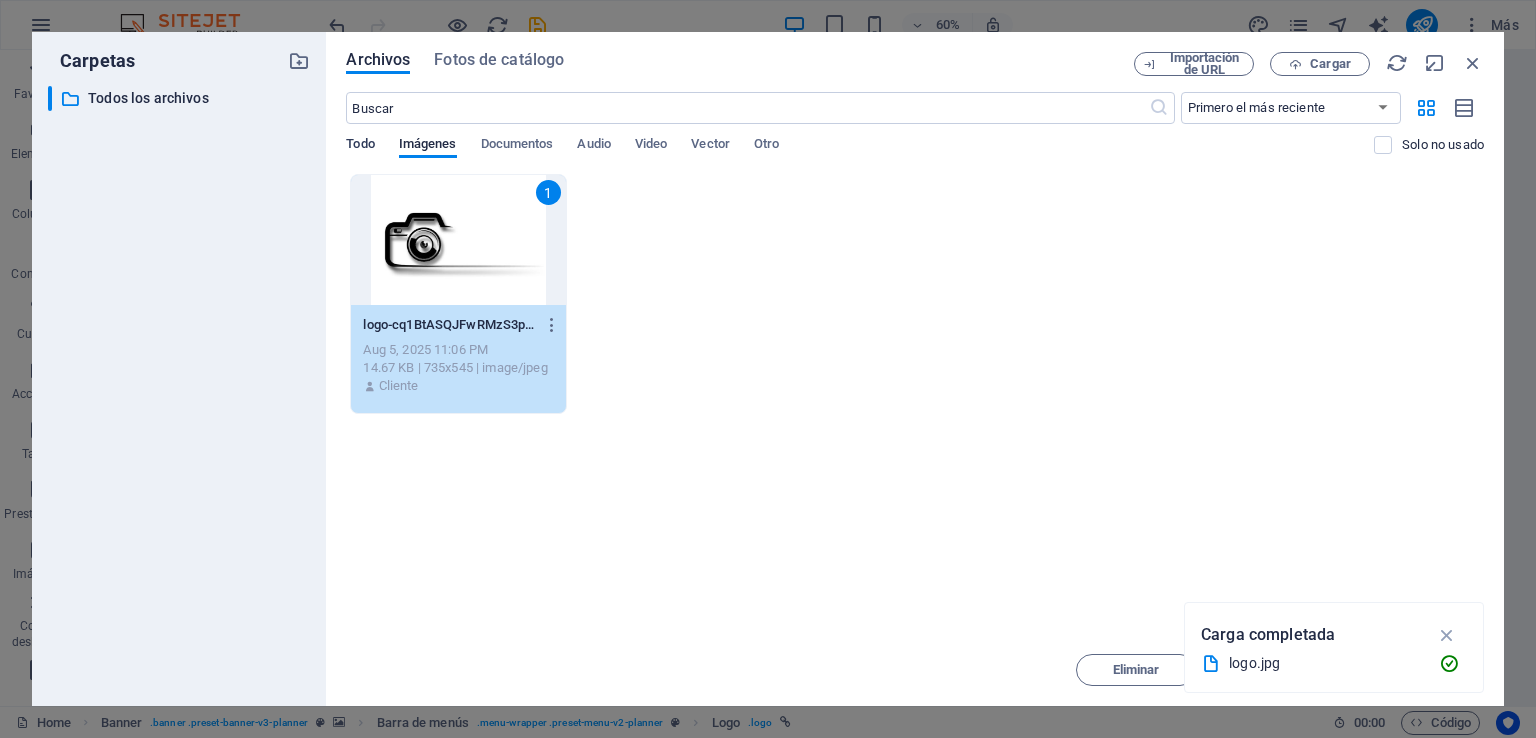 click on "Todo" at bounding box center [360, 146] 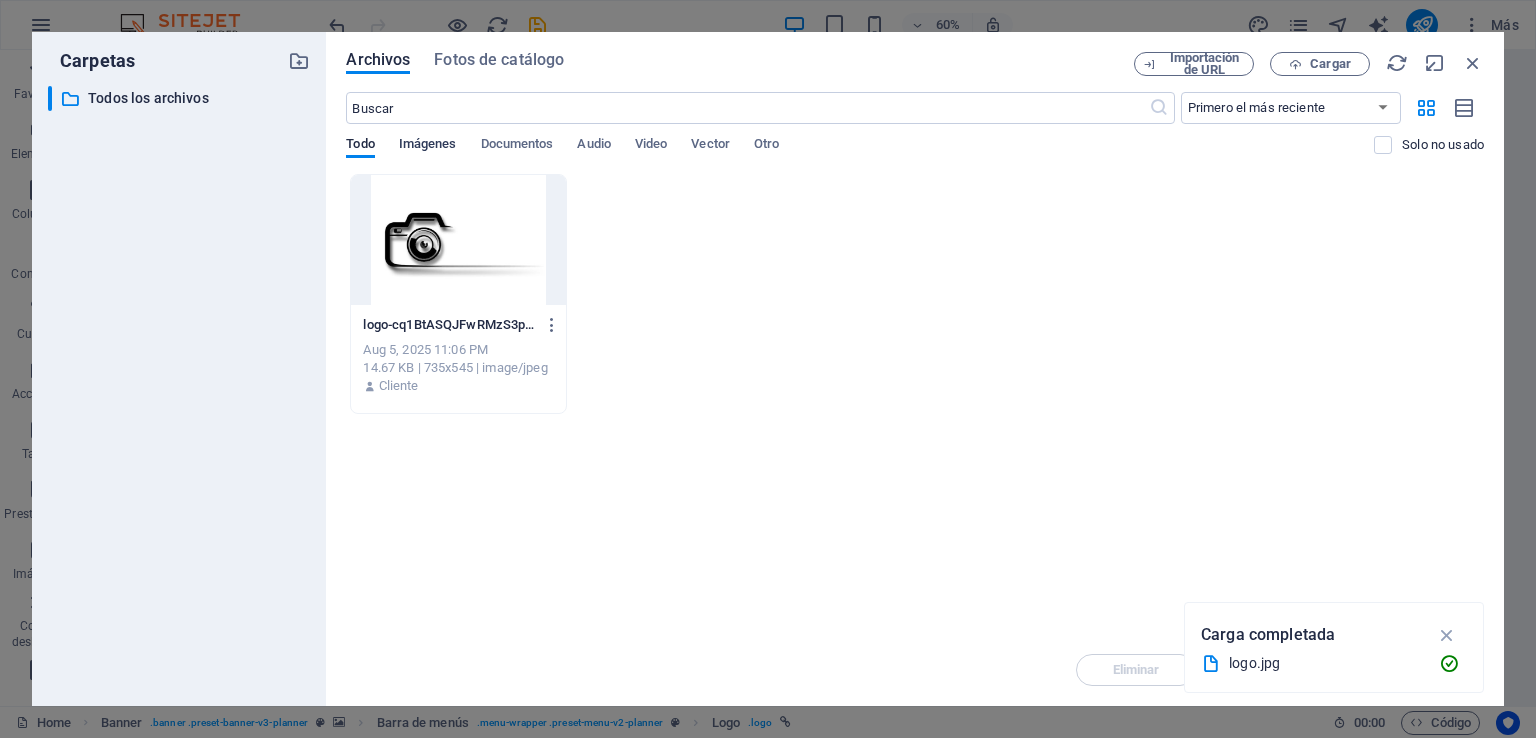 click on "Imágenes" at bounding box center [428, 146] 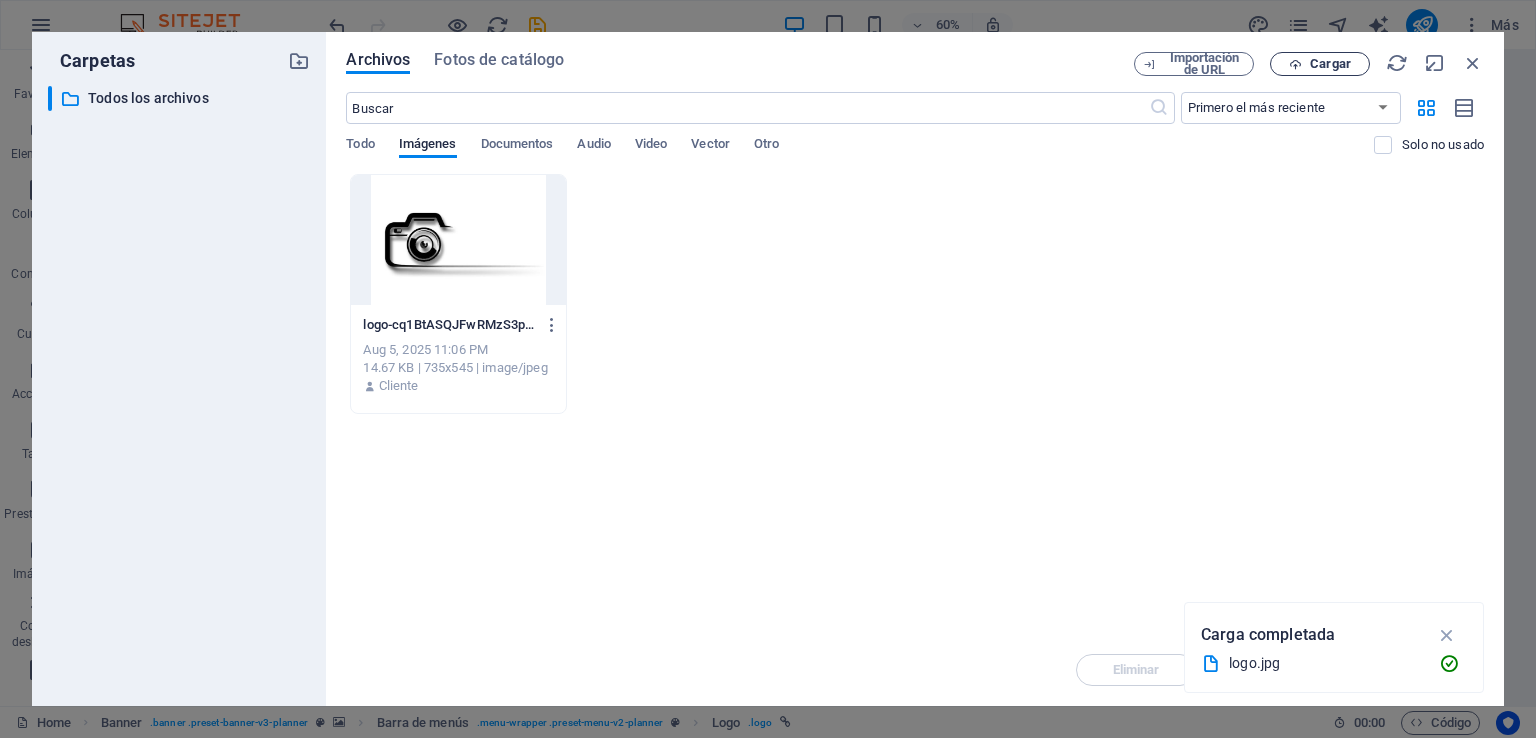 click on "Cargar" at bounding box center (1330, 64) 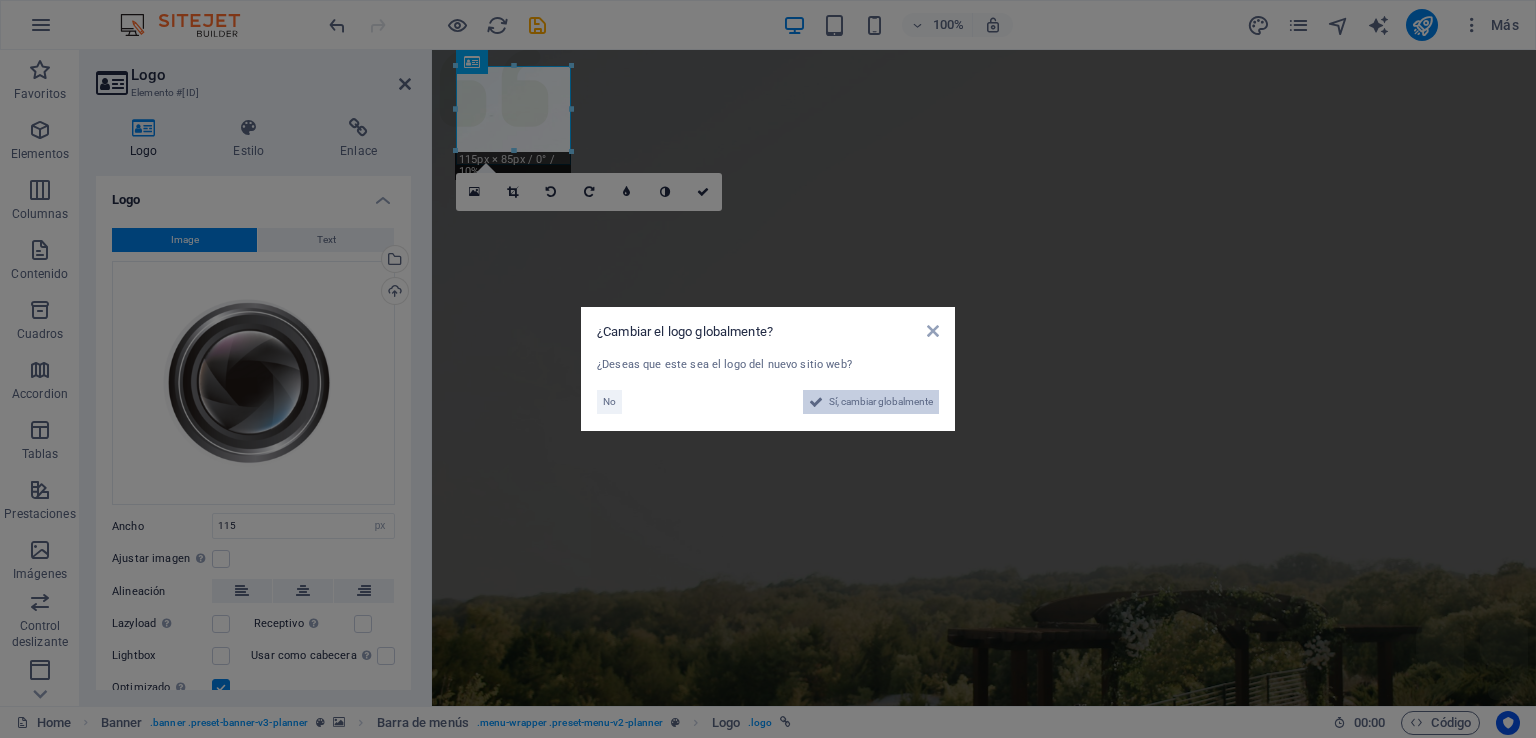 click on "Sí, cambiar globalmente" at bounding box center (881, 402) 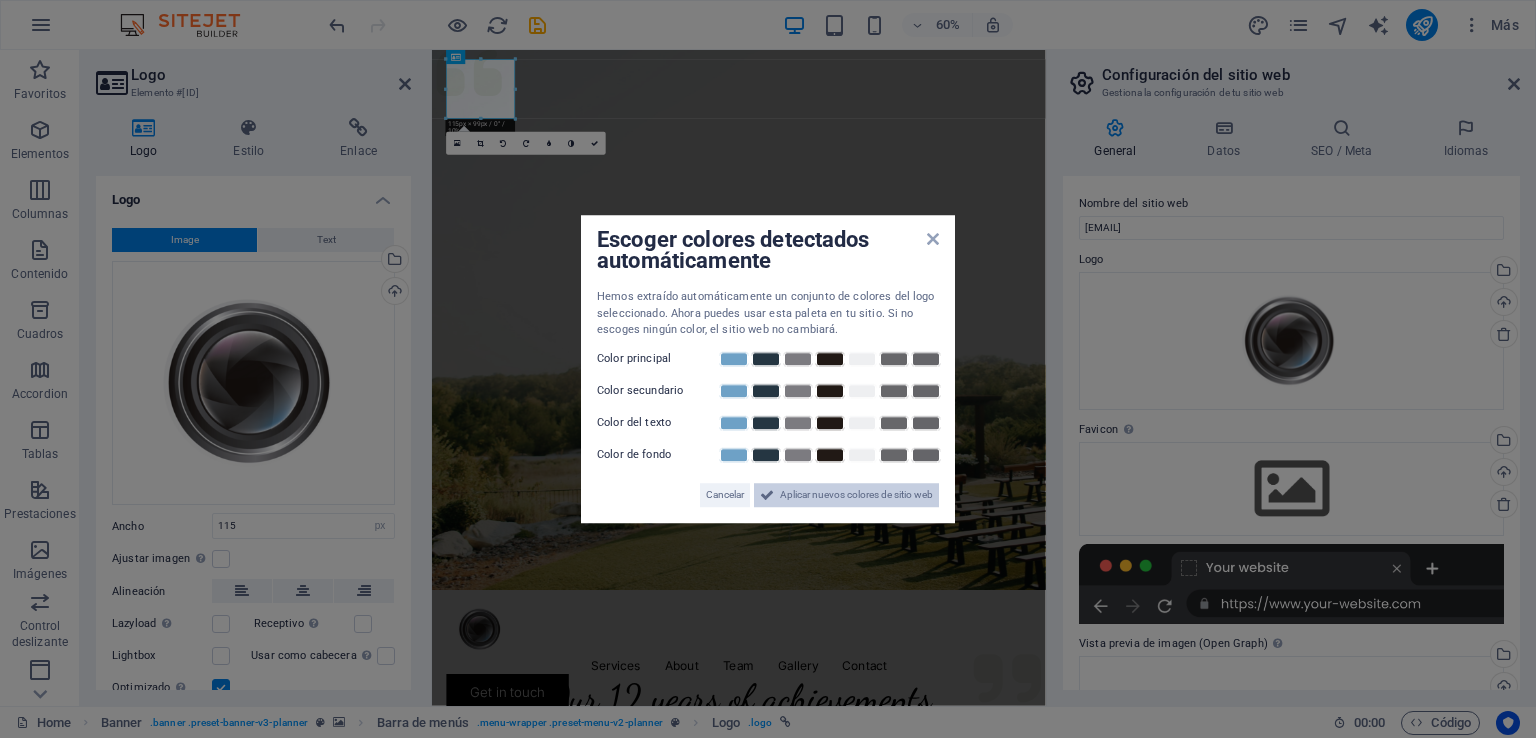 click on "Aplicar nuevos colores de sitio web" at bounding box center [856, 495] 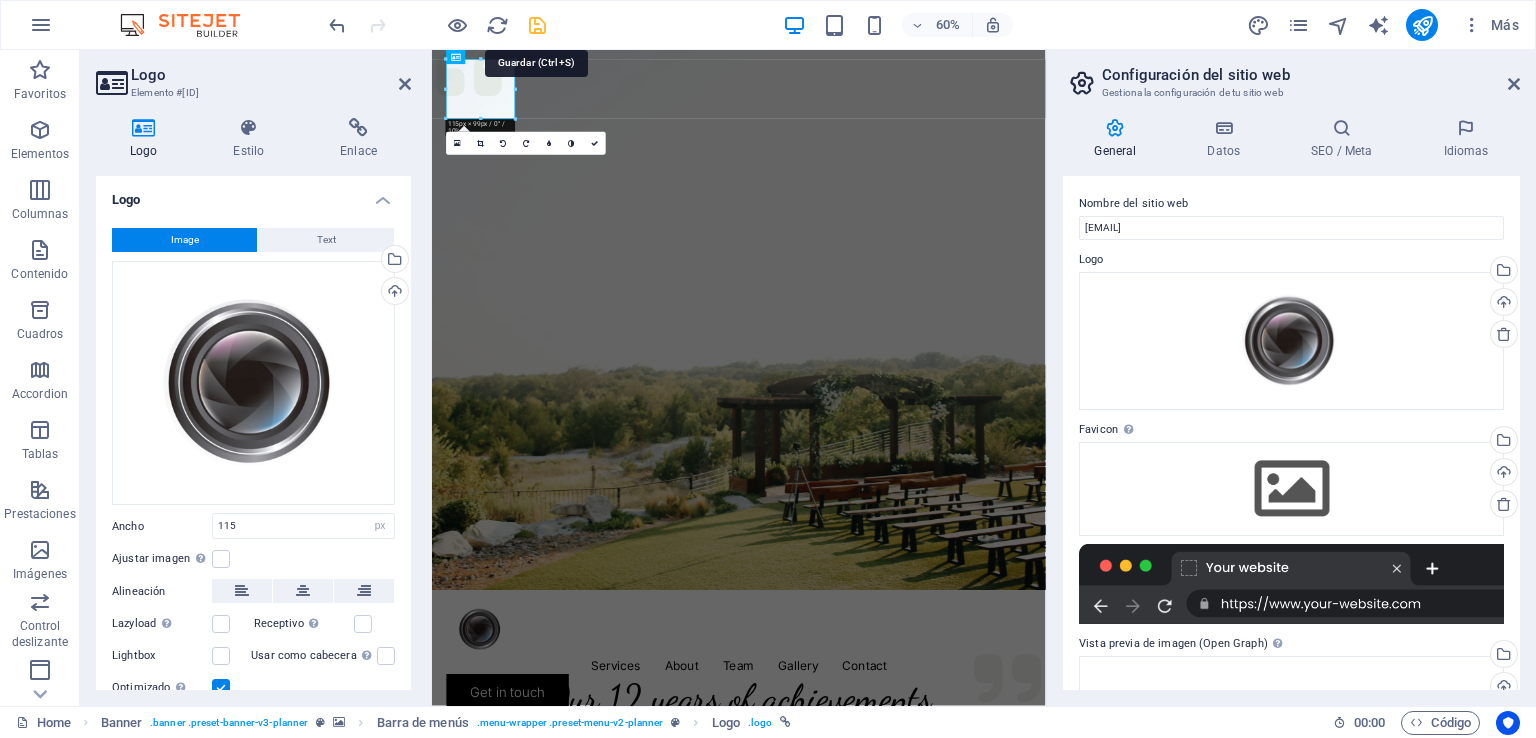 click at bounding box center (537, 25) 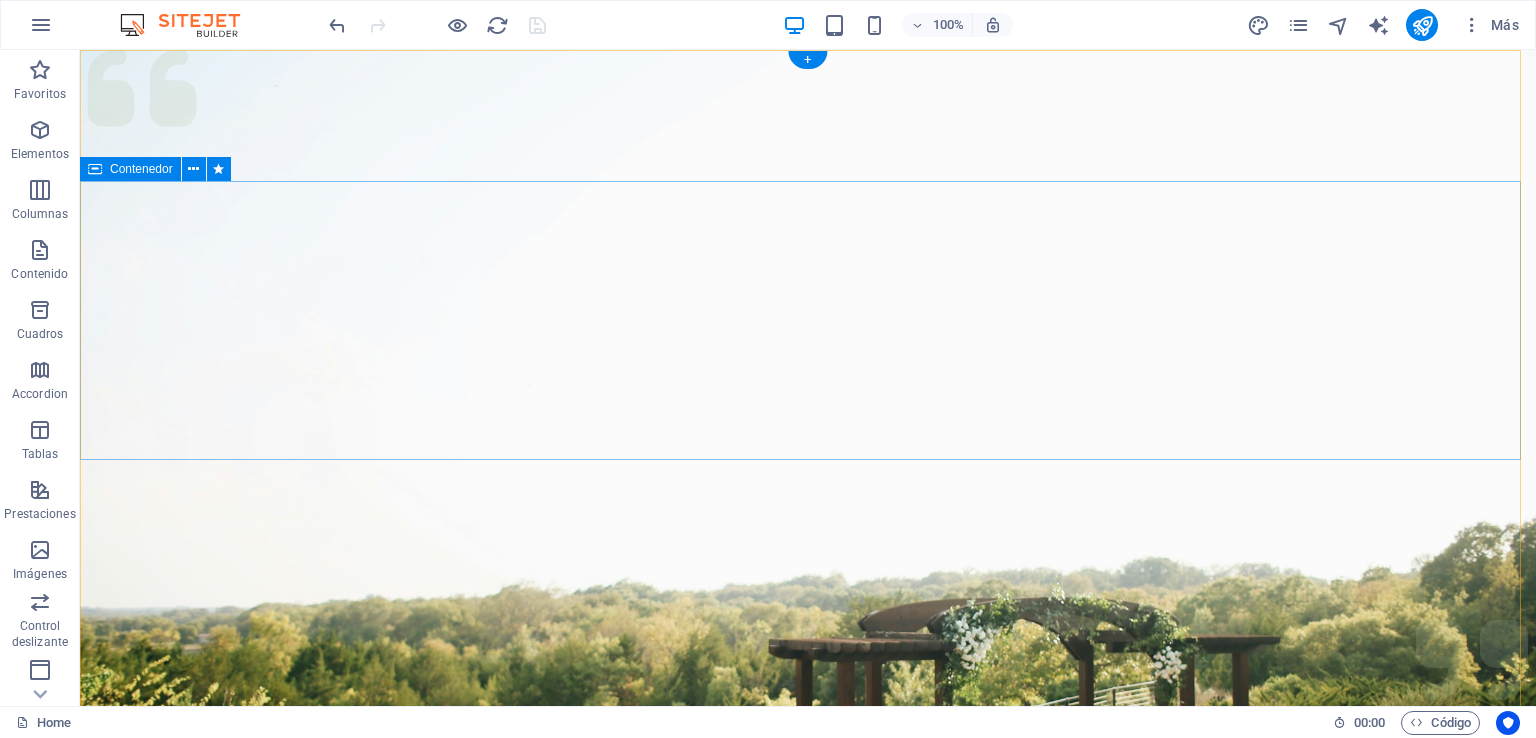 click on "Claudio González Fotógrafo Fotografía Profesional y Video" at bounding box center [808, 1367] 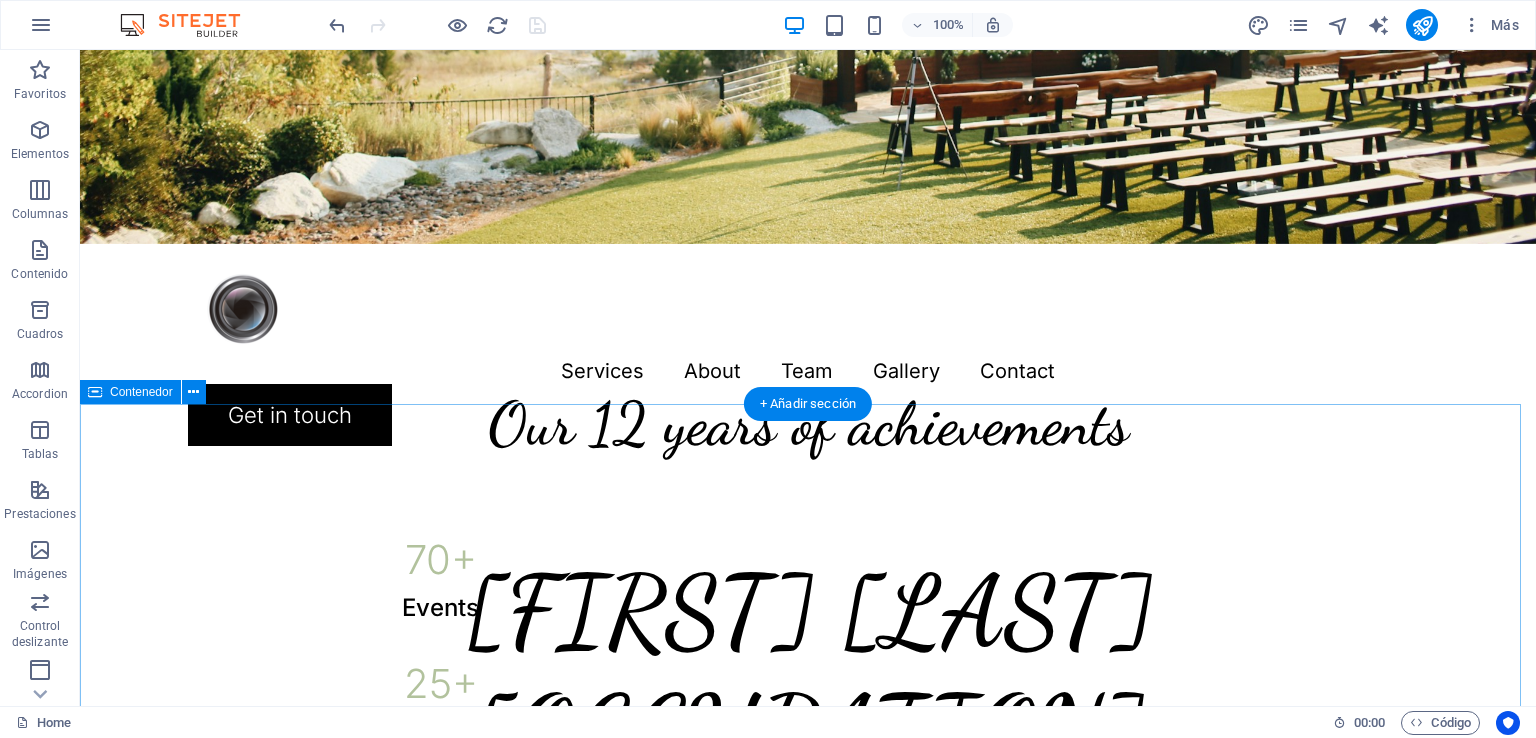 scroll, scrollTop: 800, scrollLeft: 0, axis: vertical 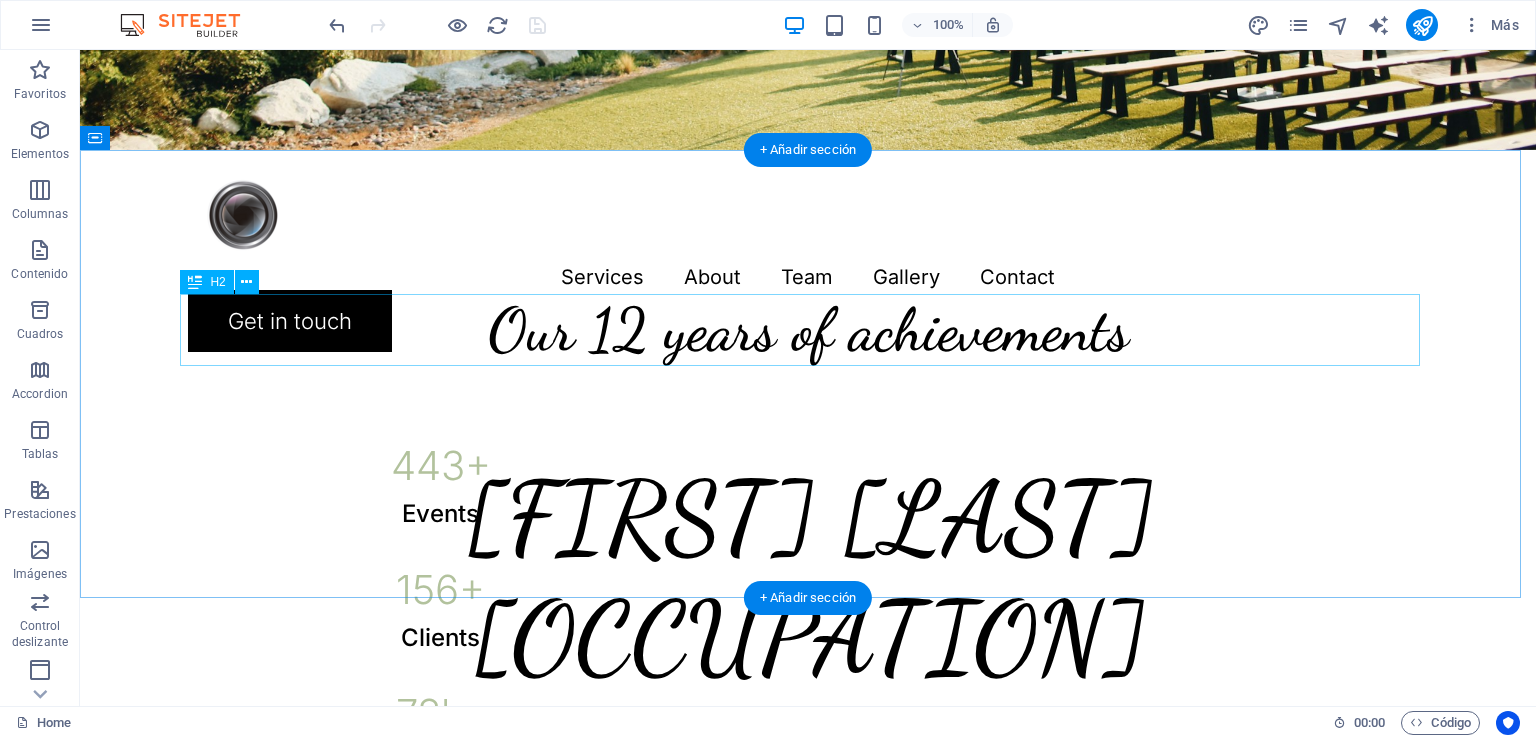 click on "Our 12 years of achievements" at bounding box center [808, 330] 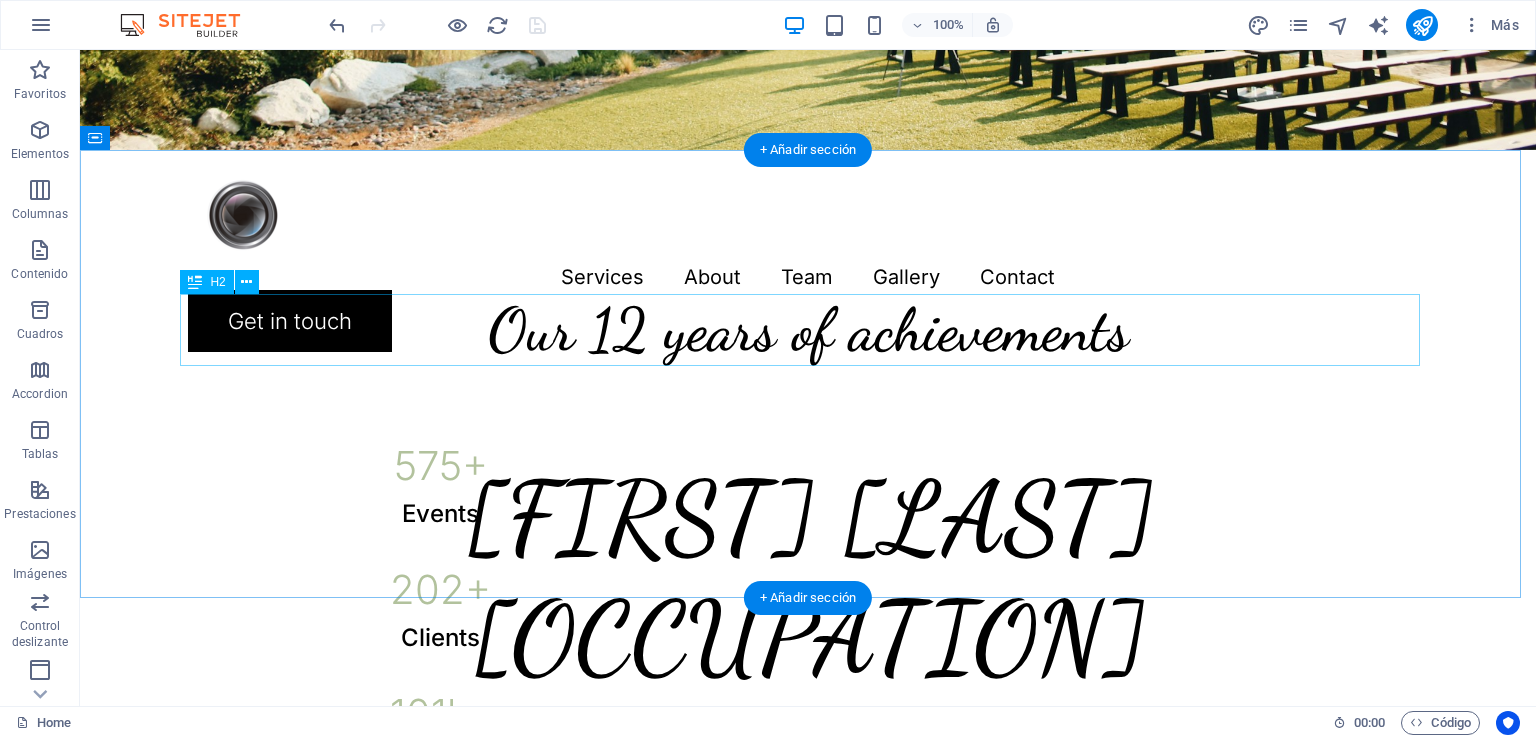 click on "Our 12 years of achievements" at bounding box center (808, 330) 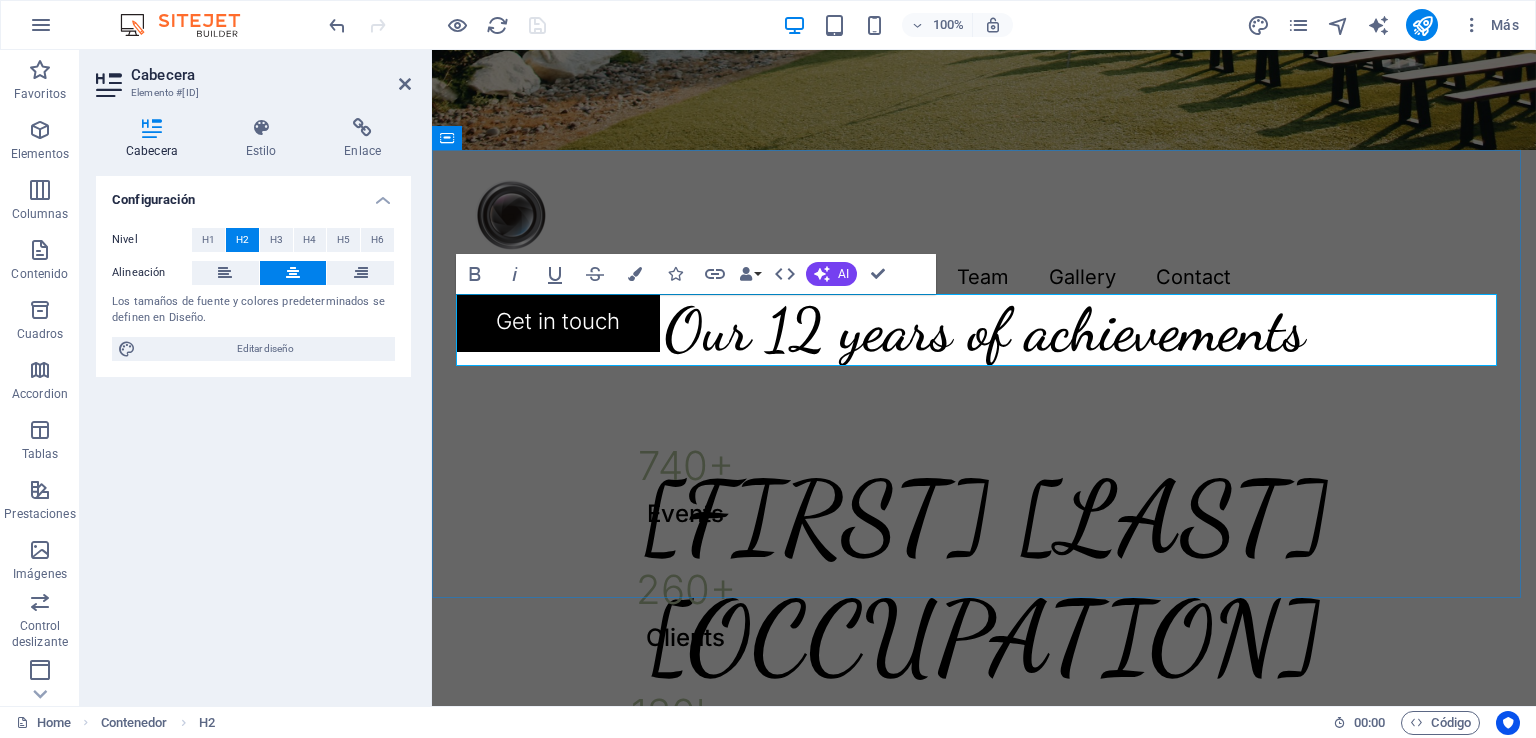 type 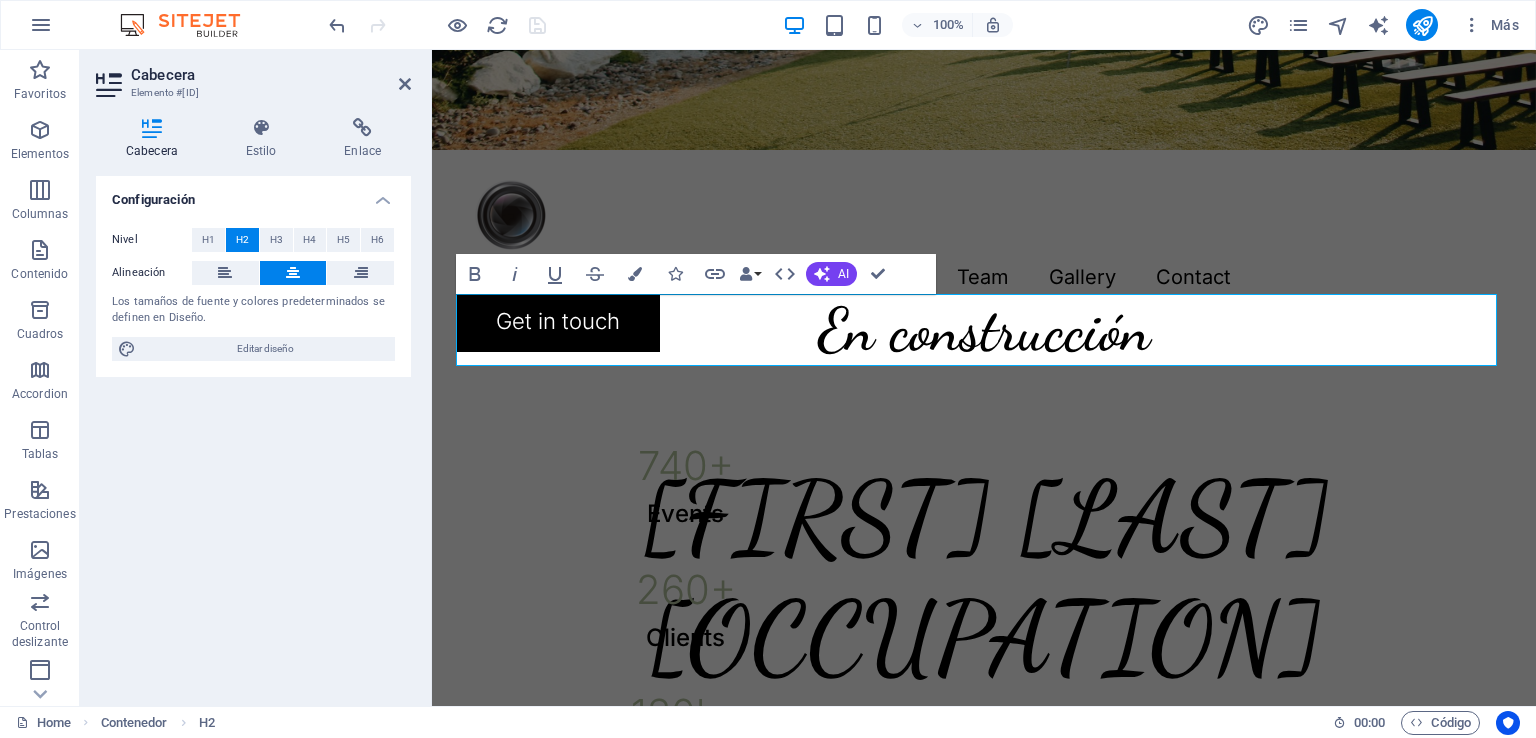 click on "100% Más" at bounding box center (926, 25) 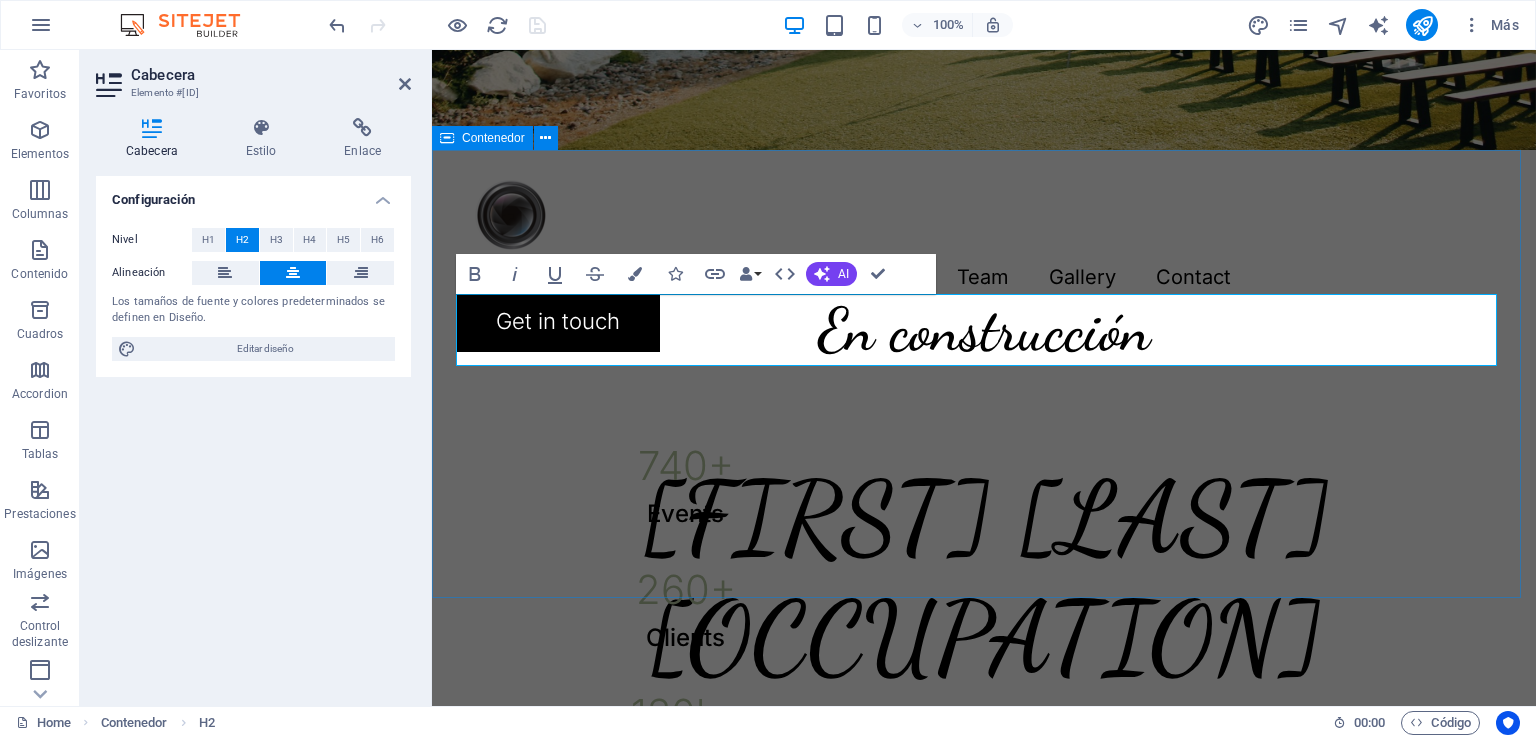 click on "En construcción 740 + Events 260 + Clients 130 k+ Guests 18 Prizes" at bounding box center (984, 560) 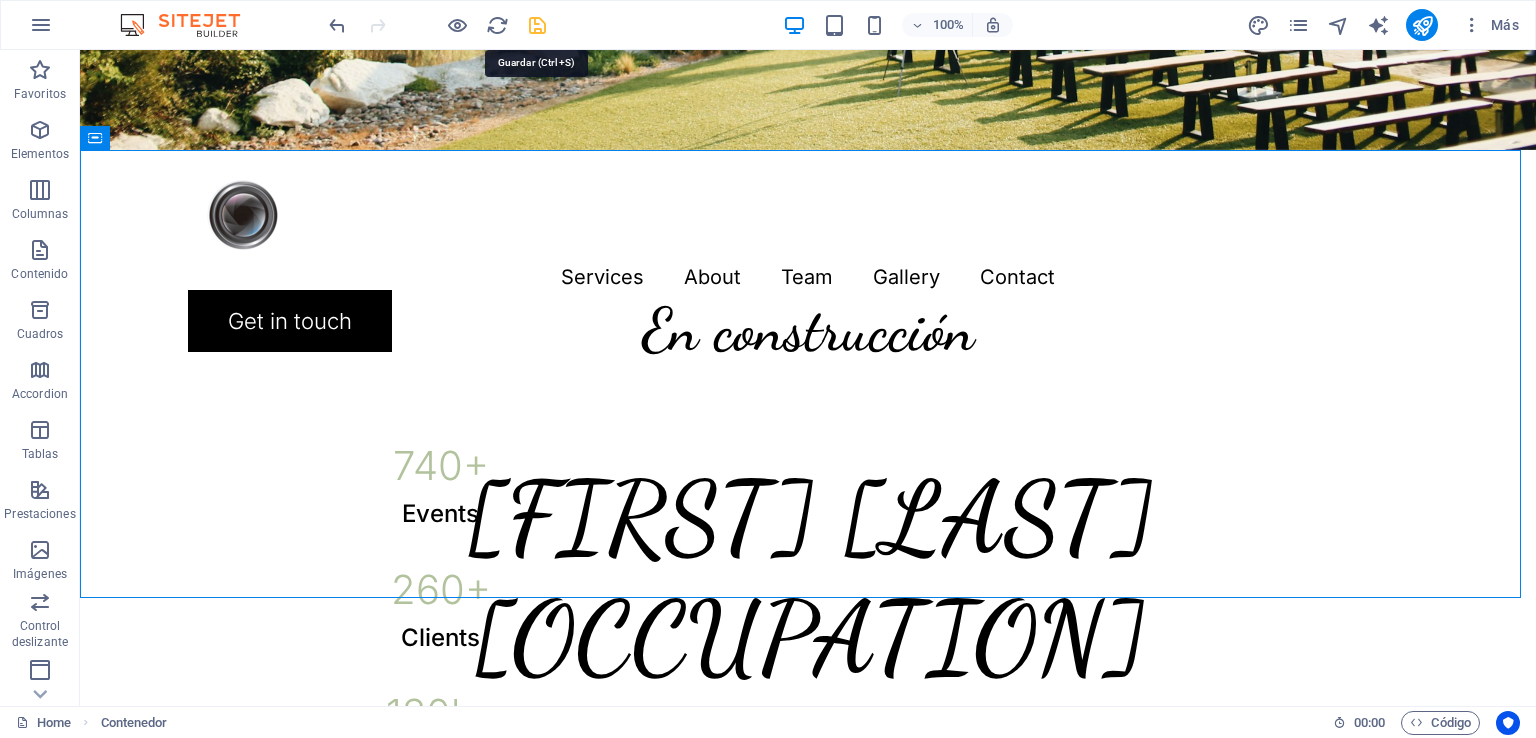 click at bounding box center (537, 25) 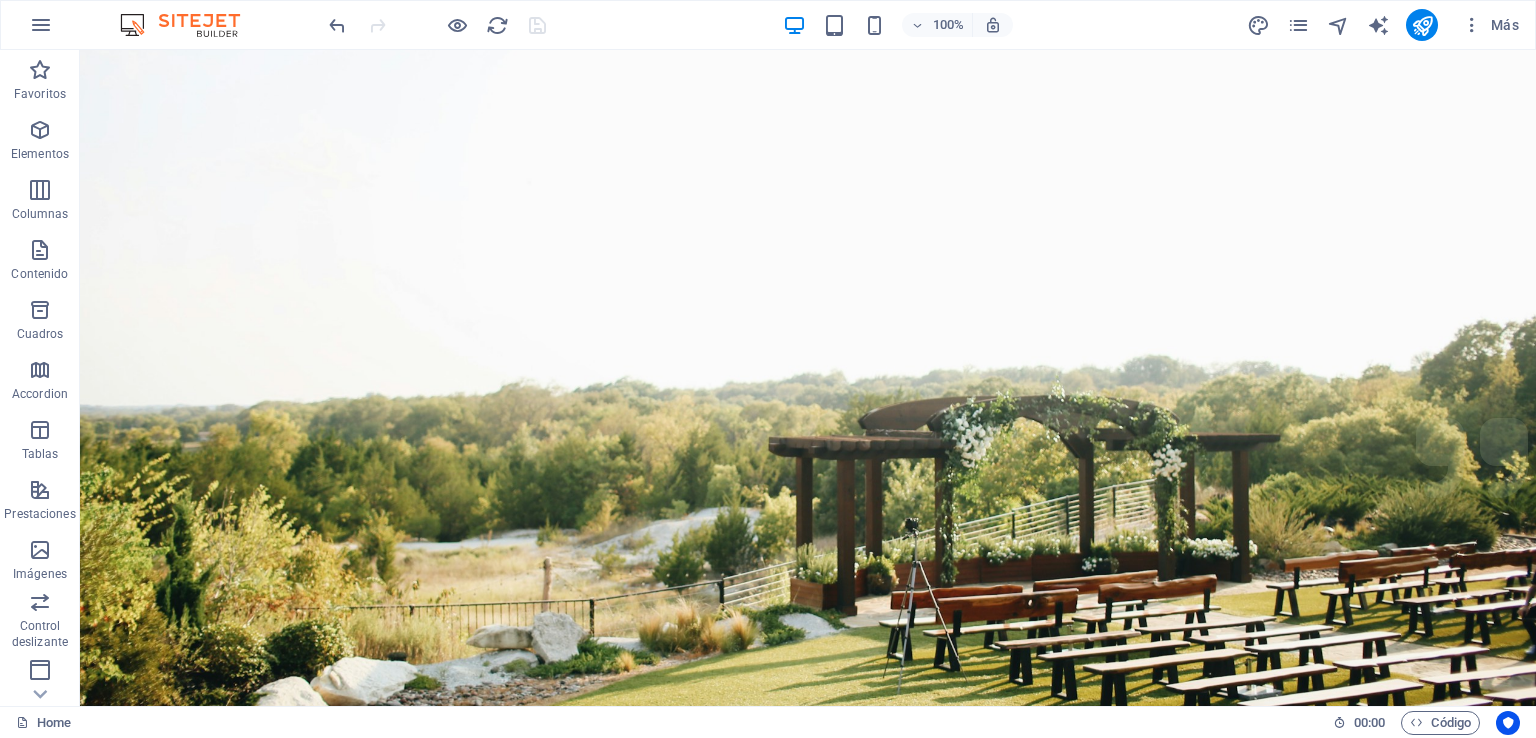 scroll, scrollTop: 0, scrollLeft: 0, axis: both 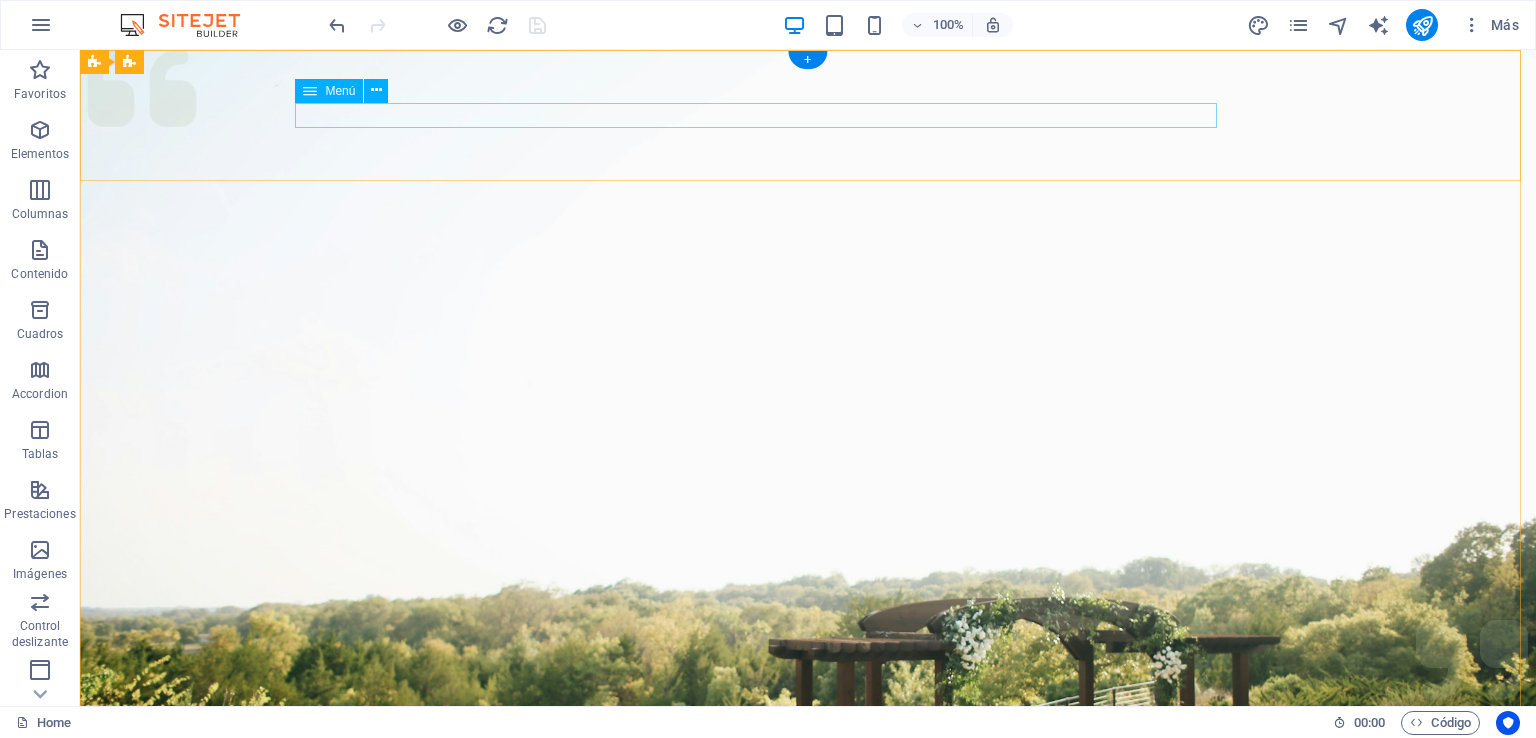 click on "Services About Team Gallery Contact" at bounding box center [808, 1077] 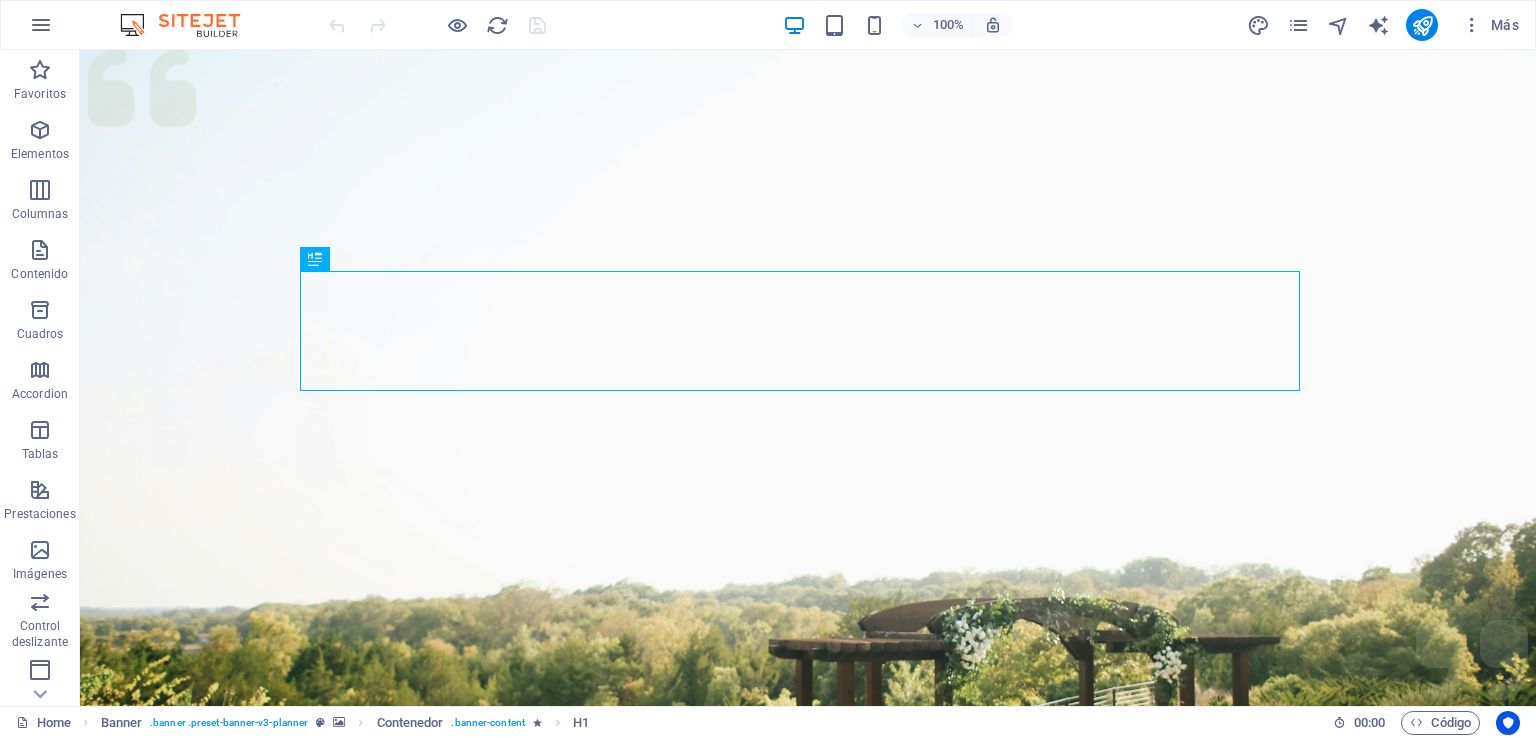 scroll, scrollTop: 0, scrollLeft: 0, axis: both 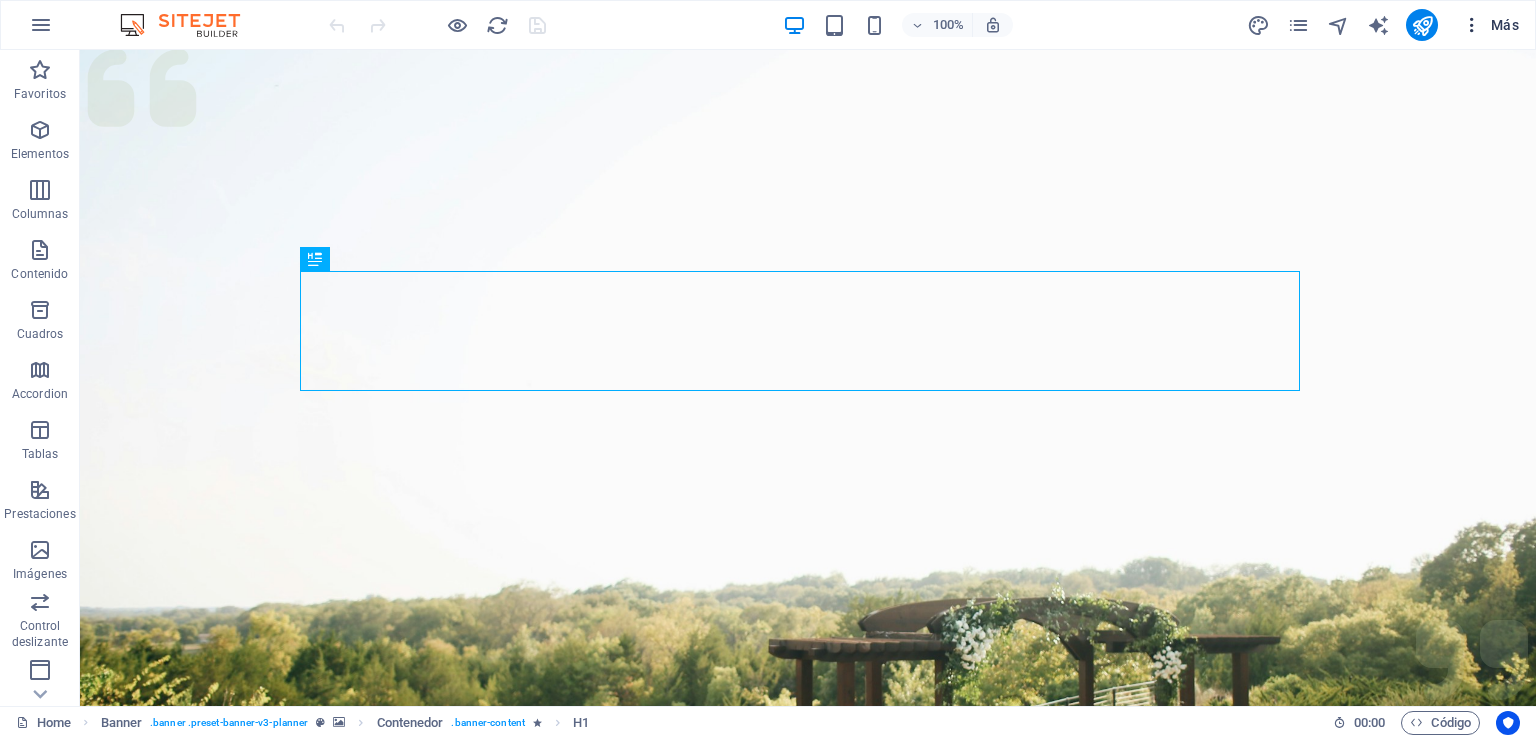 click on "Más" at bounding box center [1490, 25] 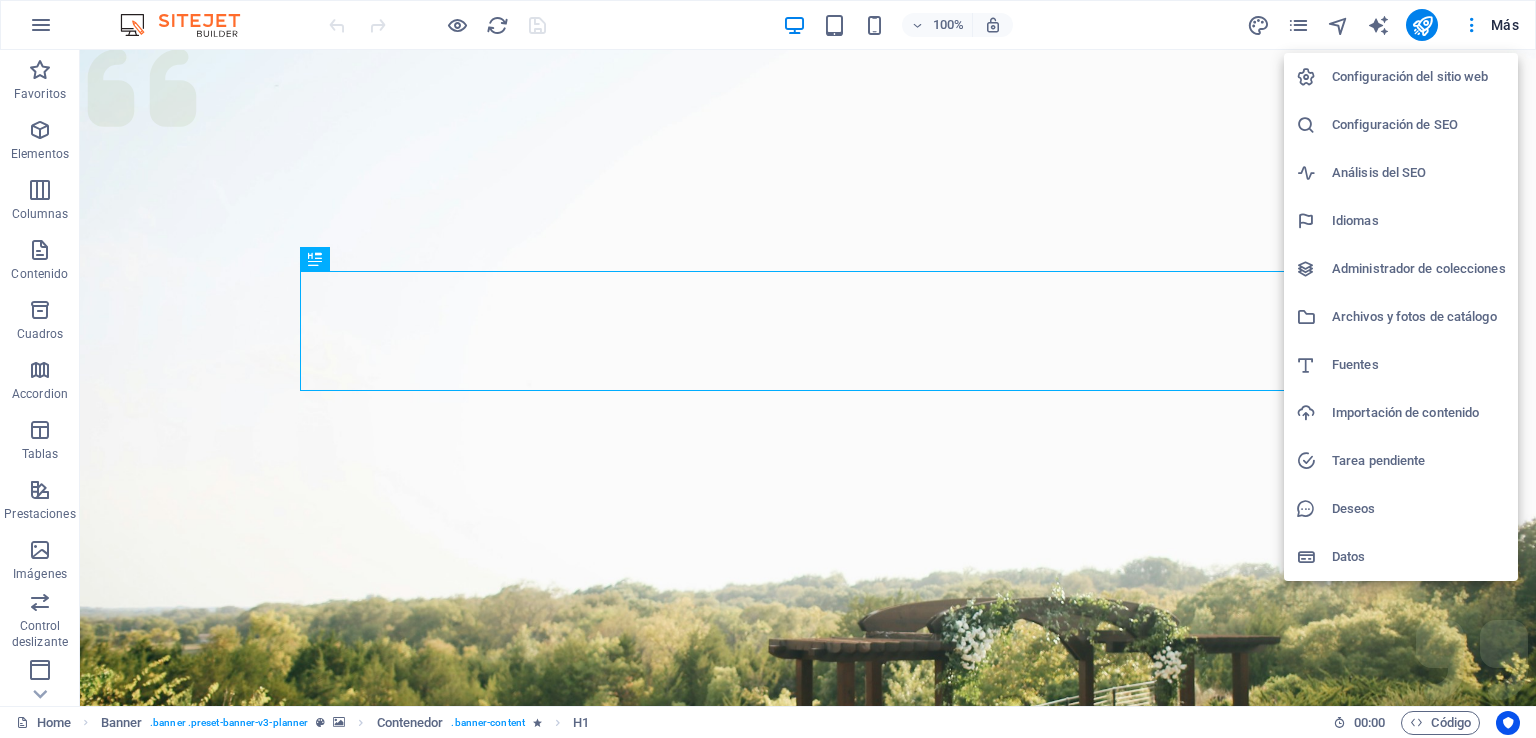 click on "Configuración del sitio web" at bounding box center [1419, 77] 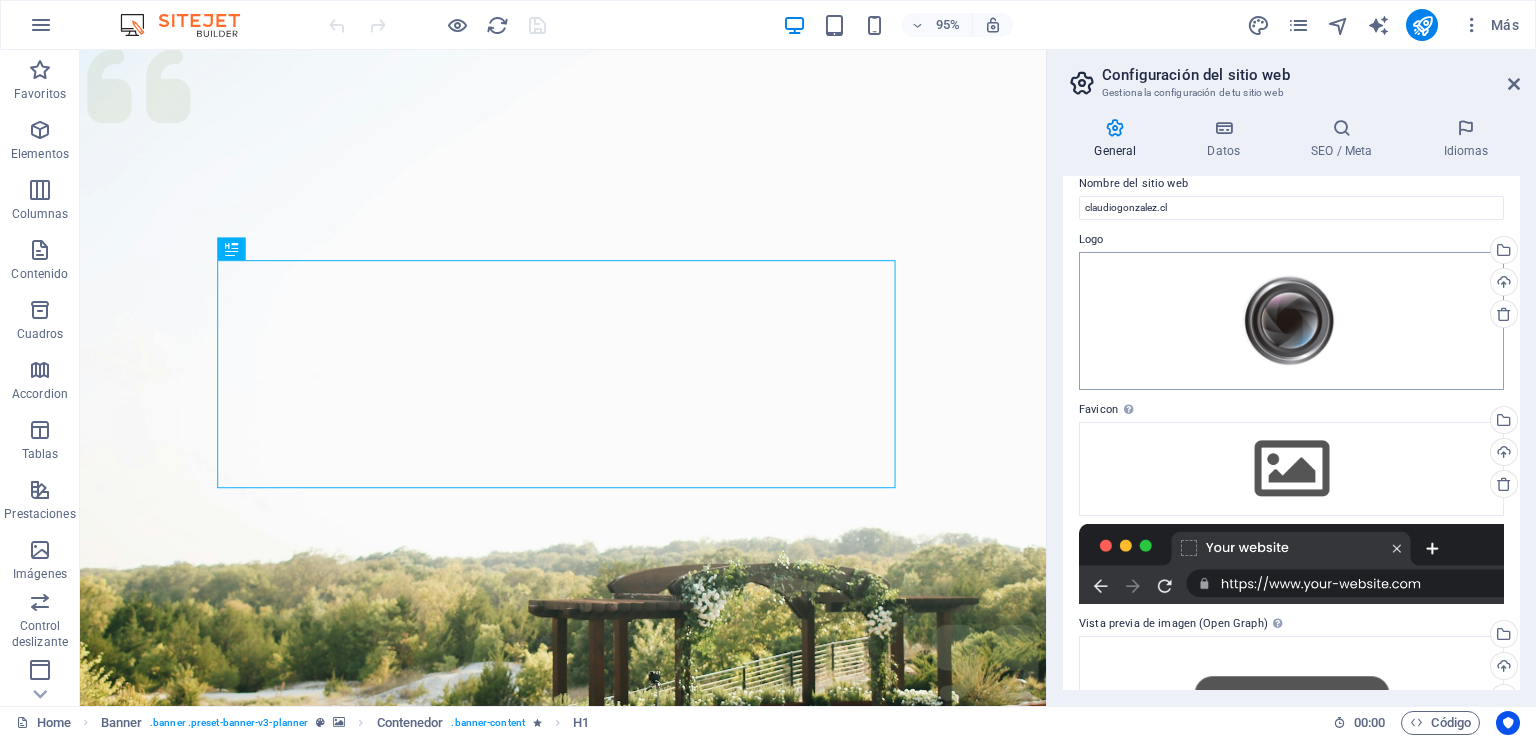 scroll, scrollTop: 0, scrollLeft: 0, axis: both 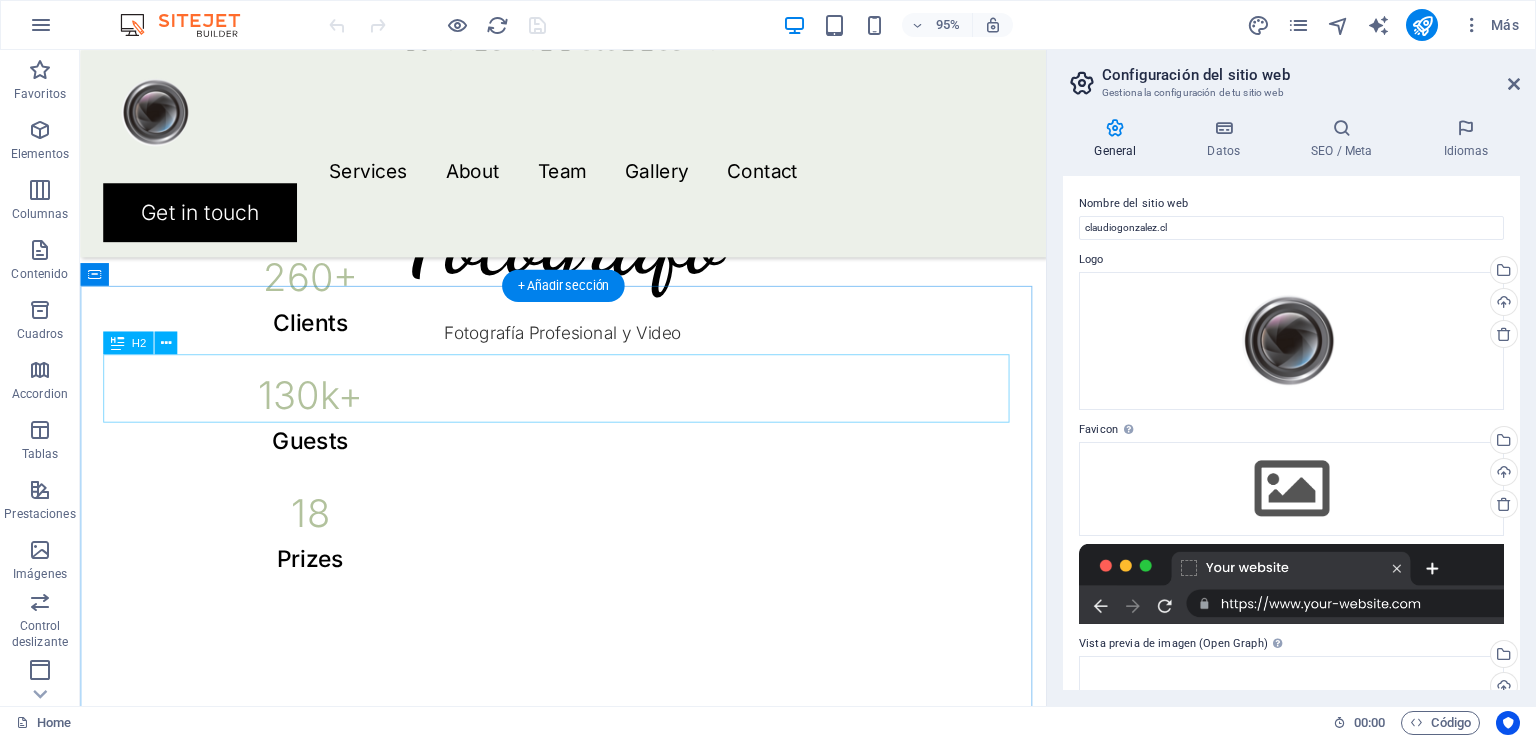 click on "What we excel at" at bounding box center (588, 778) 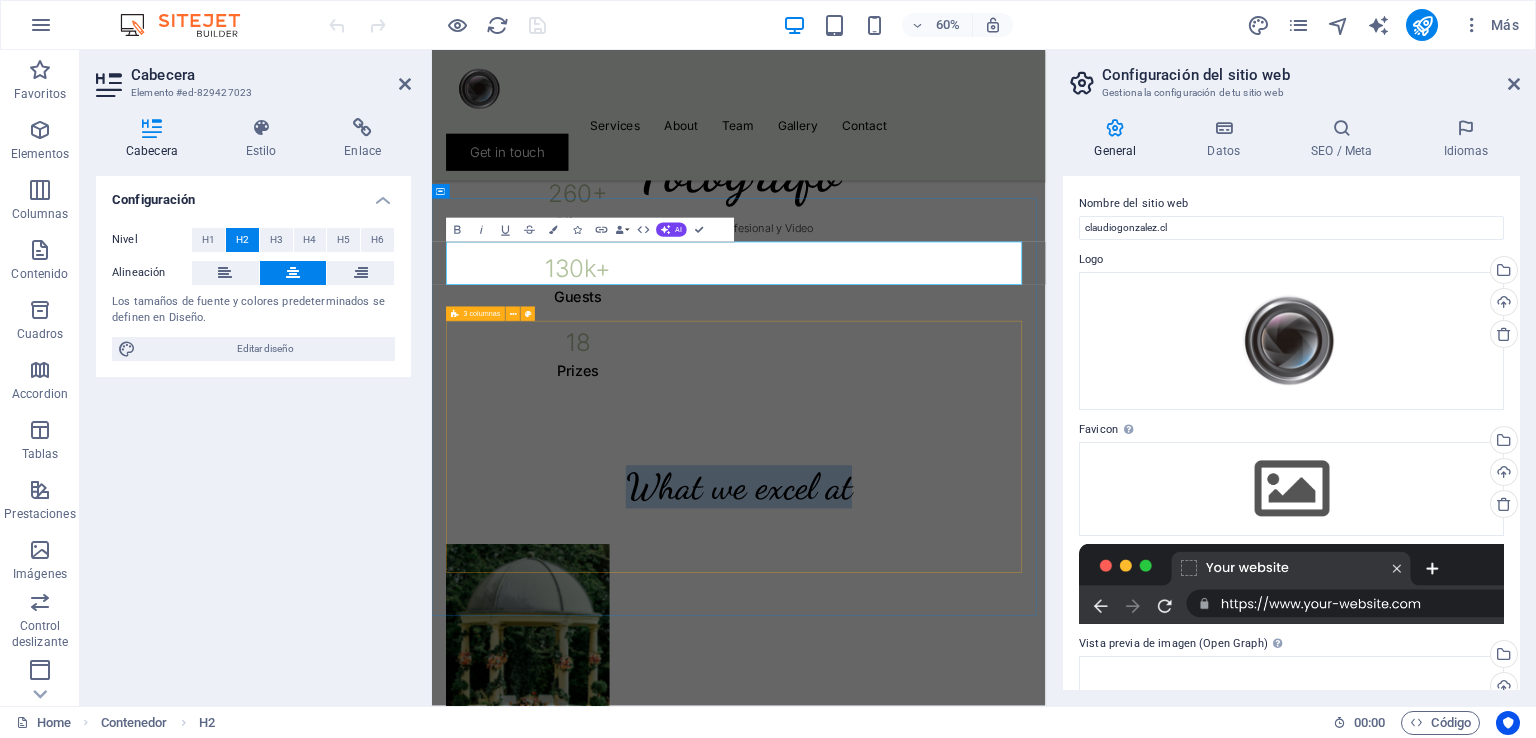 type 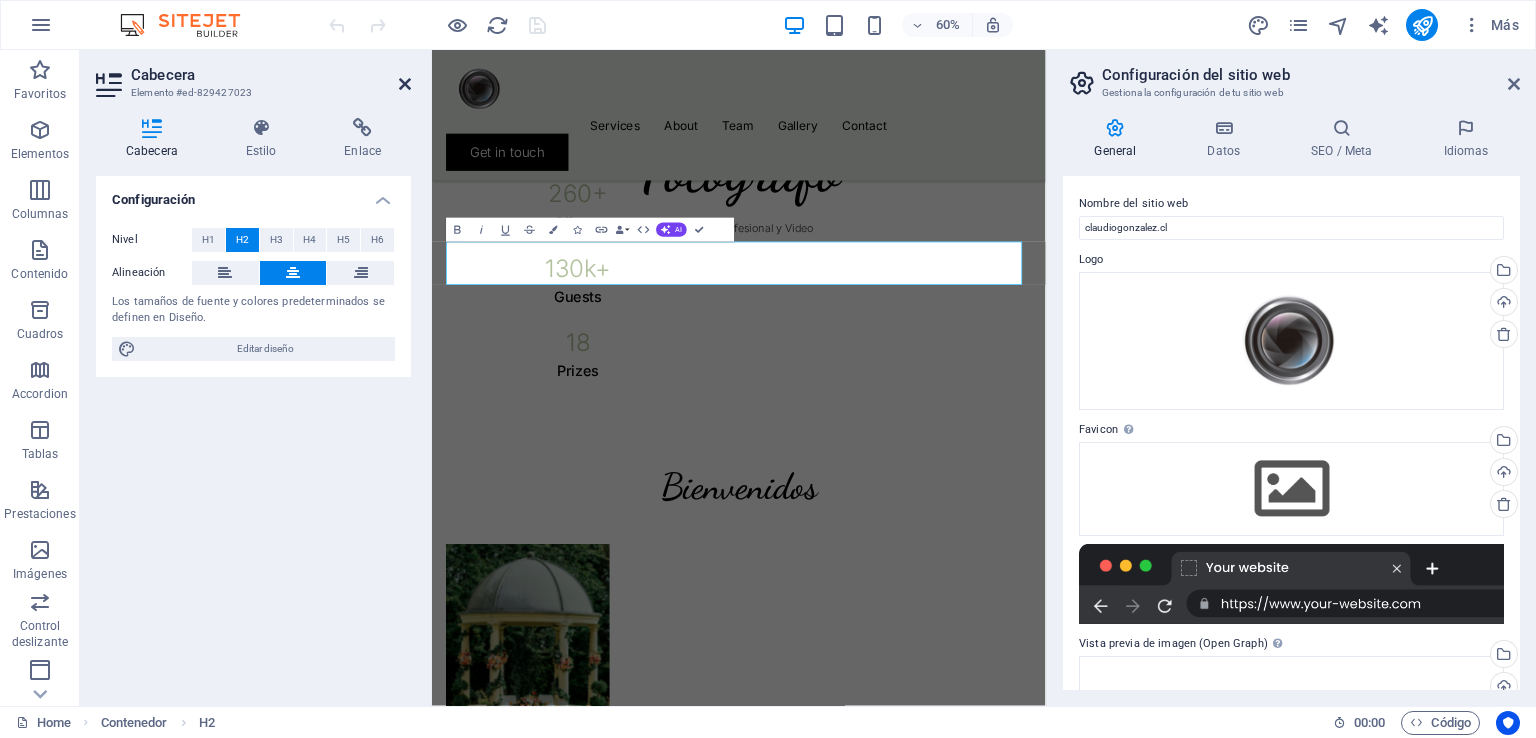 drag, startPoint x: 406, startPoint y: 87, endPoint x: 351, endPoint y: 33, distance: 77.07788 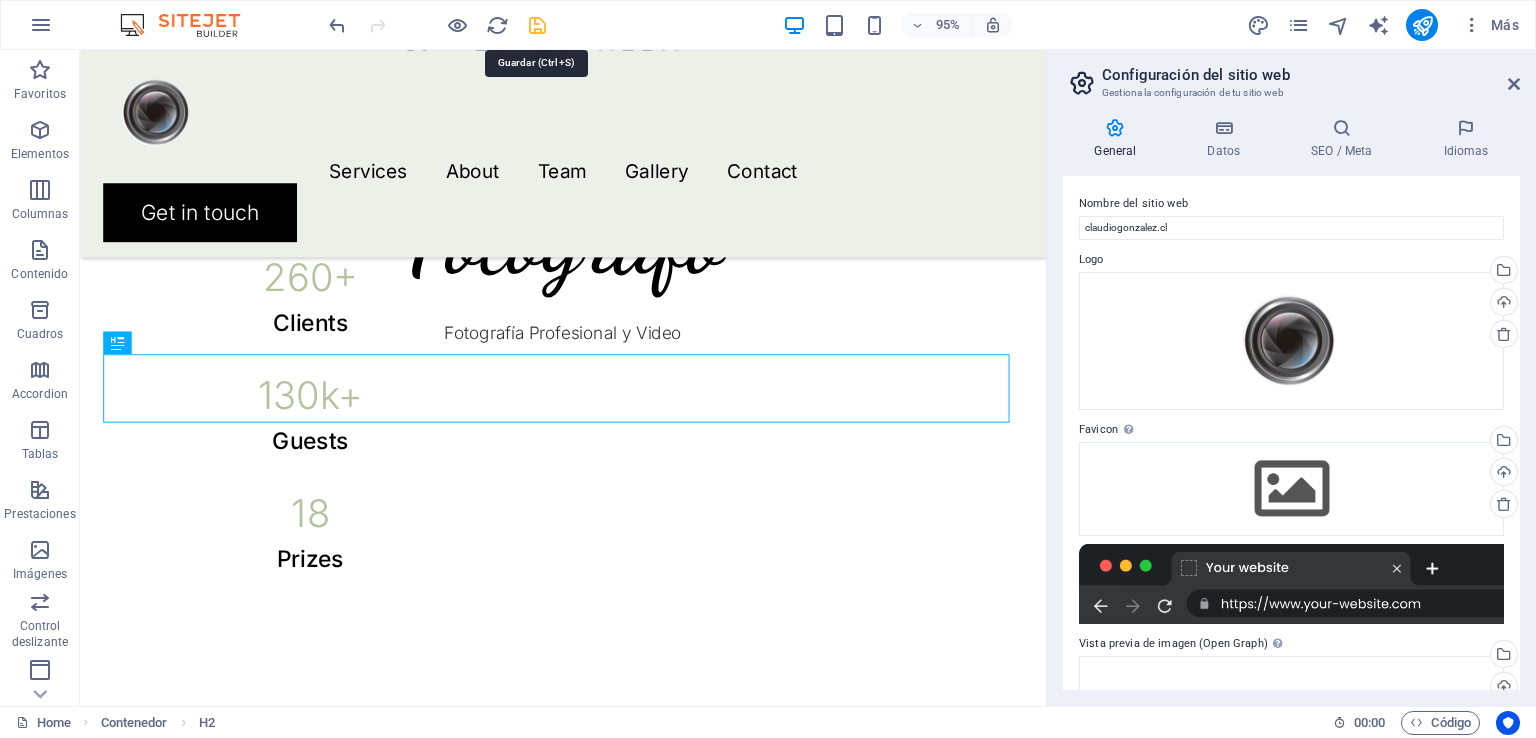 click at bounding box center [537, 25] 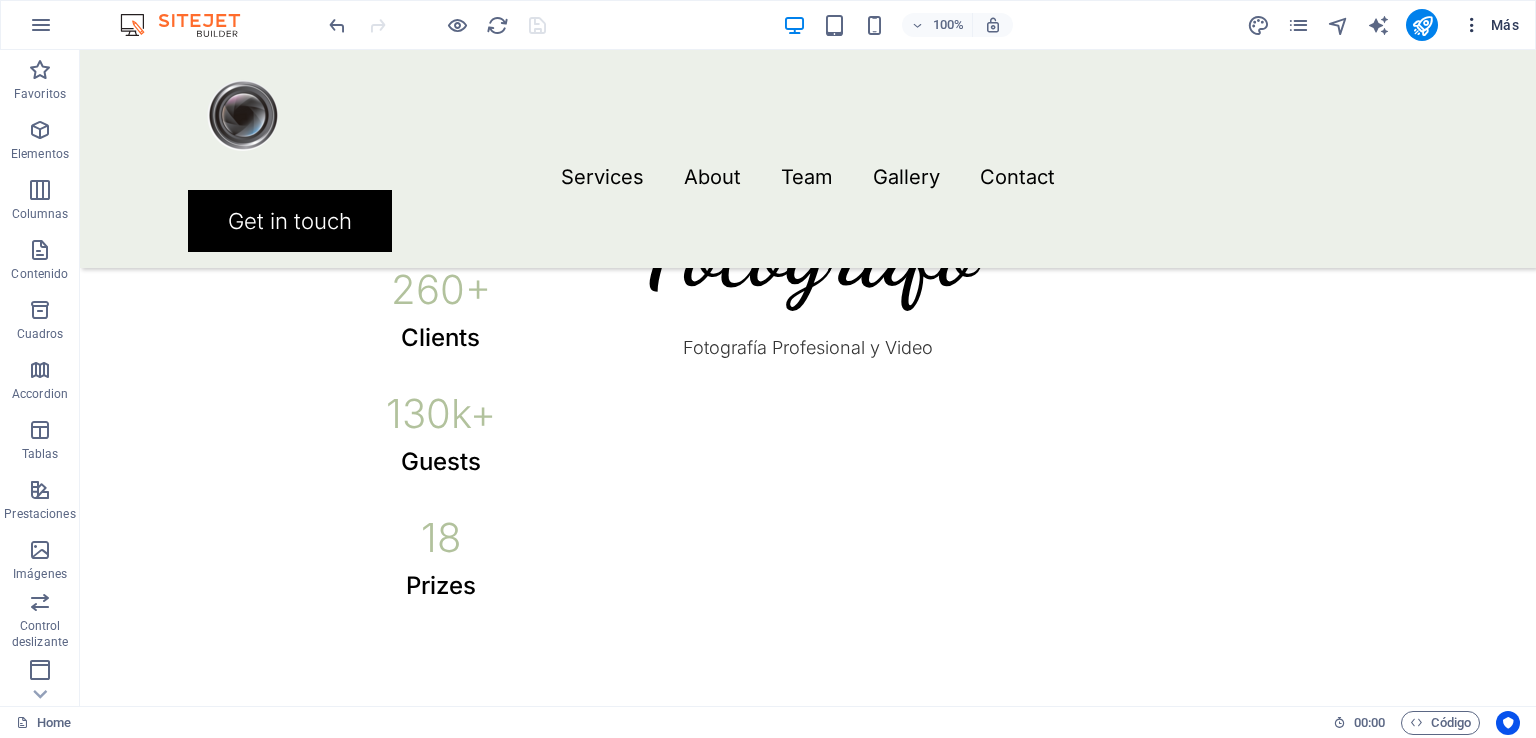 click at bounding box center (1472, 25) 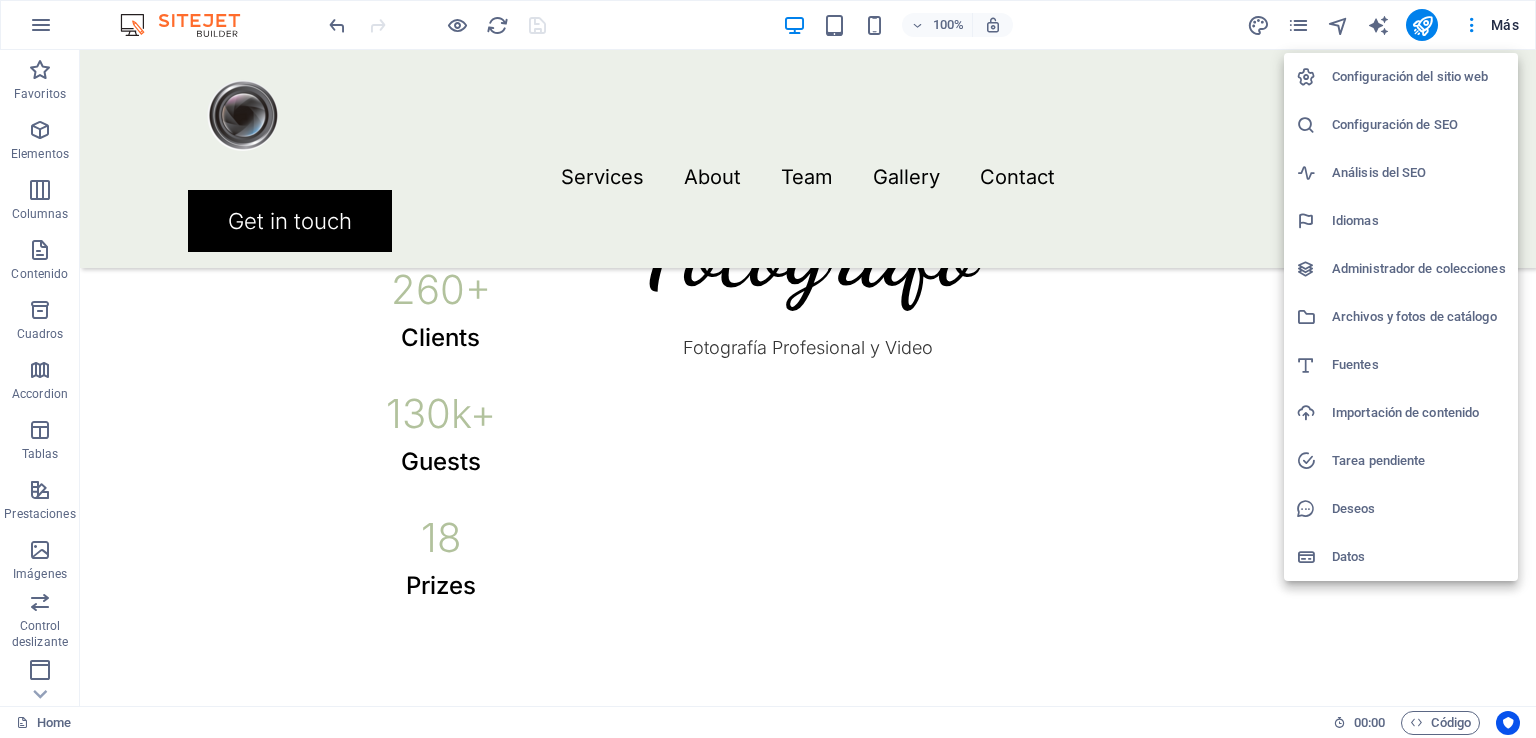 click at bounding box center (768, 369) 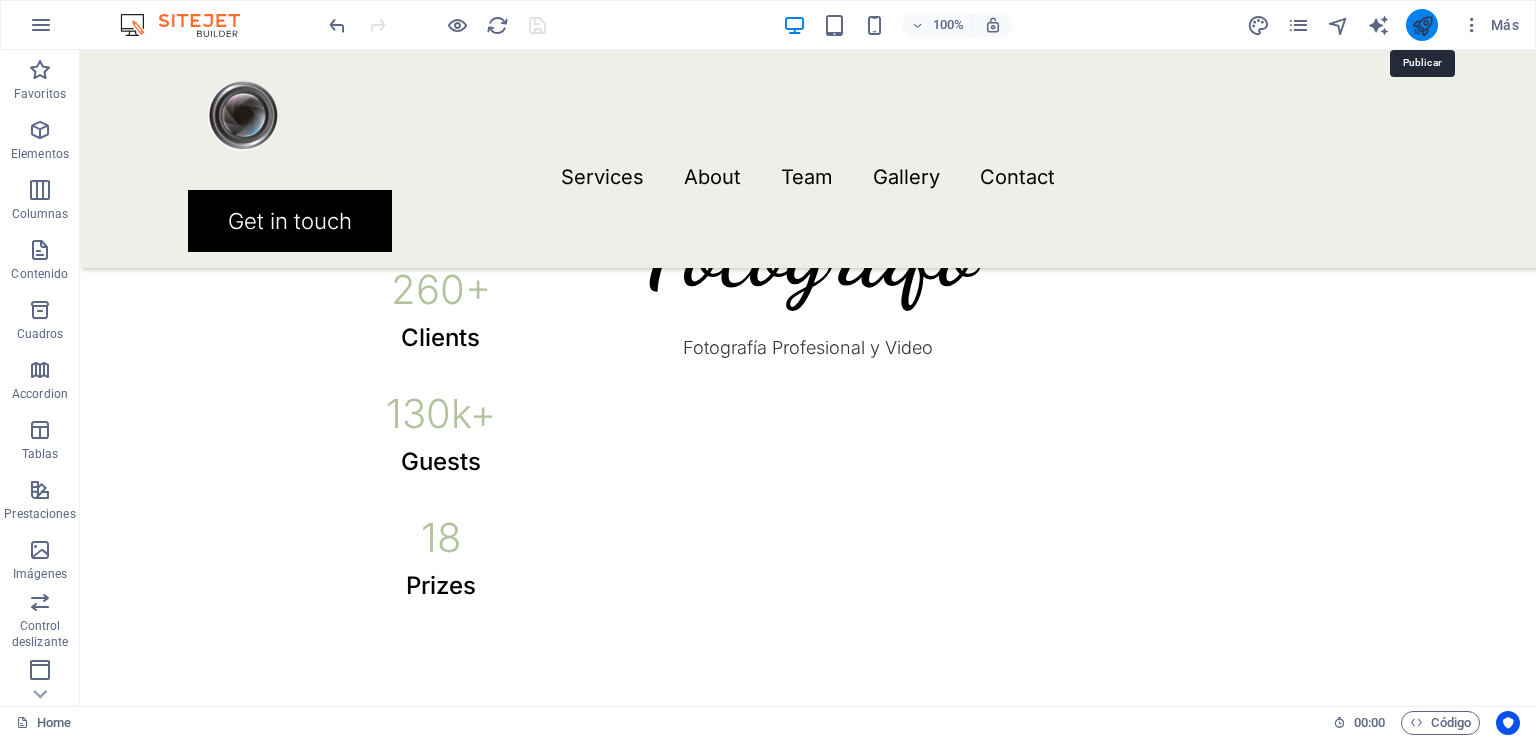 click at bounding box center (1422, 25) 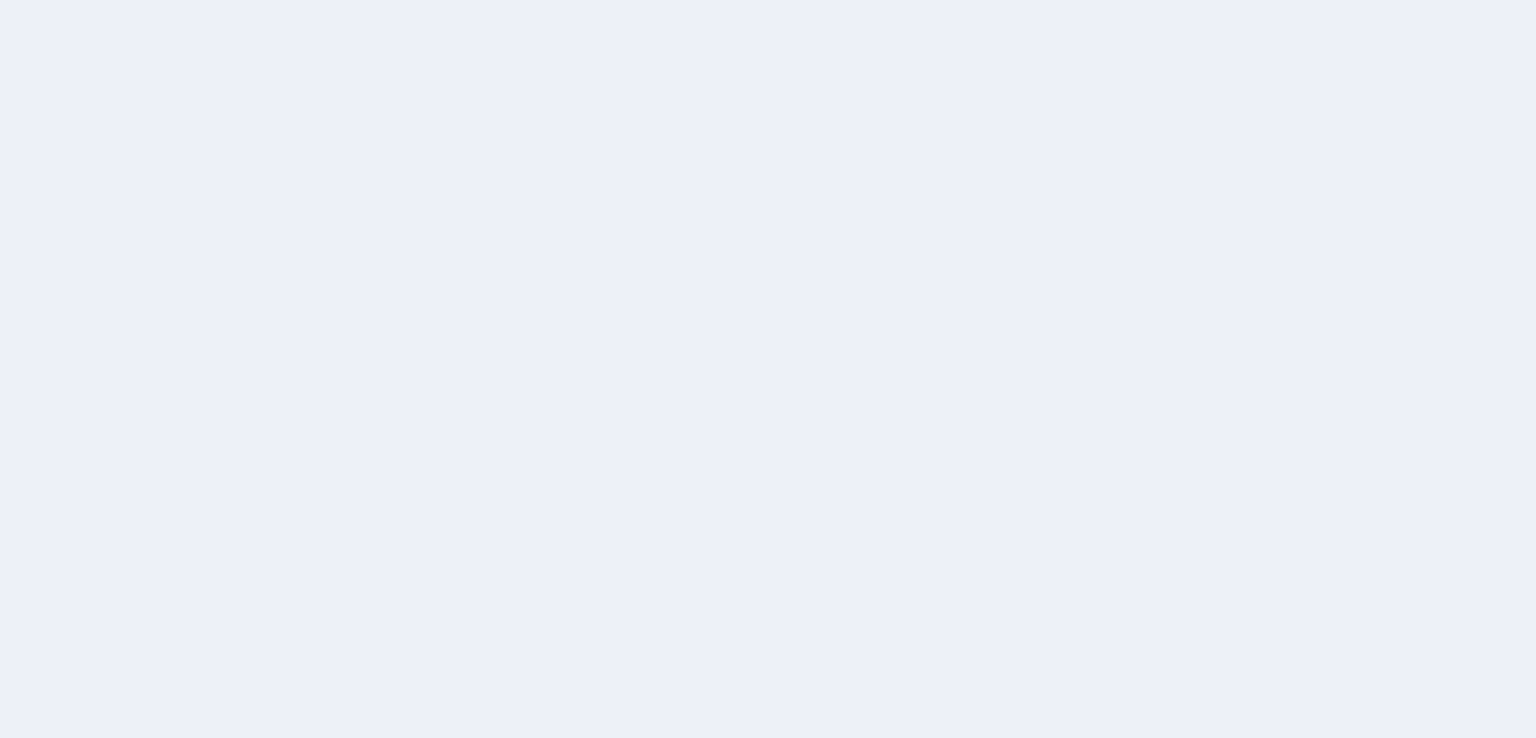 scroll, scrollTop: 0, scrollLeft: 0, axis: both 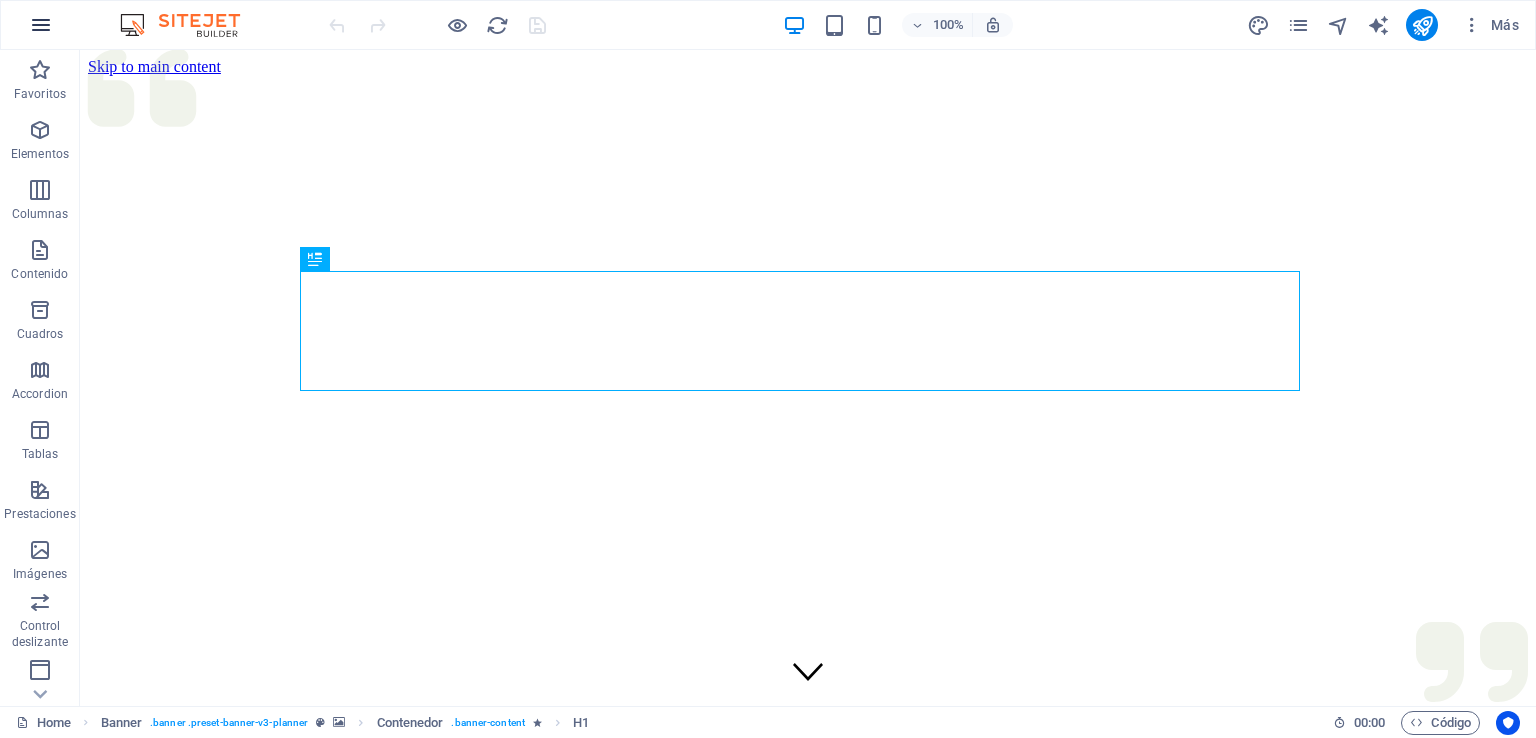 click at bounding box center (41, 25) 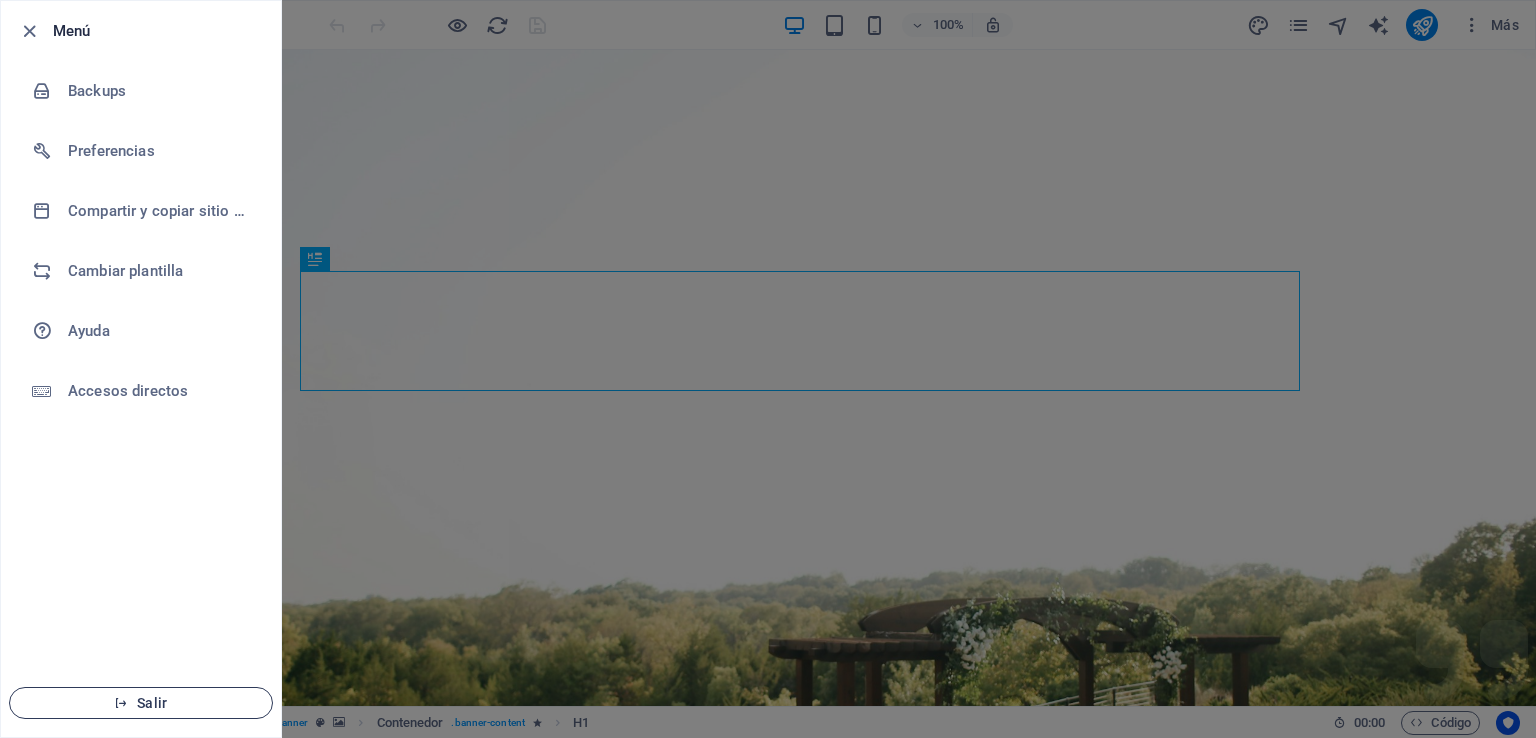 click on "Salir" at bounding box center [141, 703] 